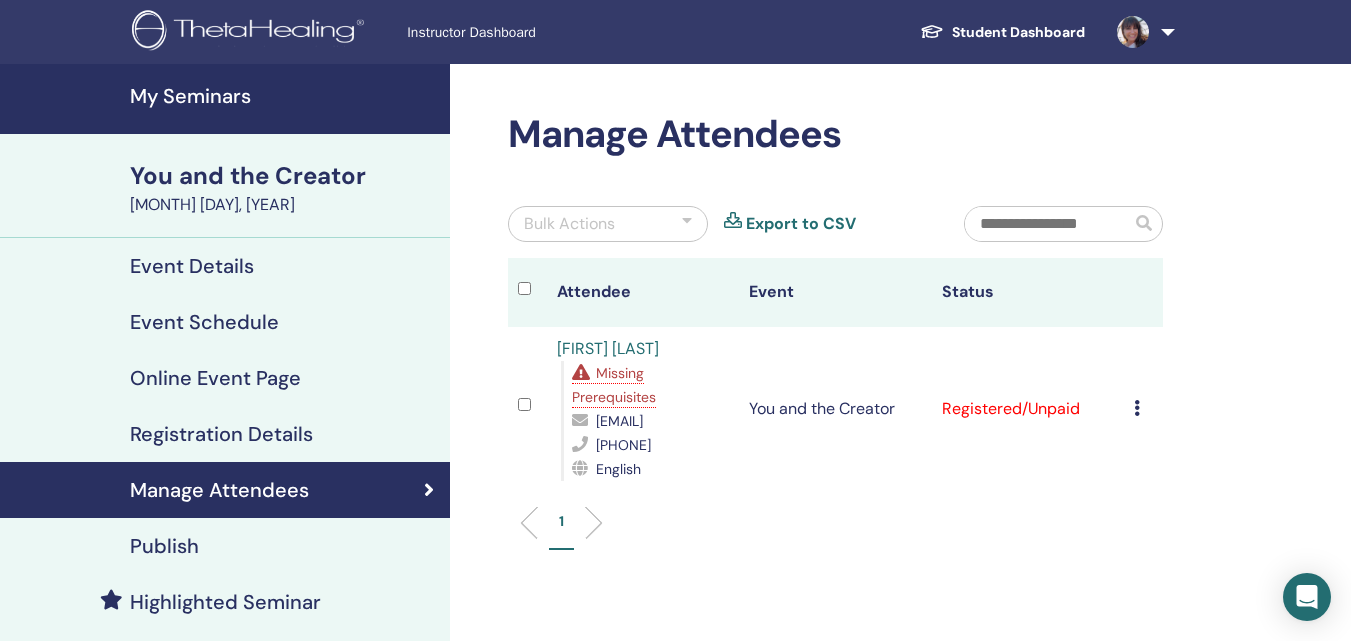 scroll, scrollTop: 0, scrollLeft: 0, axis: both 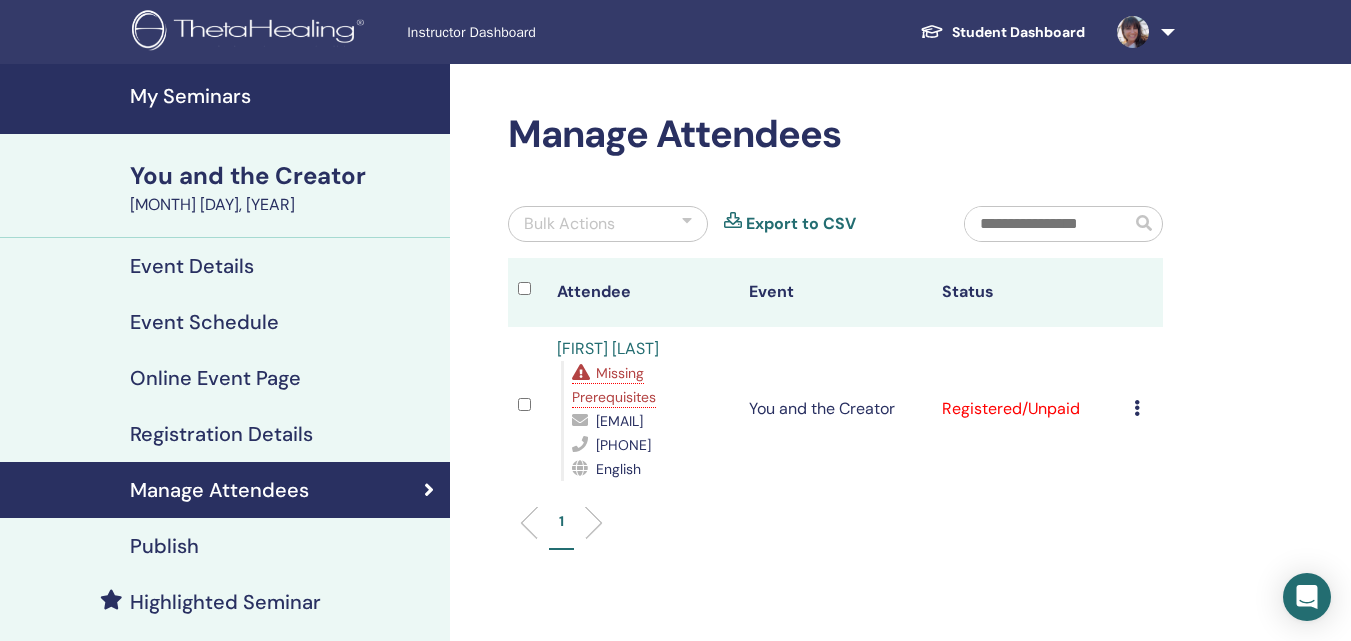 click at bounding box center [1133, 32] 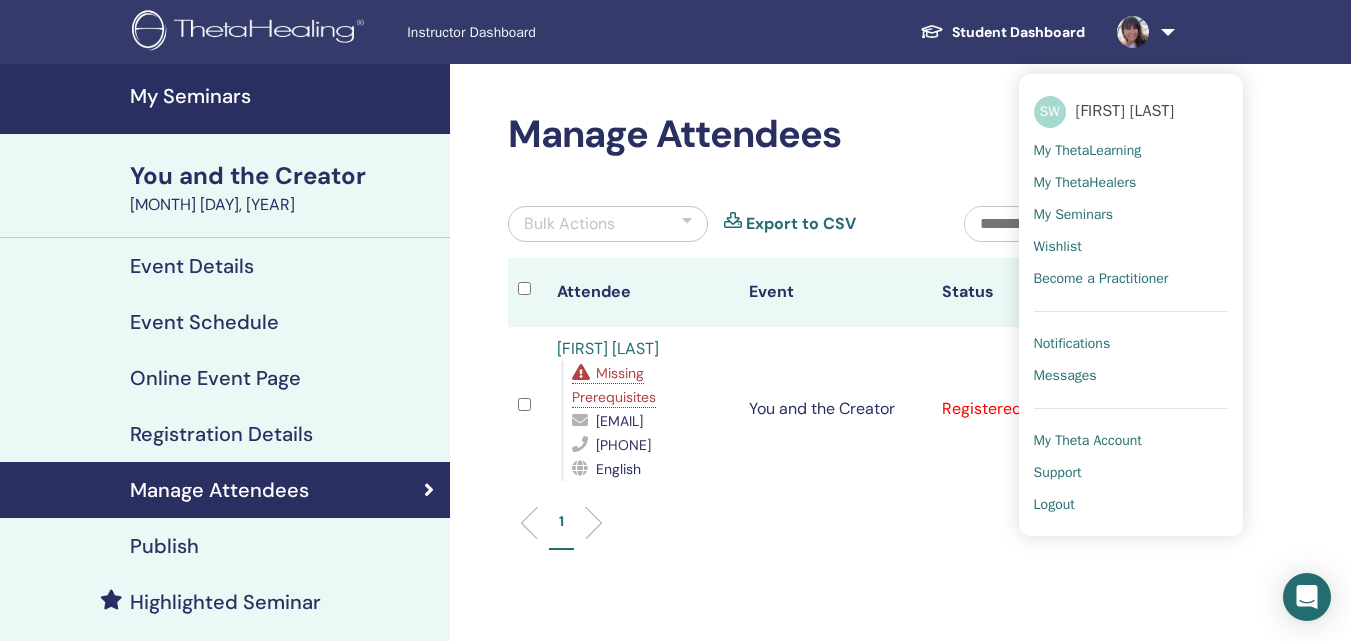 click on "My ThetaLearning" at bounding box center [1088, 151] 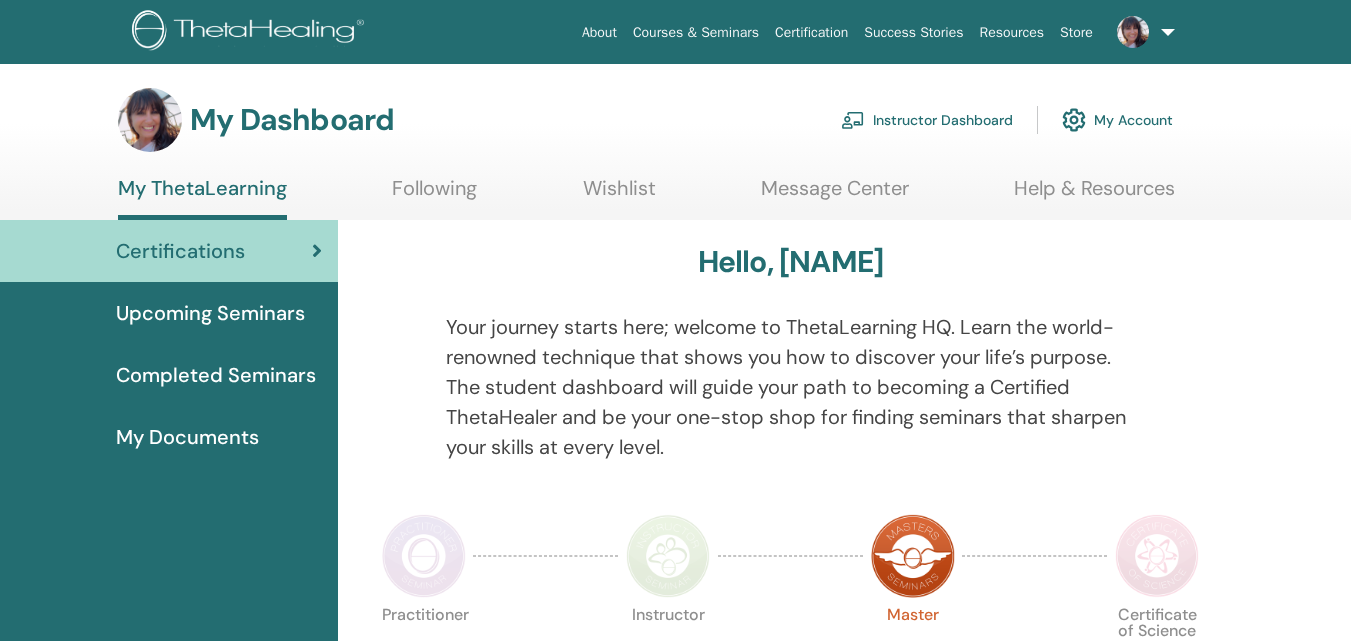 scroll, scrollTop: 0, scrollLeft: 0, axis: both 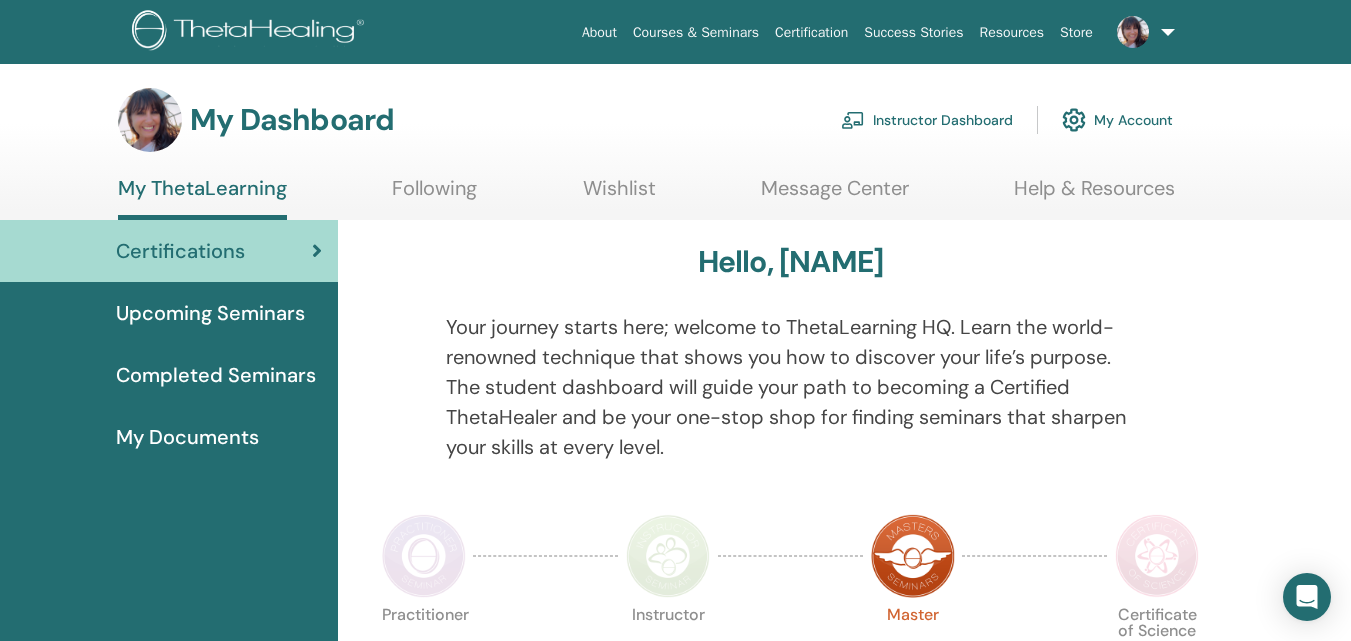 click on "My Account" at bounding box center [1117, 120] 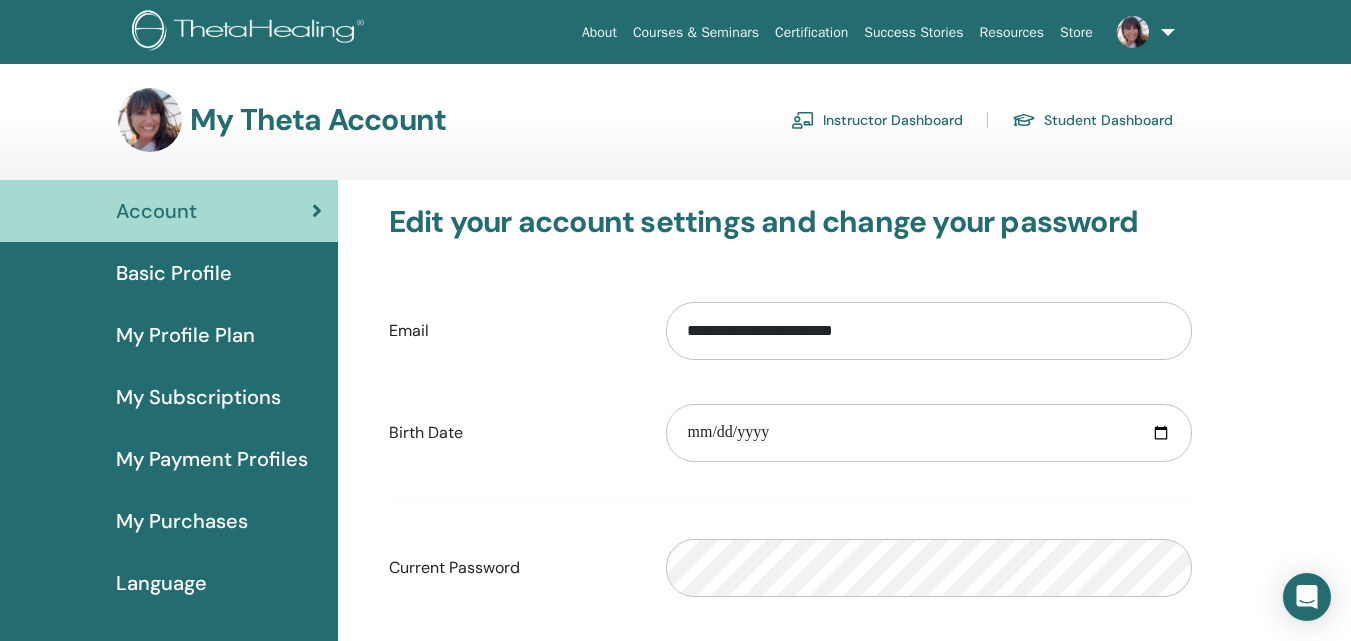scroll, scrollTop: 0, scrollLeft: 0, axis: both 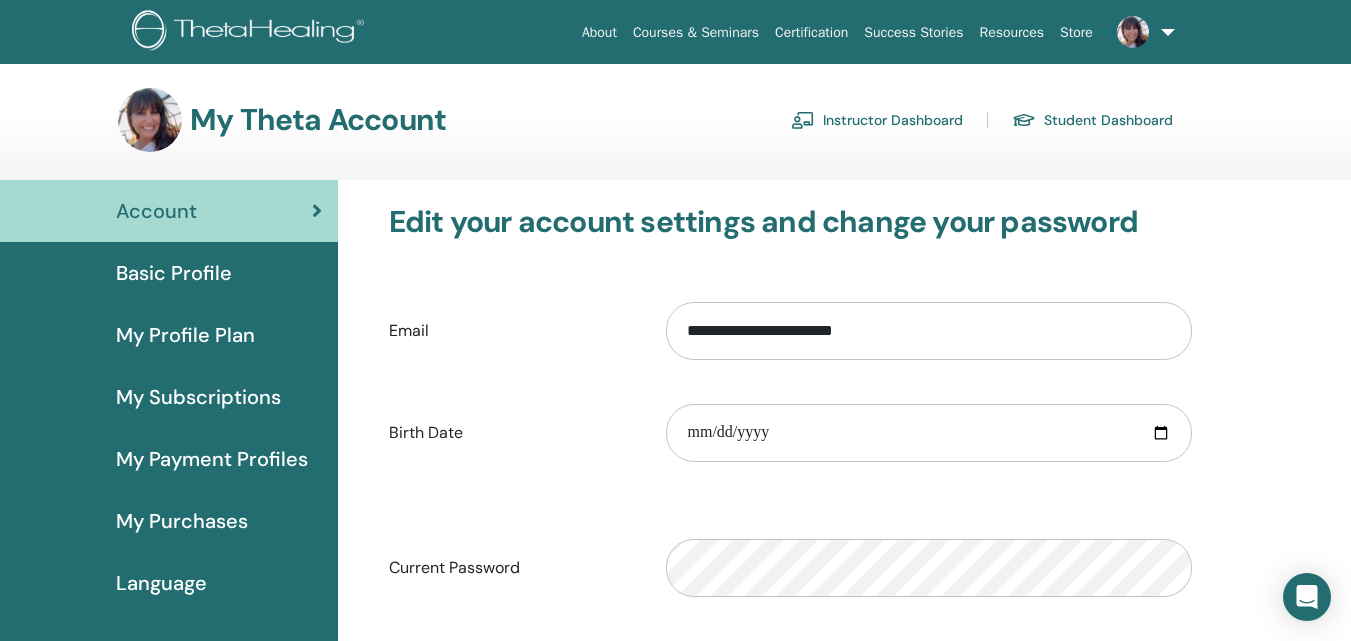 click at bounding box center (1133, 32) 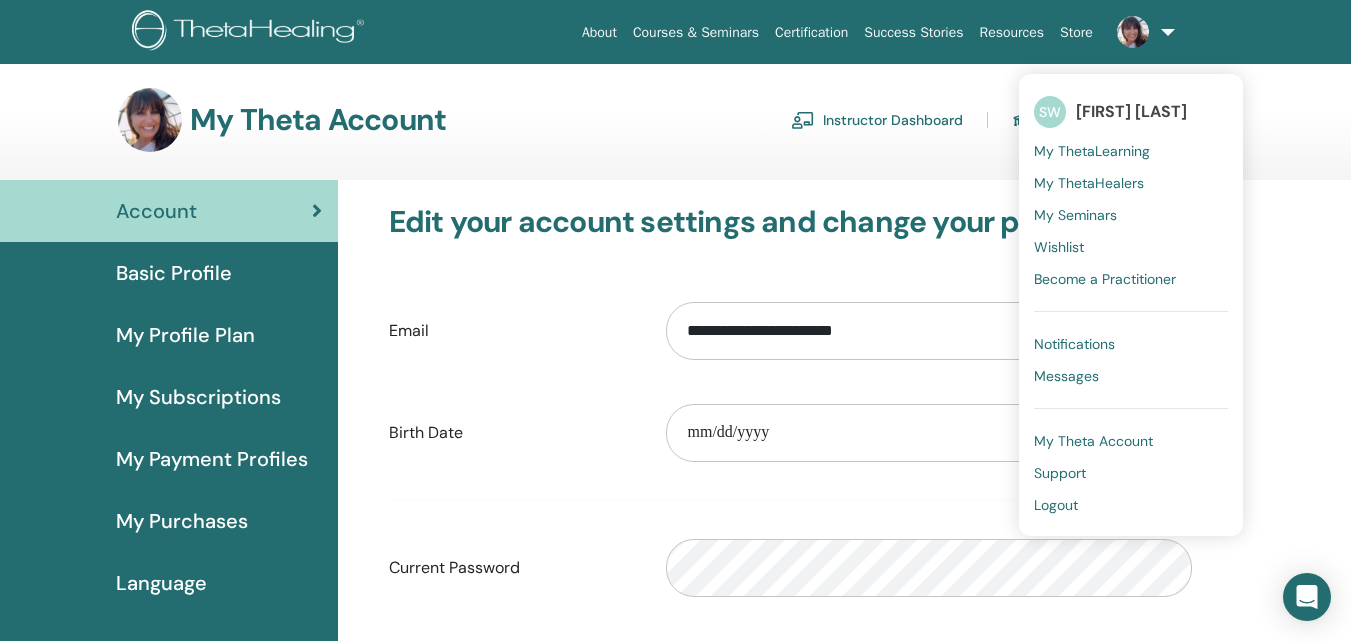 click on "Messages" at bounding box center (1066, 376) 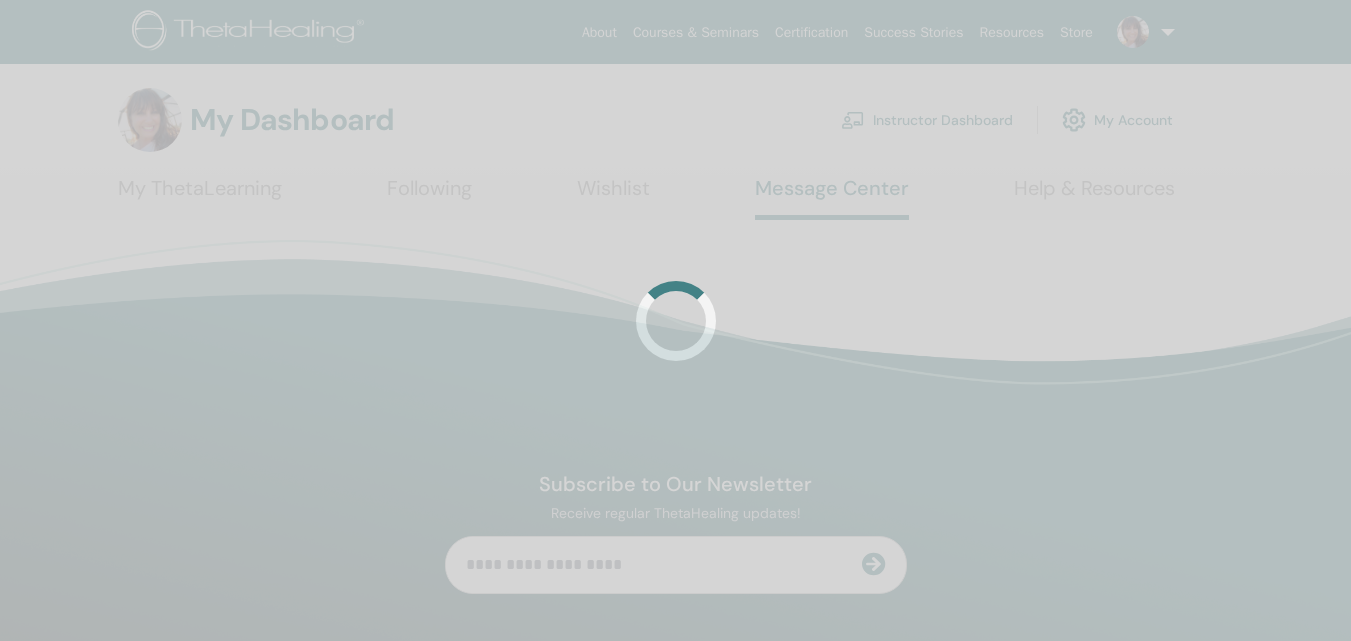 scroll, scrollTop: 0, scrollLeft: 0, axis: both 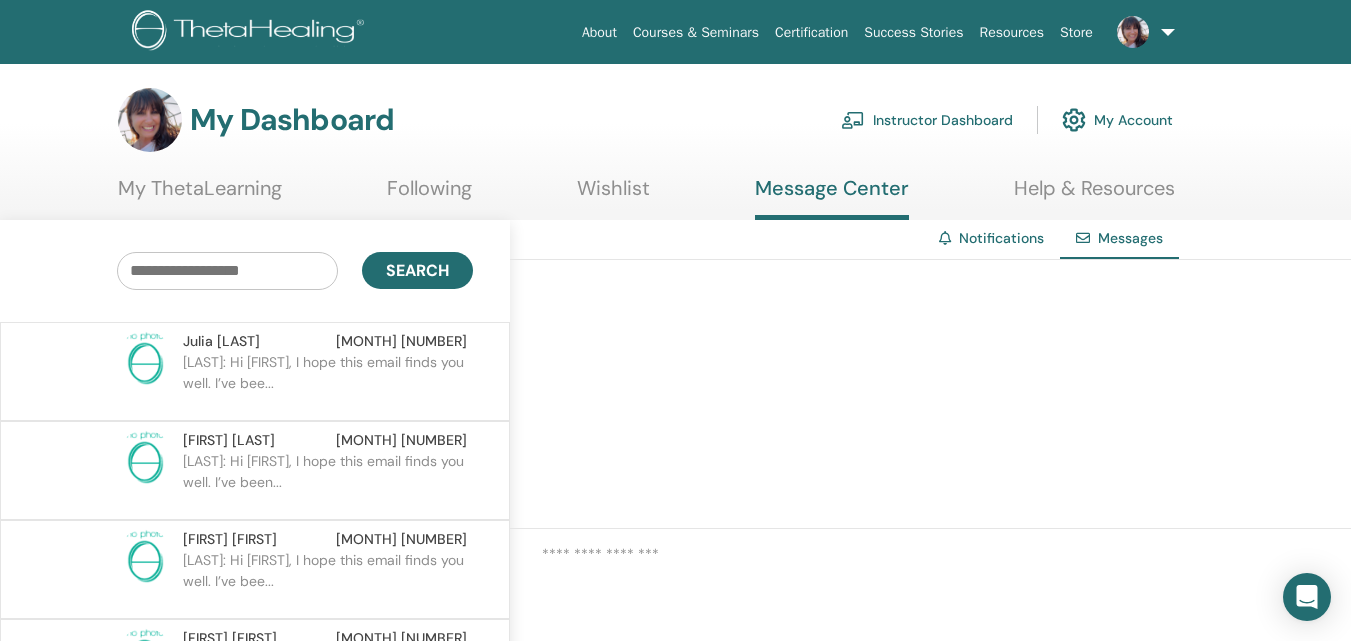 click on "My Account" at bounding box center [1117, 120] 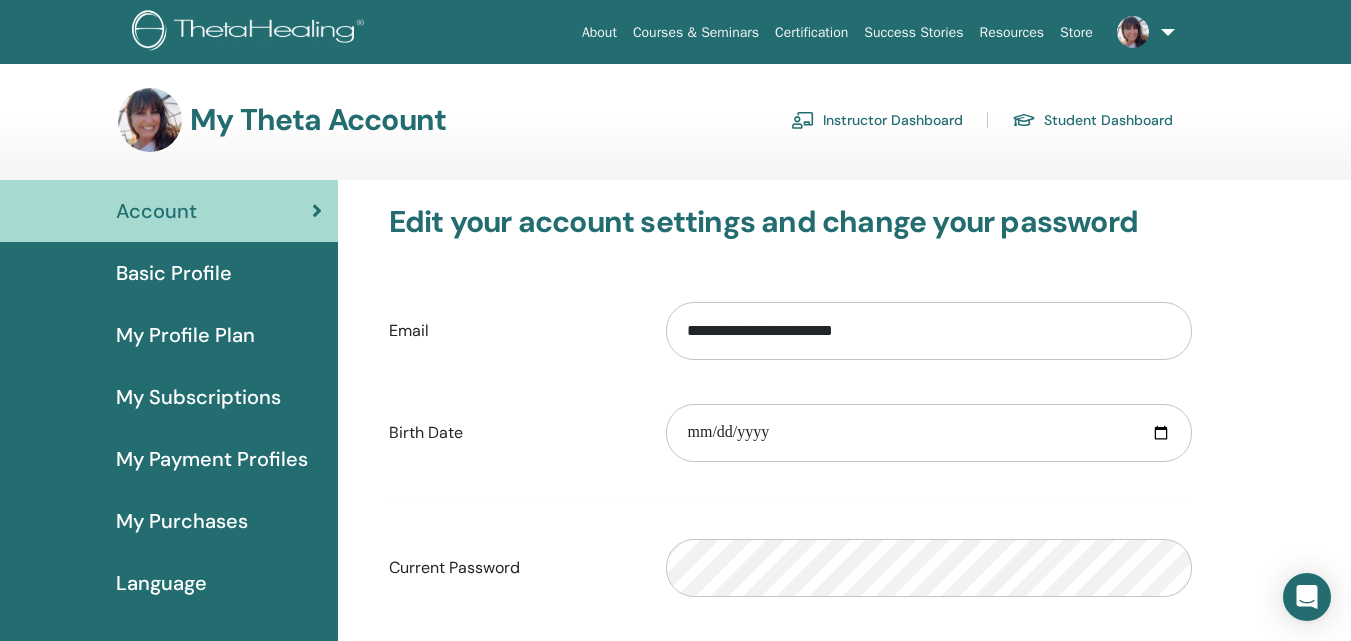 scroll, scrollTop: 0, scrollLeft: 0, axis: both 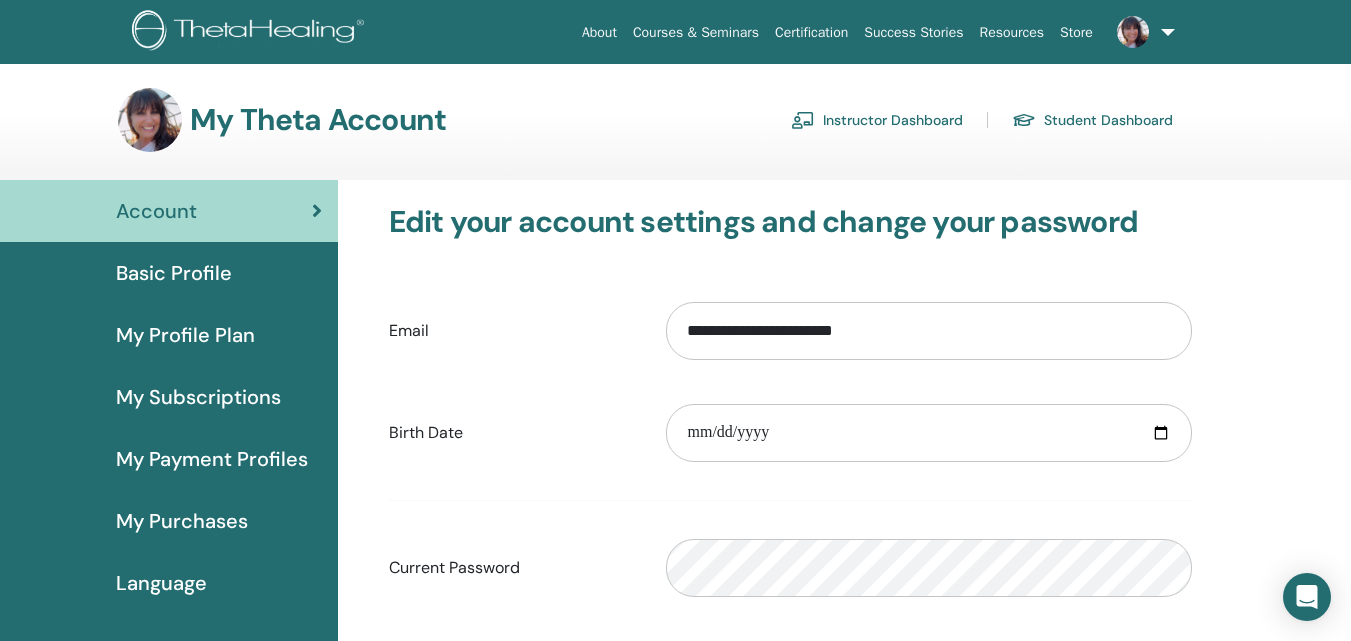 click on "My Subscriptions" at bounding box center [198, 397] 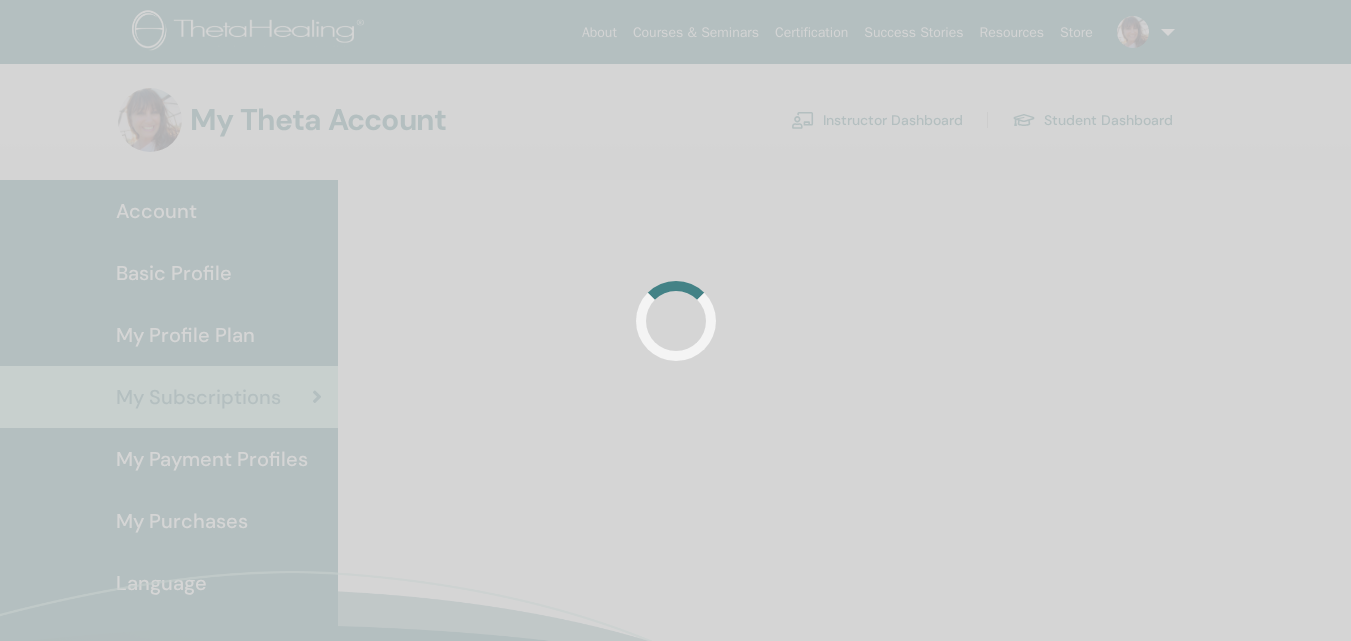 scroll, scrollTop: 0, scrollLeft: 0, axis: both 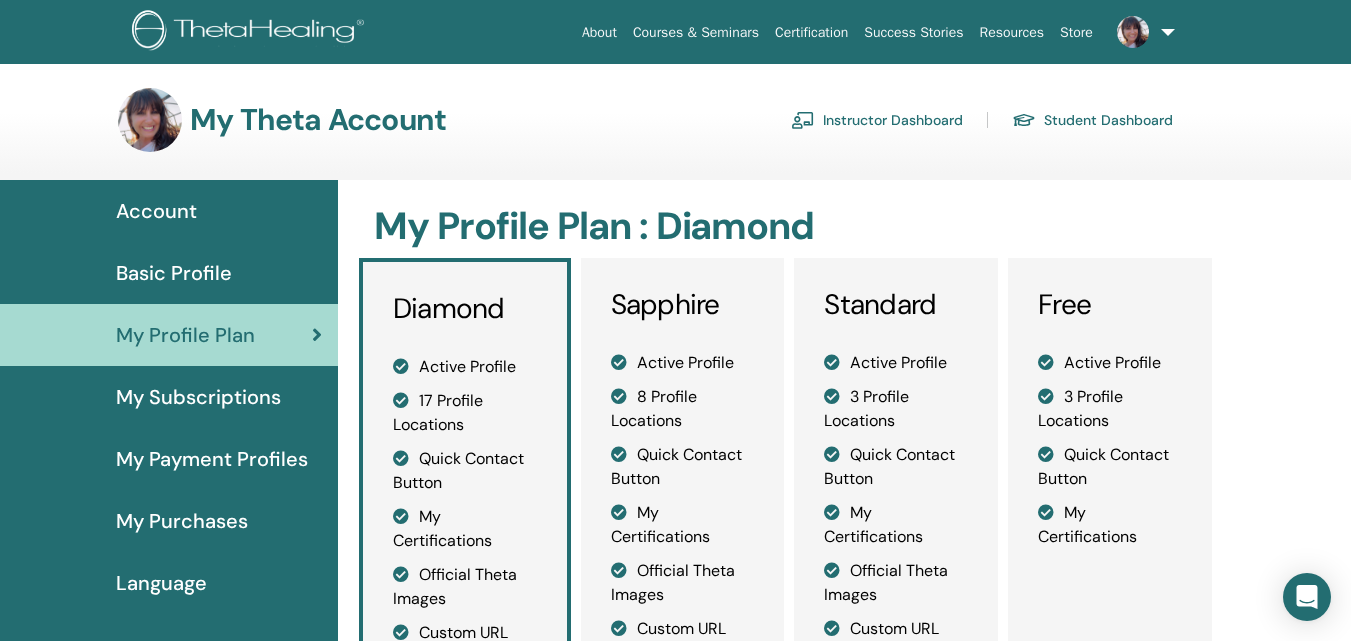 click on "Basic Profile" at bounding box center [174, 273] 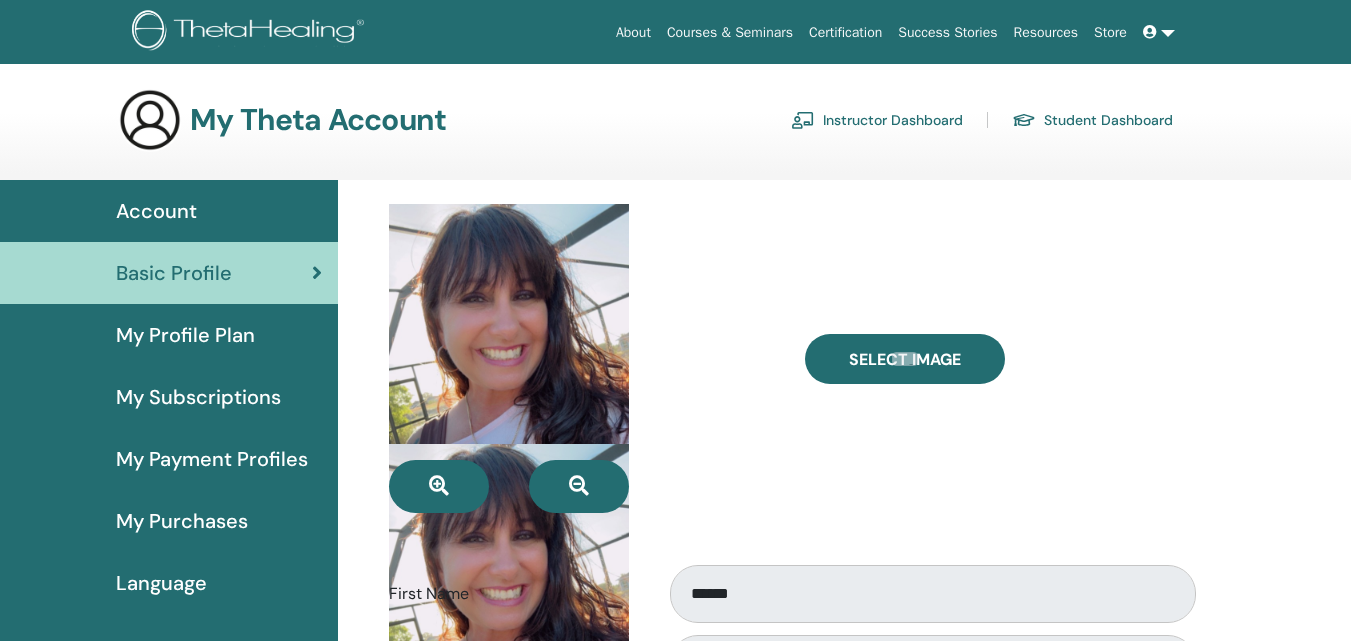 scroll, scrollTop: 0, scrollLeft: 0, axis: both 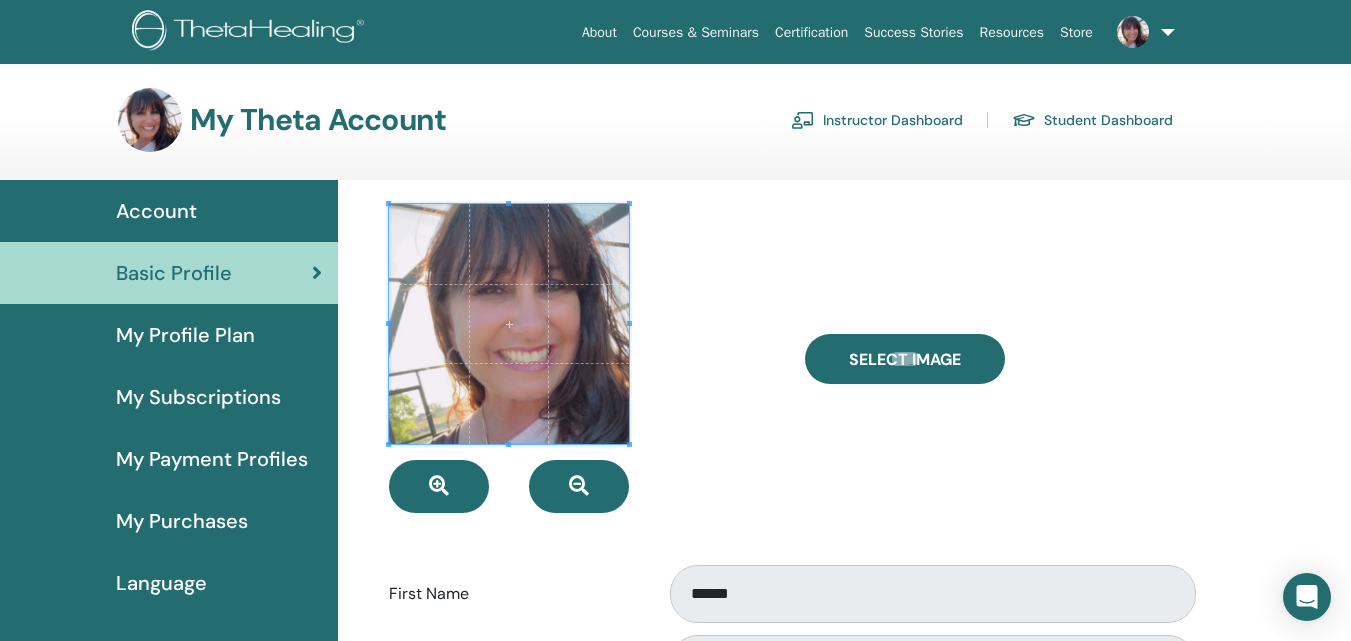 click at bounding box center (582, 358) 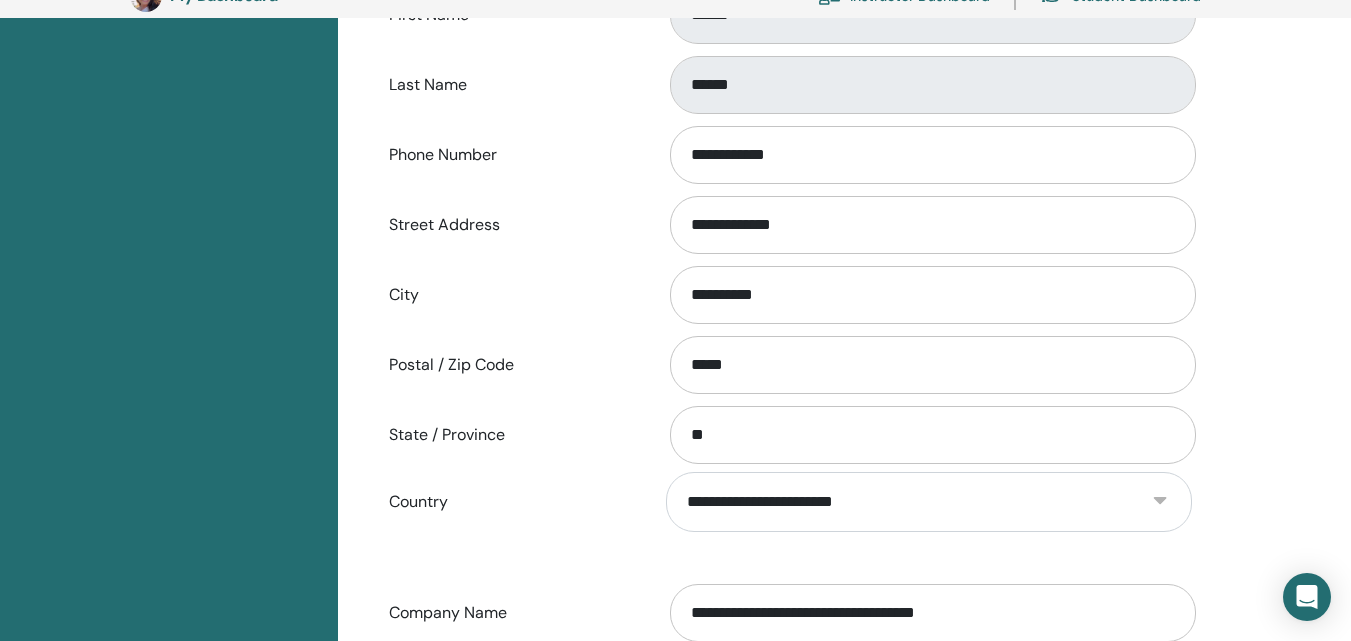 scroll, scrollTop: 744, scrollLeft: 0, axis: vertical 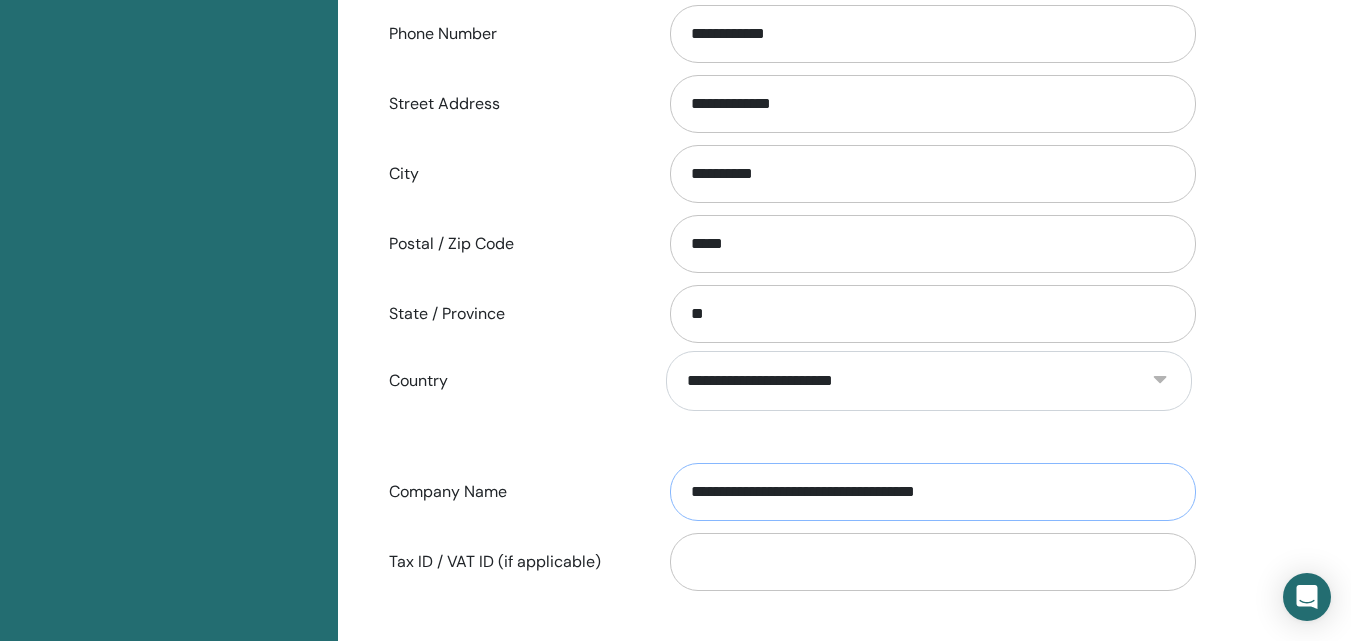 click on "**********" at bounding box center (933, 492) 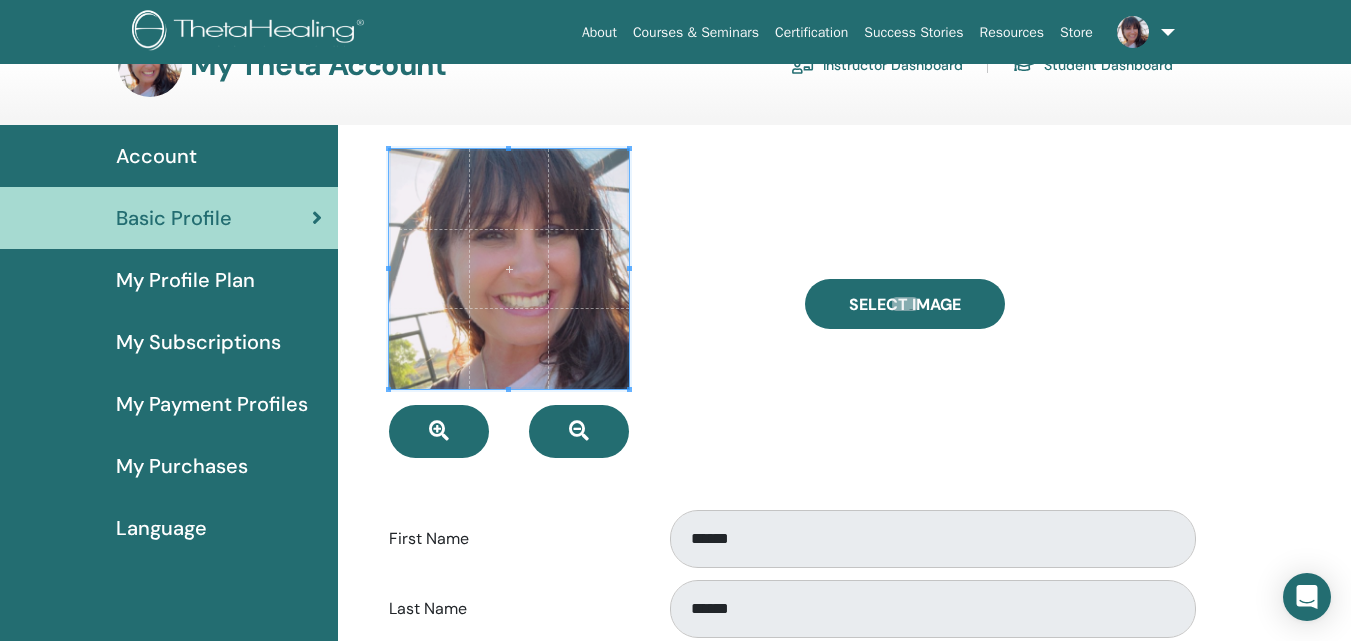 scroll, scrollTop: 0, scrollLeft: 0, axis: both 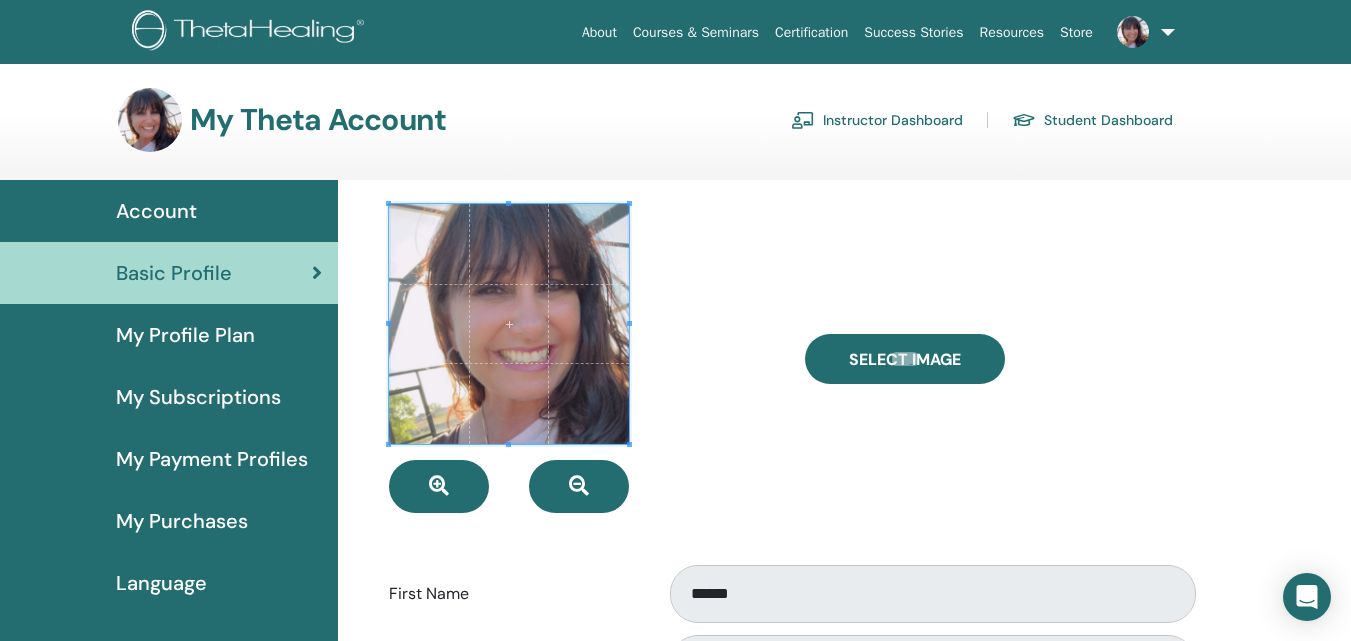 type on "**********" 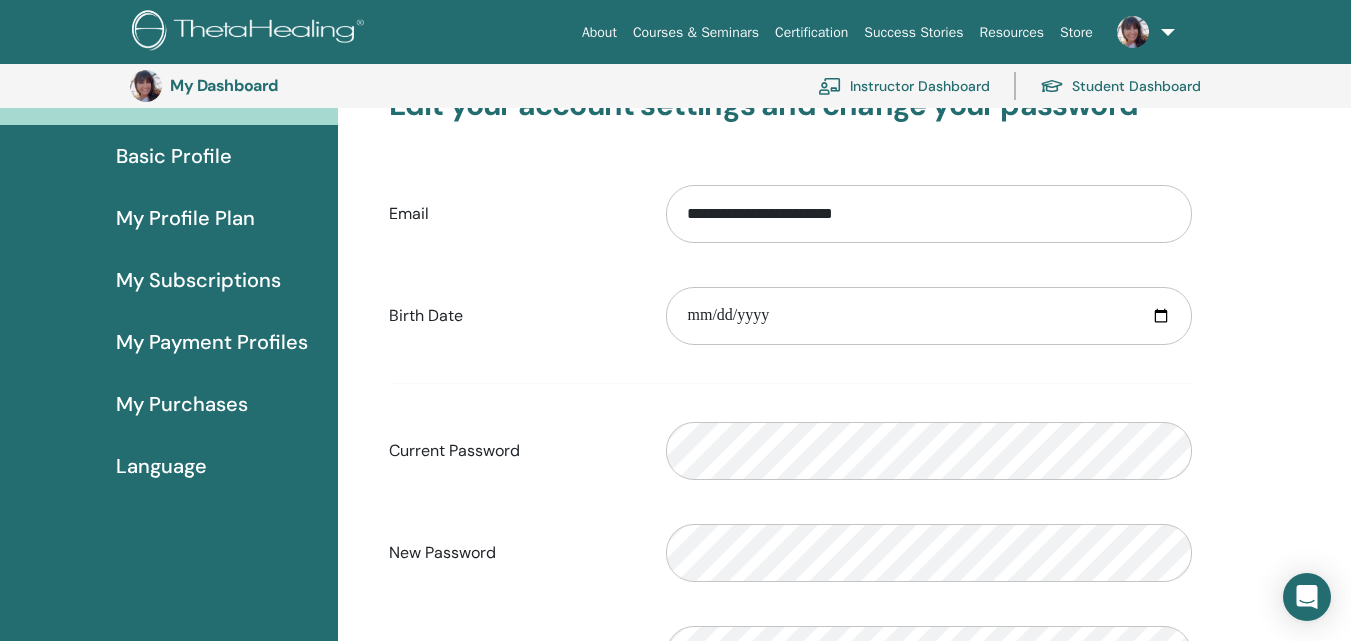 scroll, scrollTop: 0, scrollLeft: 0, axis: both 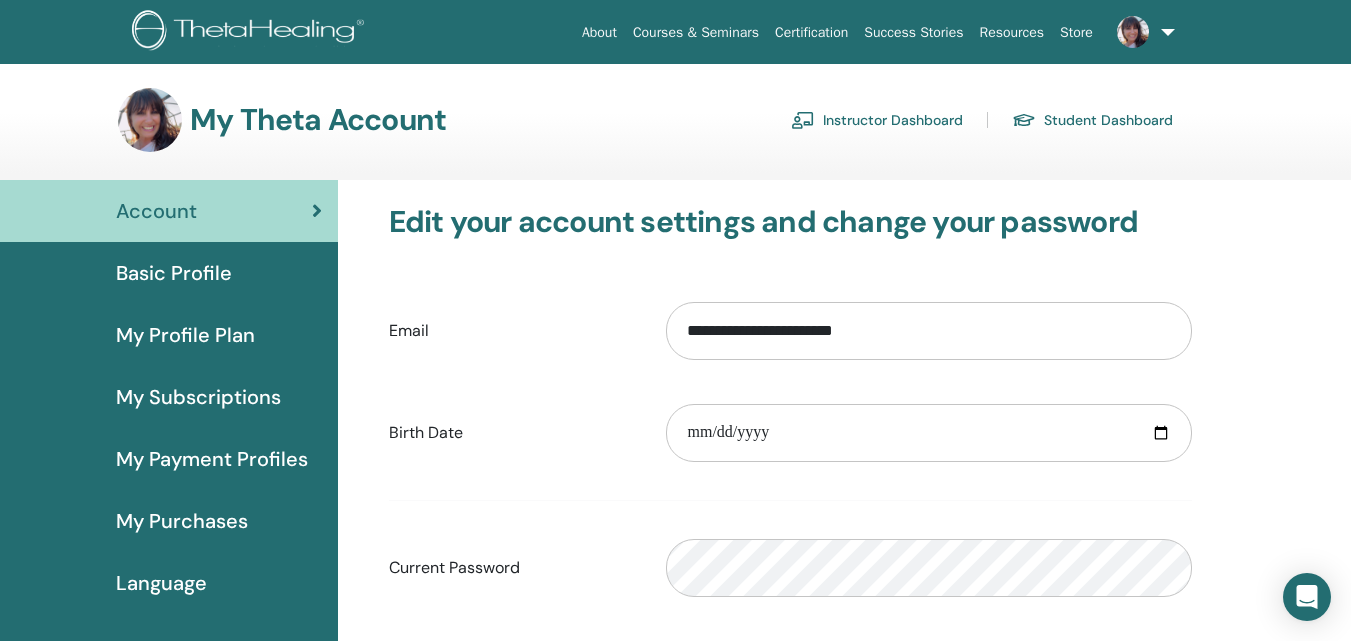 click at bounding box center (1133, 32) 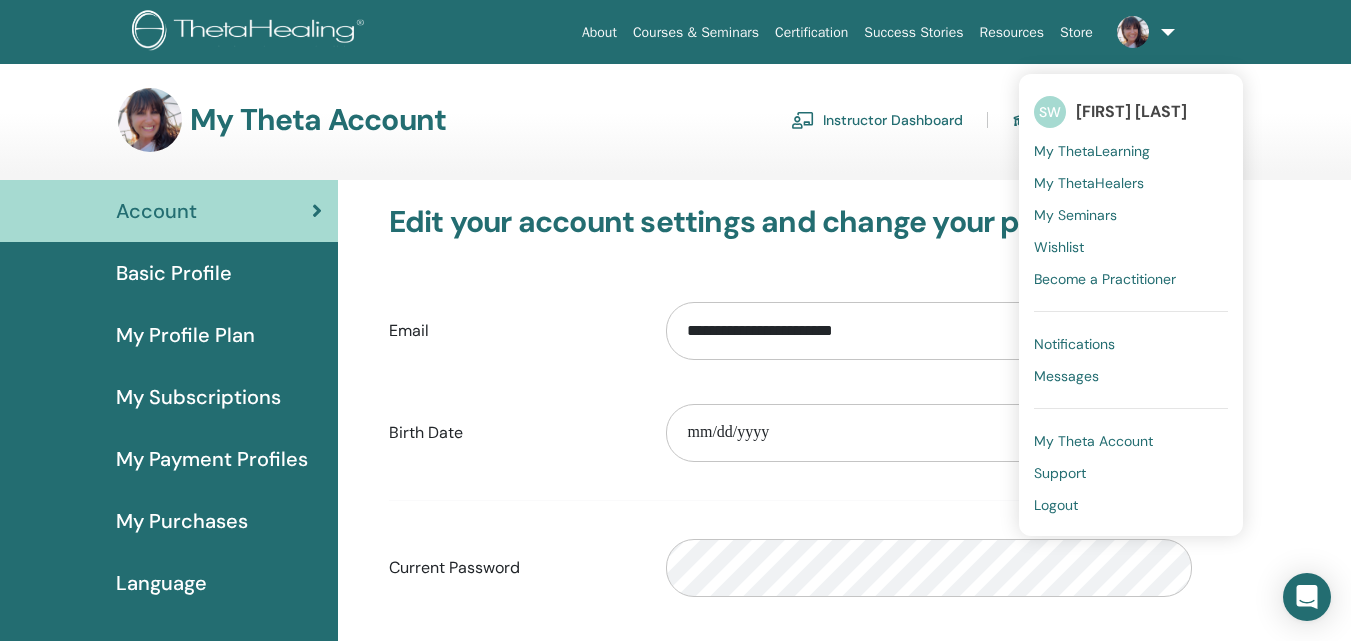click on "My Theta Account" at bounding box center [1093, 441] 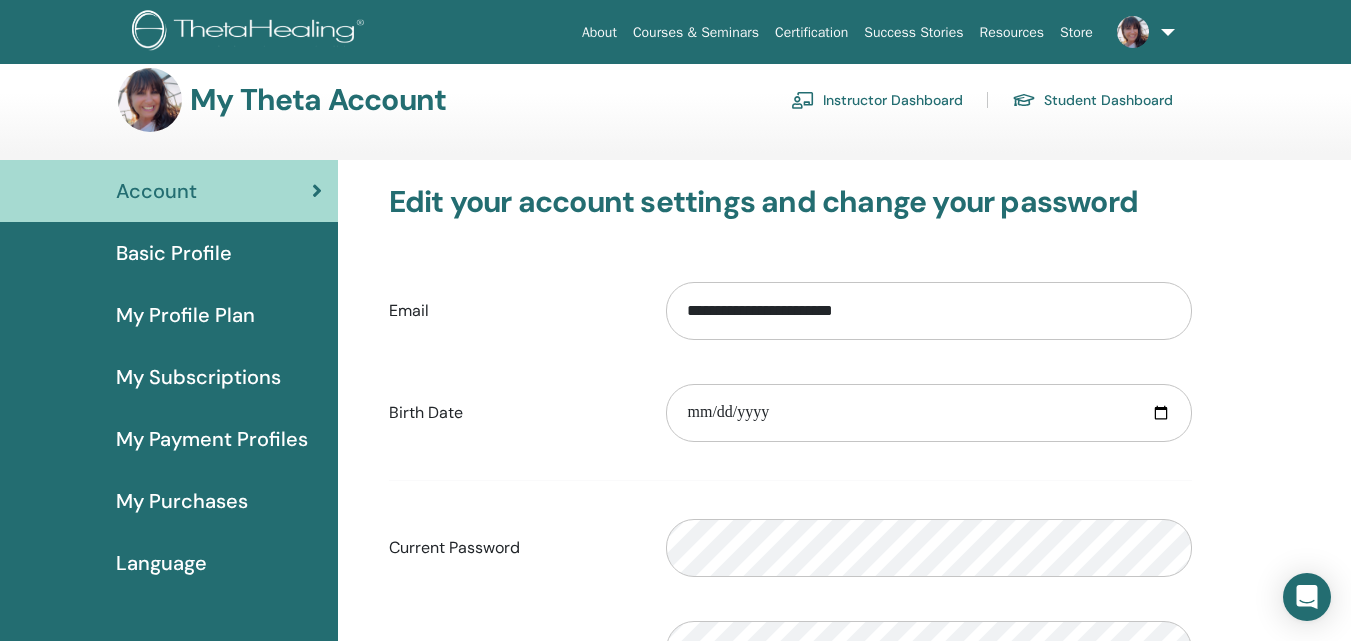 scroll, scrollTop: 0, scrollLeft: 0, axis: both 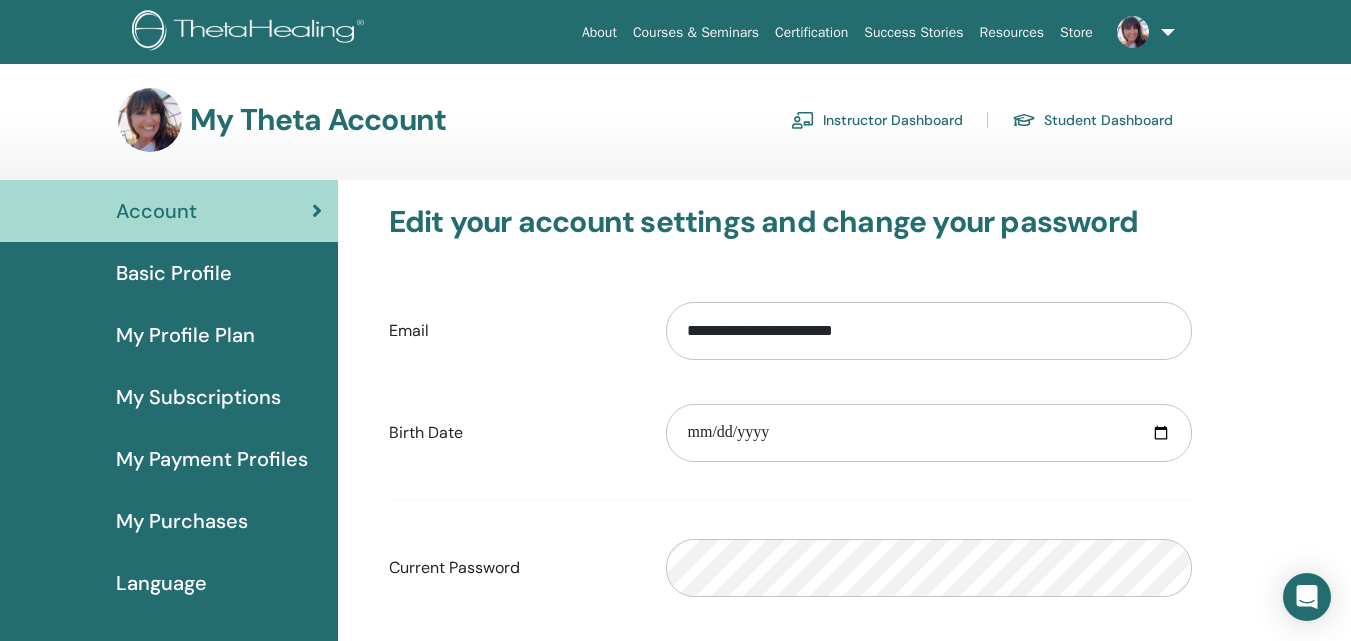 click at bounding box center (1133, 32) 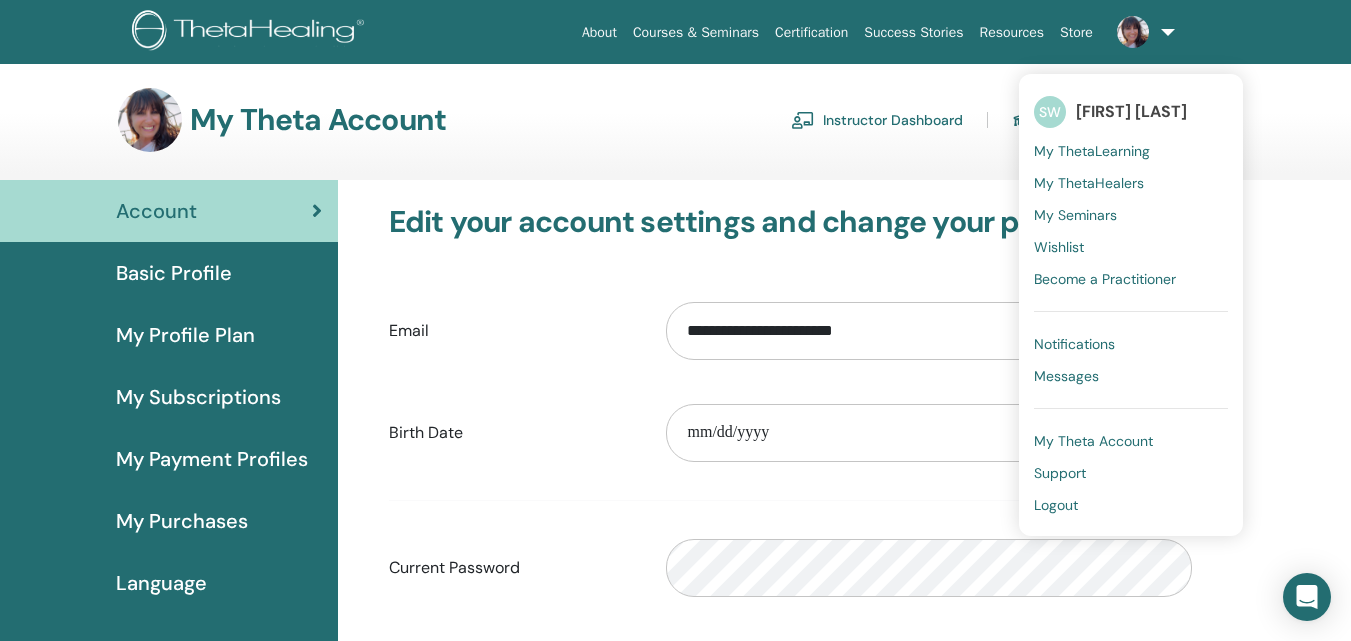 click on "My Theta Account
Instructor Dashboard
Student Dashboard" at bounding box center (675, 134) 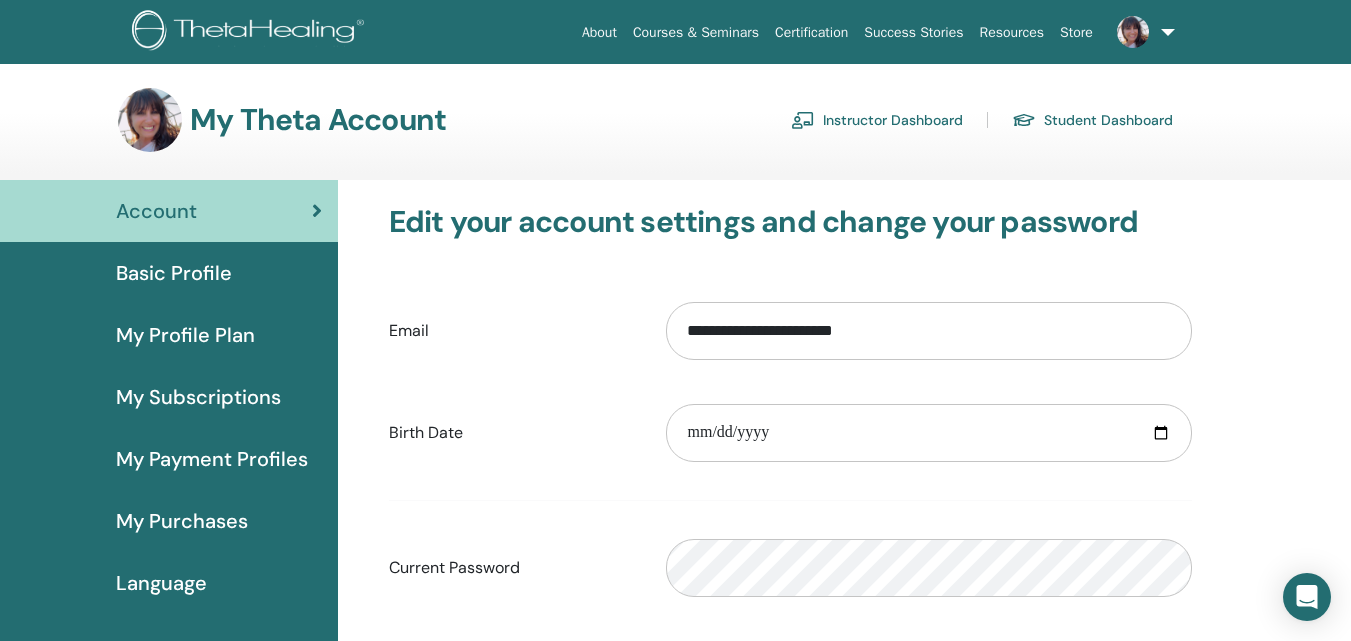 click on "Student Dashboard" at bounding box center (1092, 120) 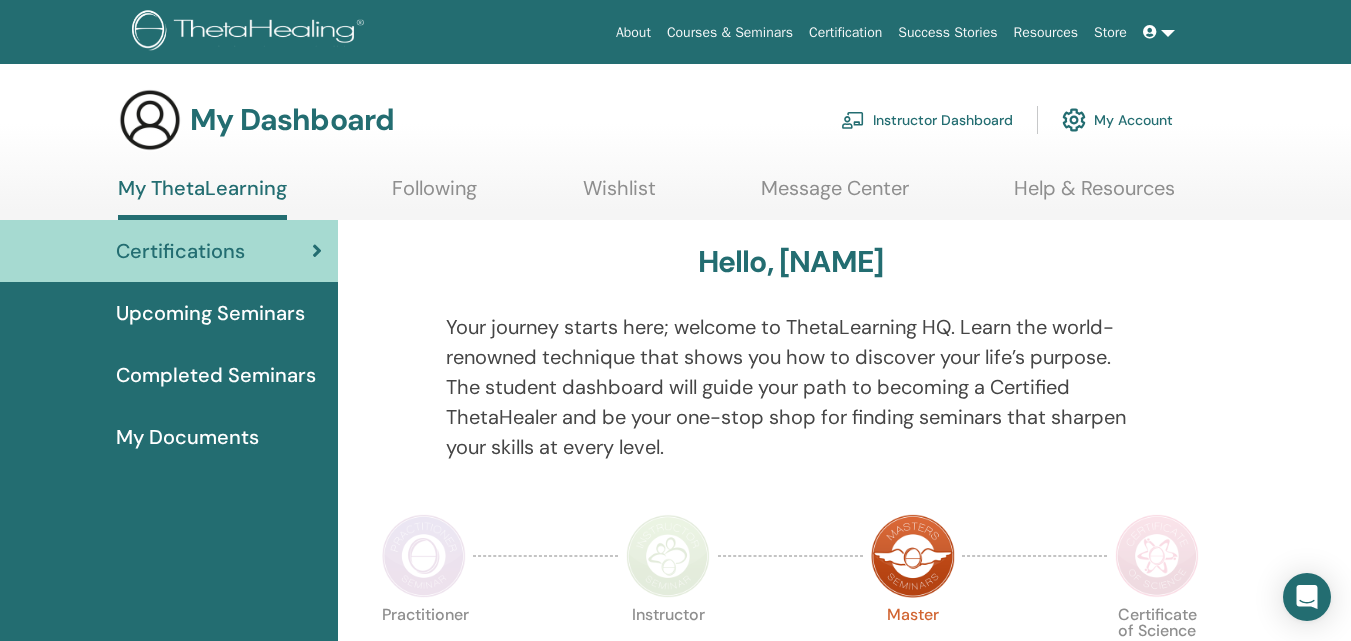 scroll, scrollTop: 0, scrollLeft: 0, axis: both 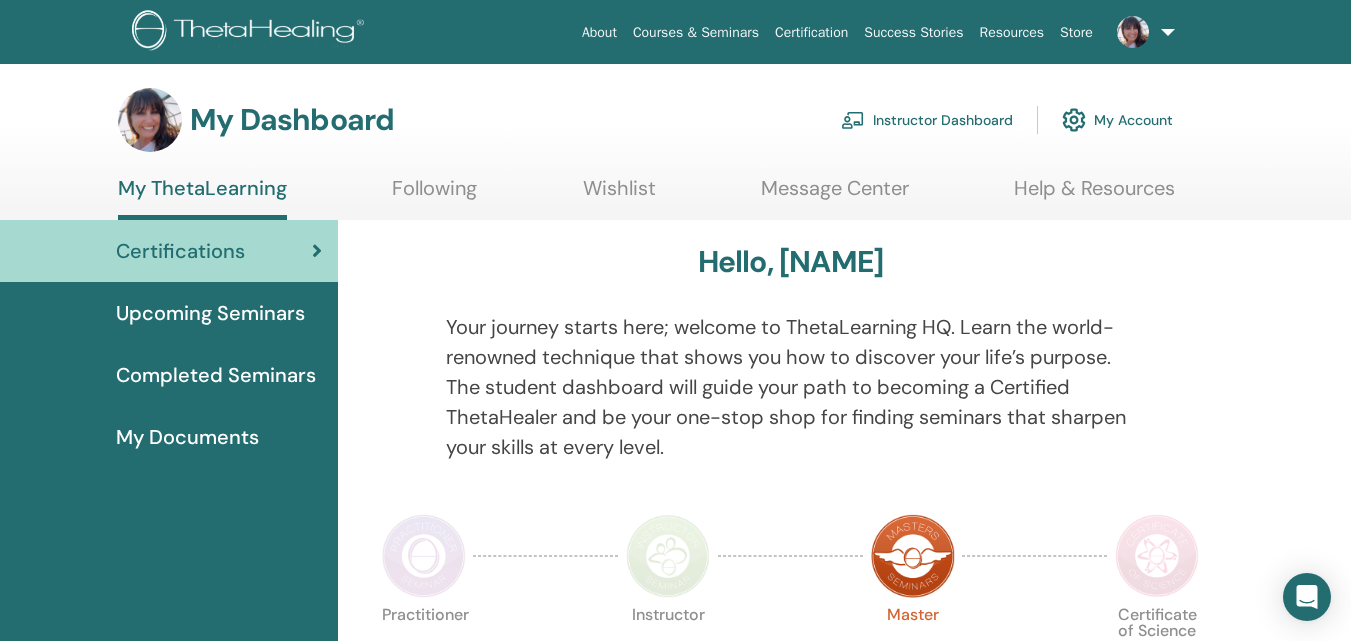 click on "Following" at bounding box center (434, 195) 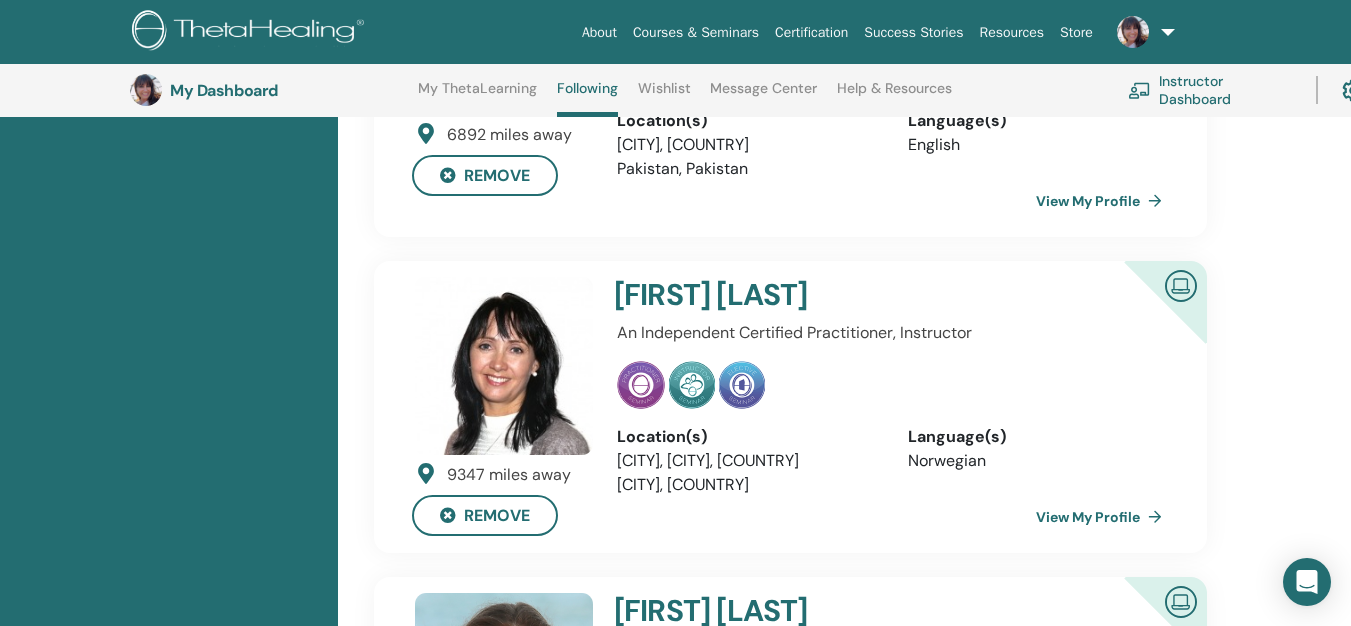 scroll, scrollTop: 5453, scrollLeft: 0, axis: vertical 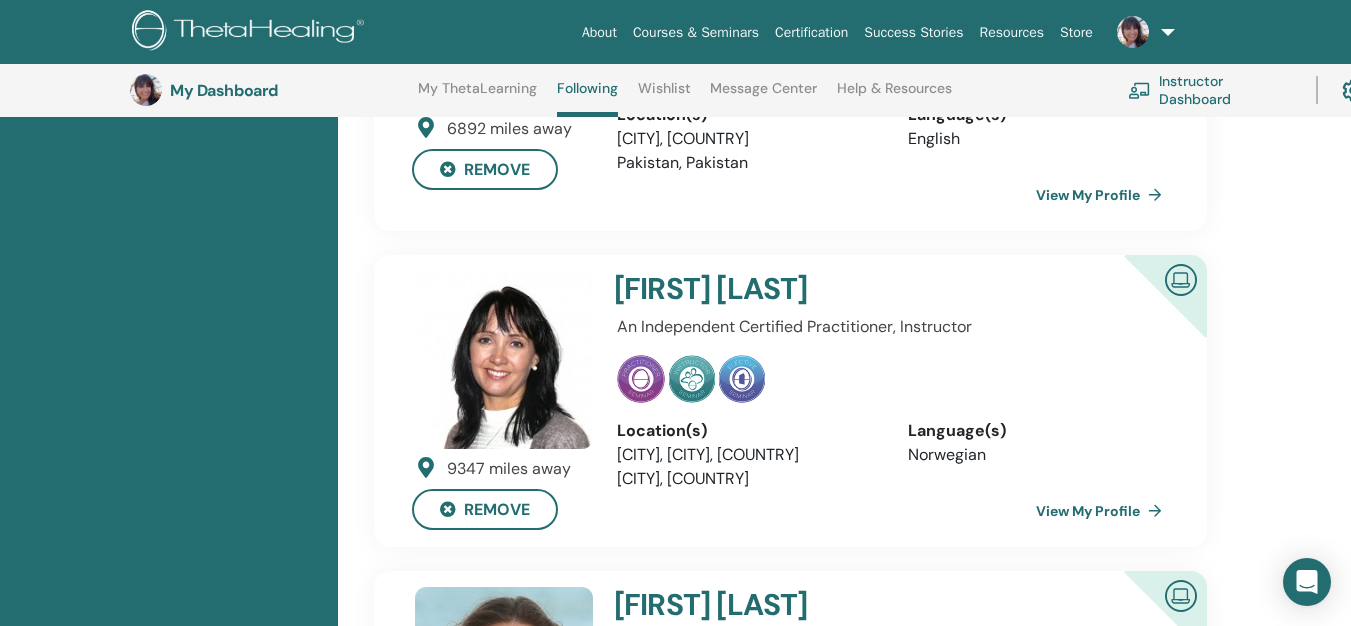 click at bounding box center [1181, -402] 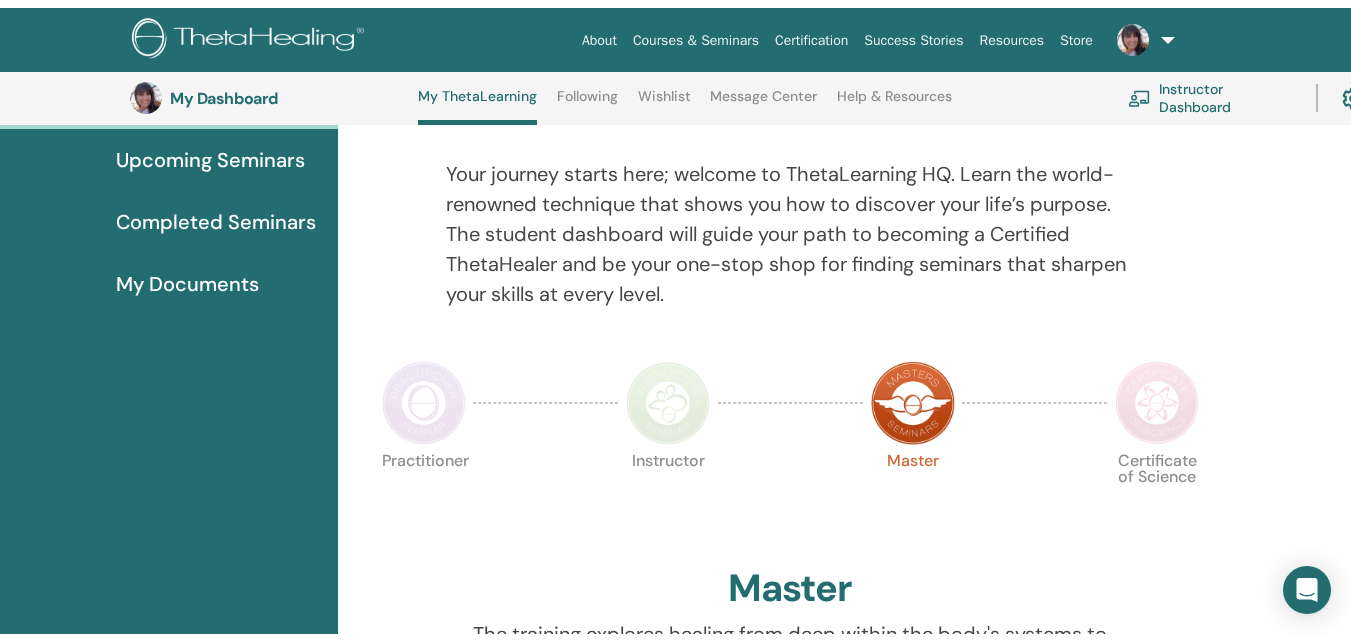 scroll, scrollTop: 0, scrollLeft: 0, axis: both 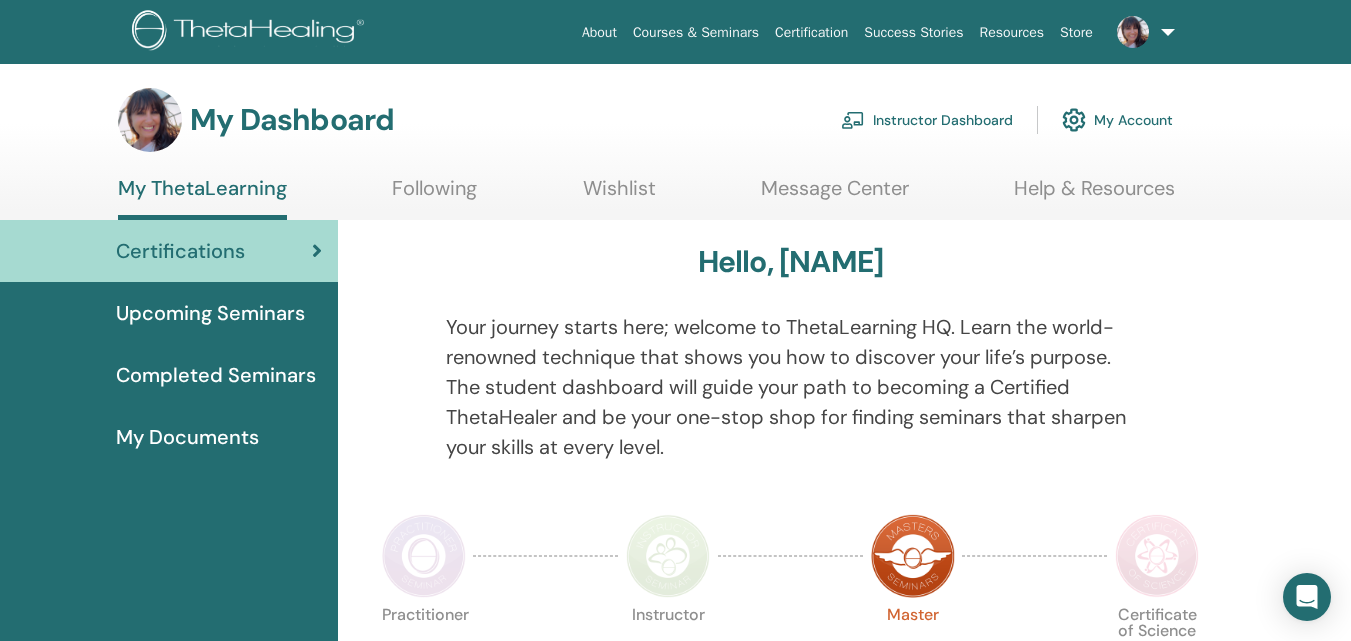 click at bounding box center (1133, 32) 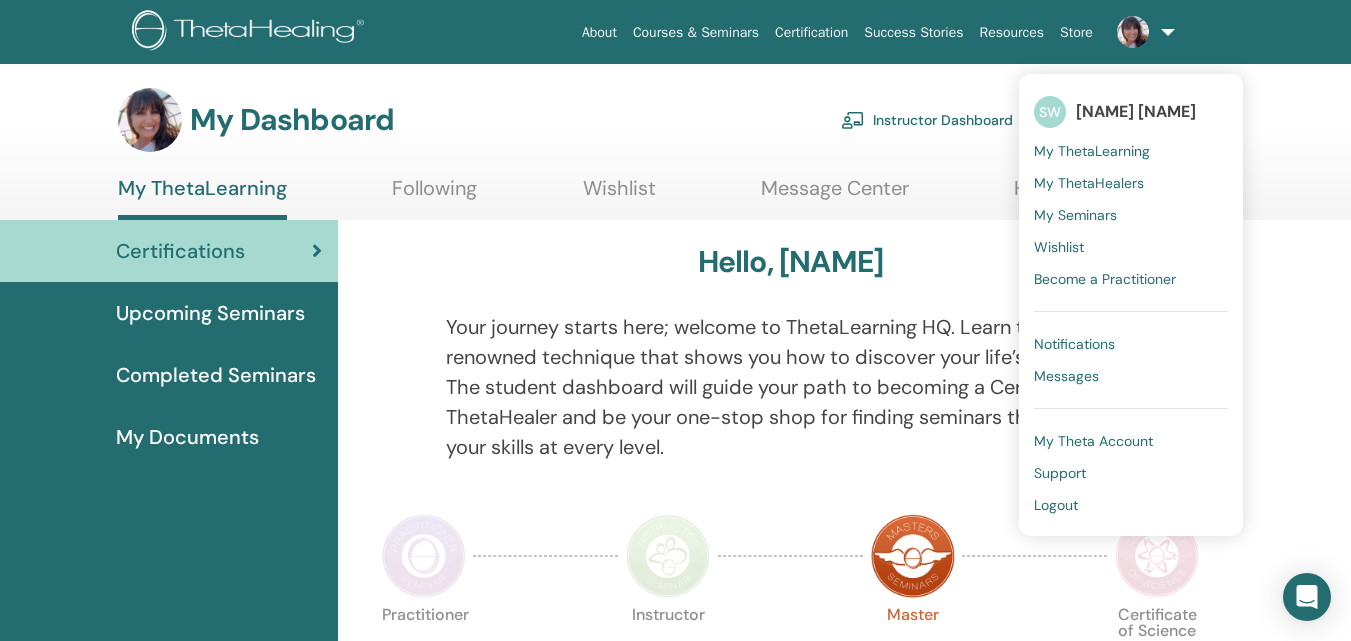click on "My Theta Account" at bounding box center (1093, 441) 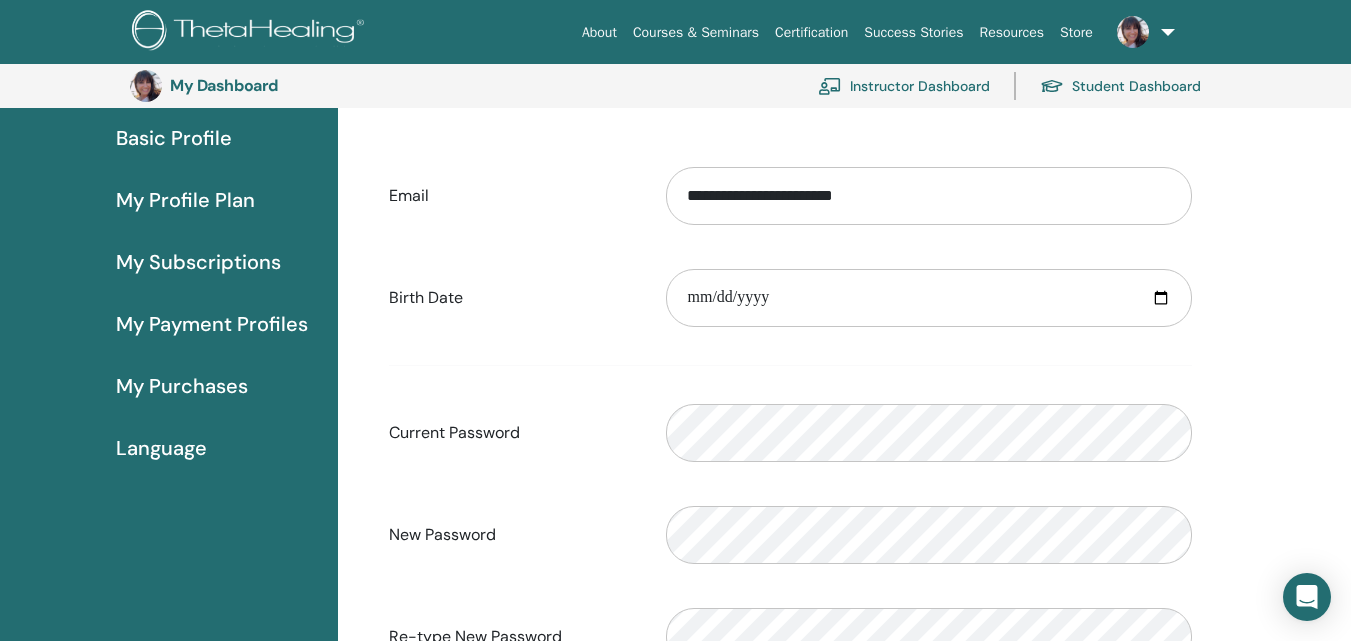 scroll, scrollTop: 144, scrollLeft: 0, axis: vertical 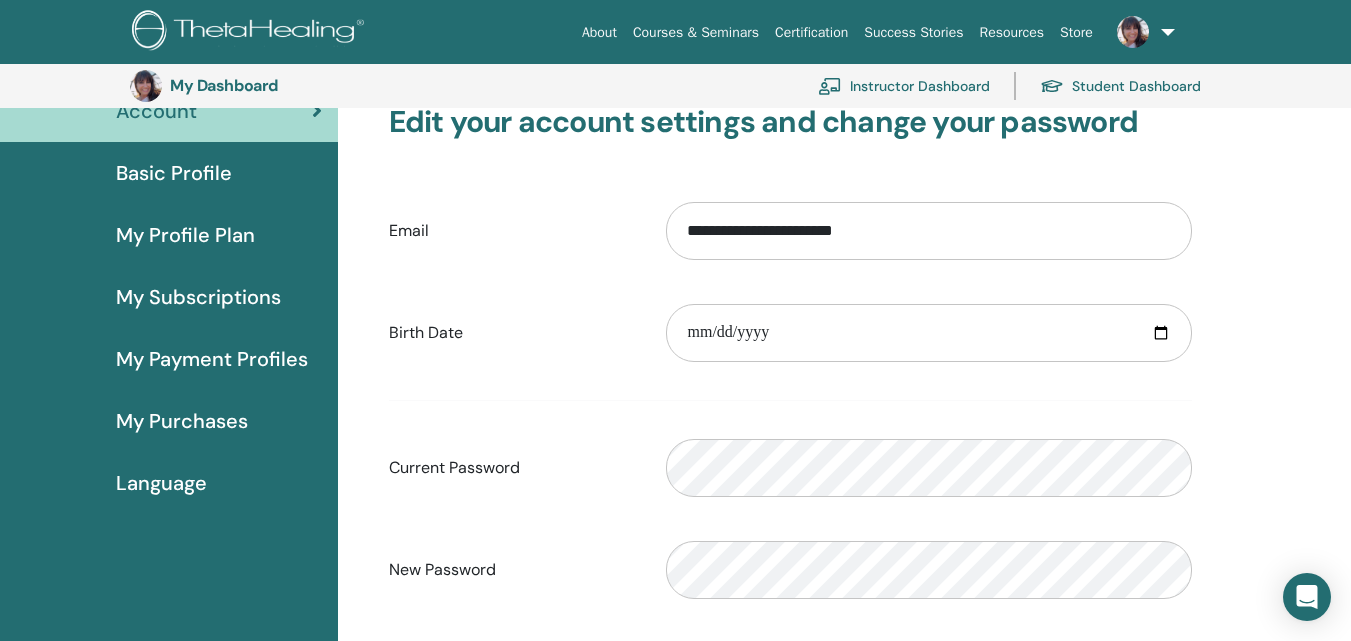 click on "Basic Profile" at bounding box center (174, 173) 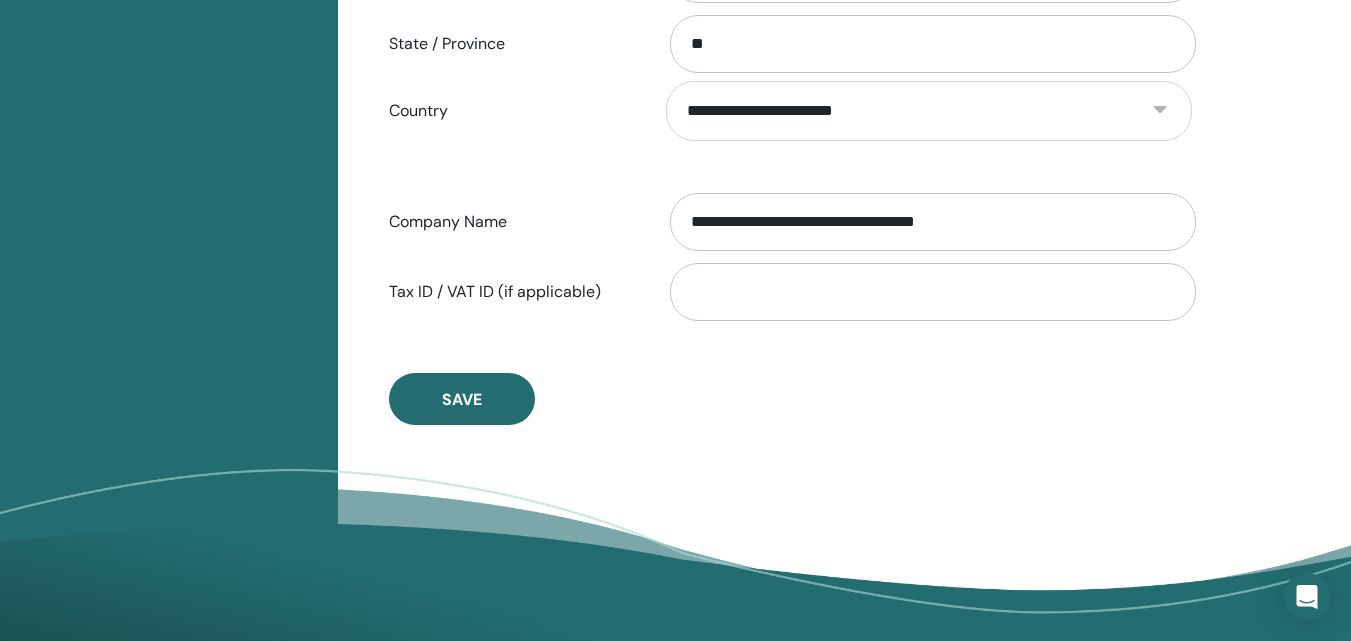 scroll, scrollTop: 1044, scrollLeft: 0, axis: vertical 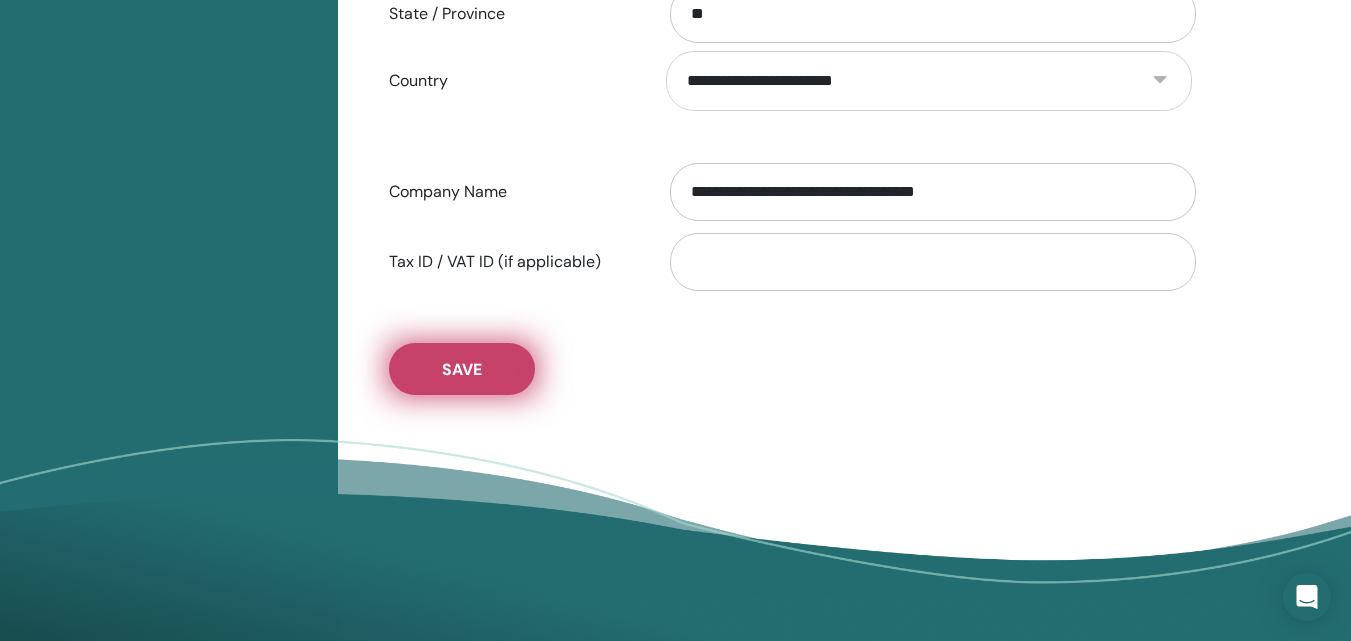 click on "Save" at bounding box center [462, 369] 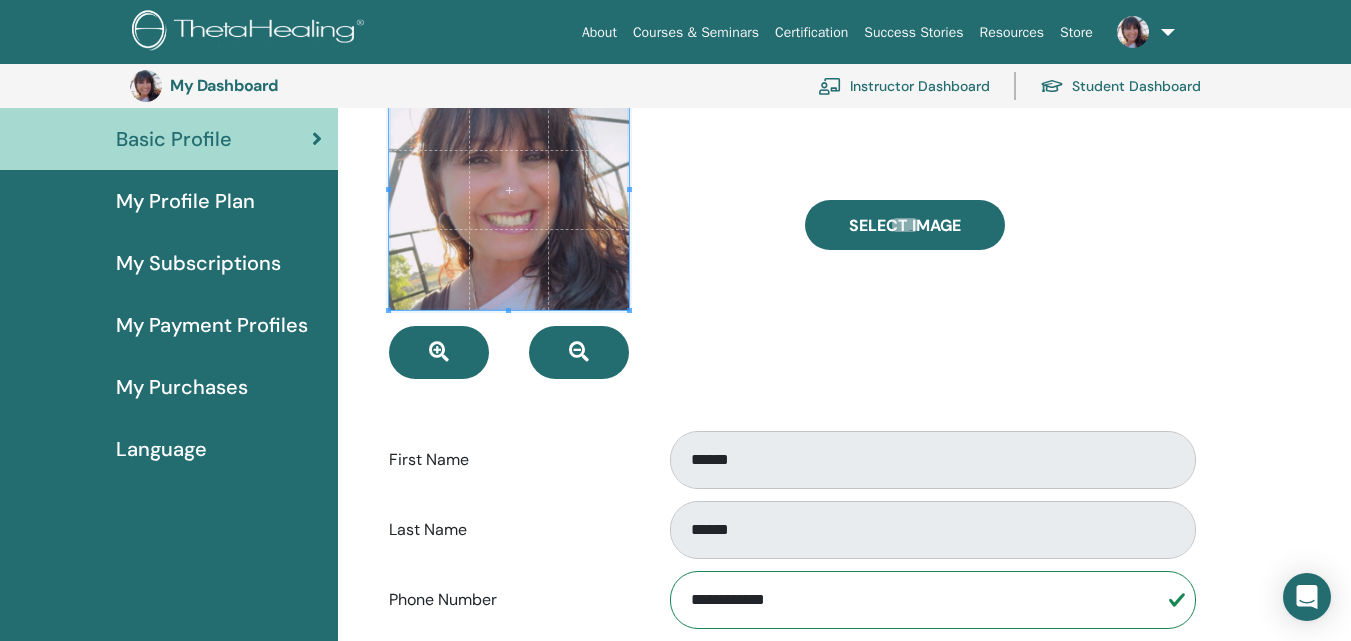 scroll, scrollTop: 144, scrollLeft: 0, axis: vertical 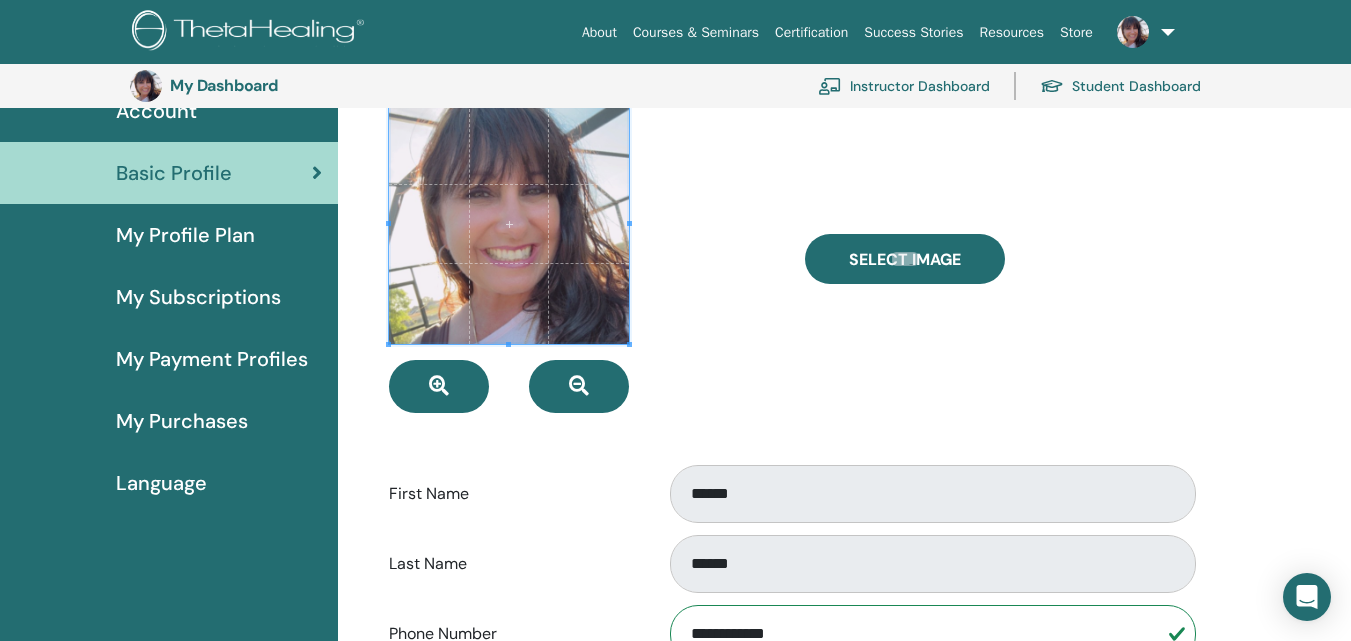 click on "My Profile Plan" at bounding box center [185, 235] 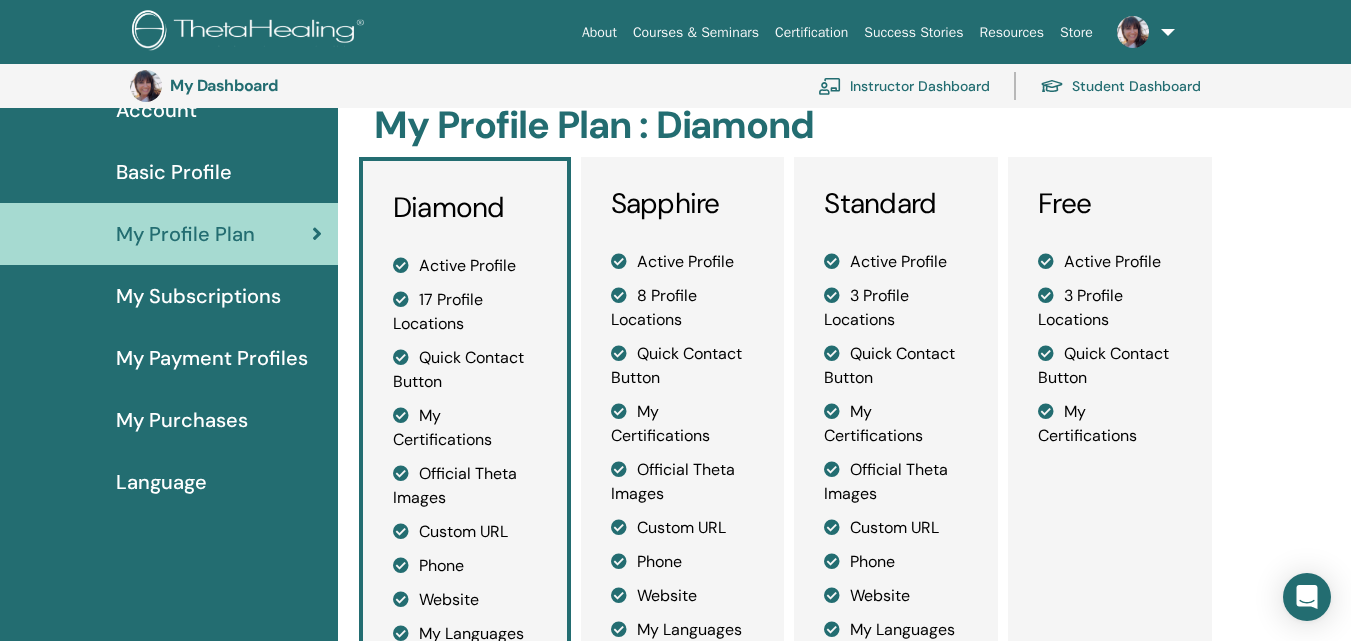 scroll, scrollTop: 144, scrollLeft: 0, axis: vertical 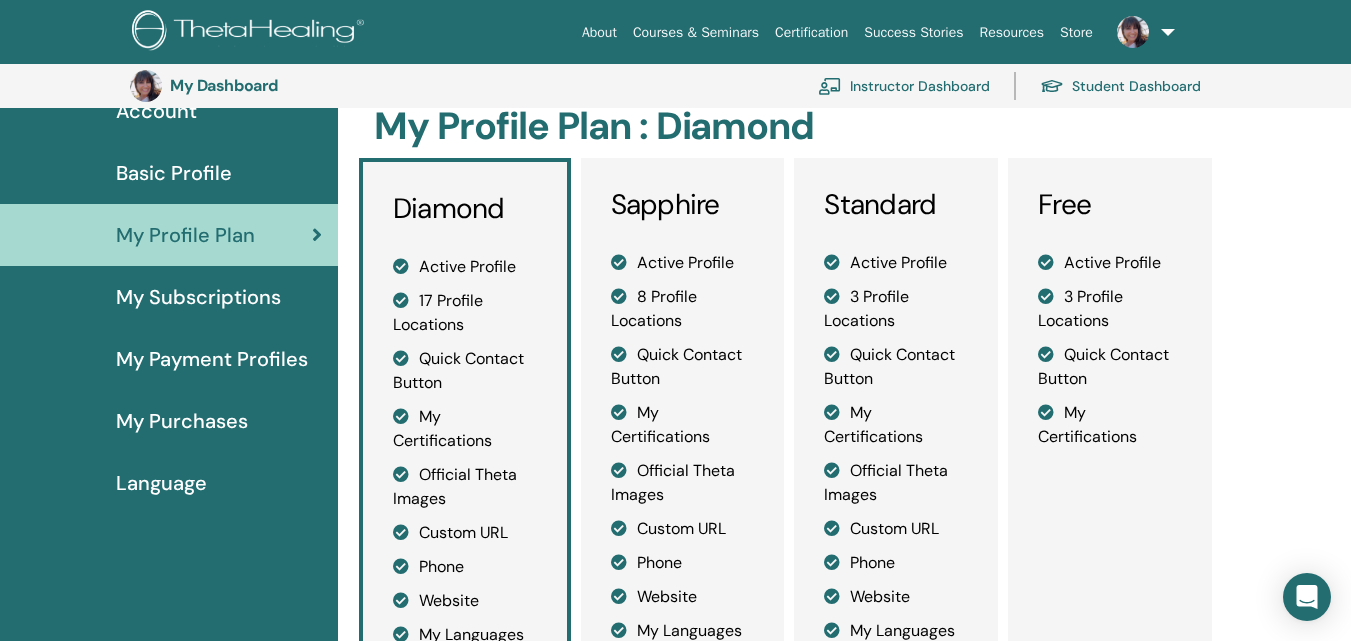 click on "My Subscriptions" at bounding box center (198, 297) 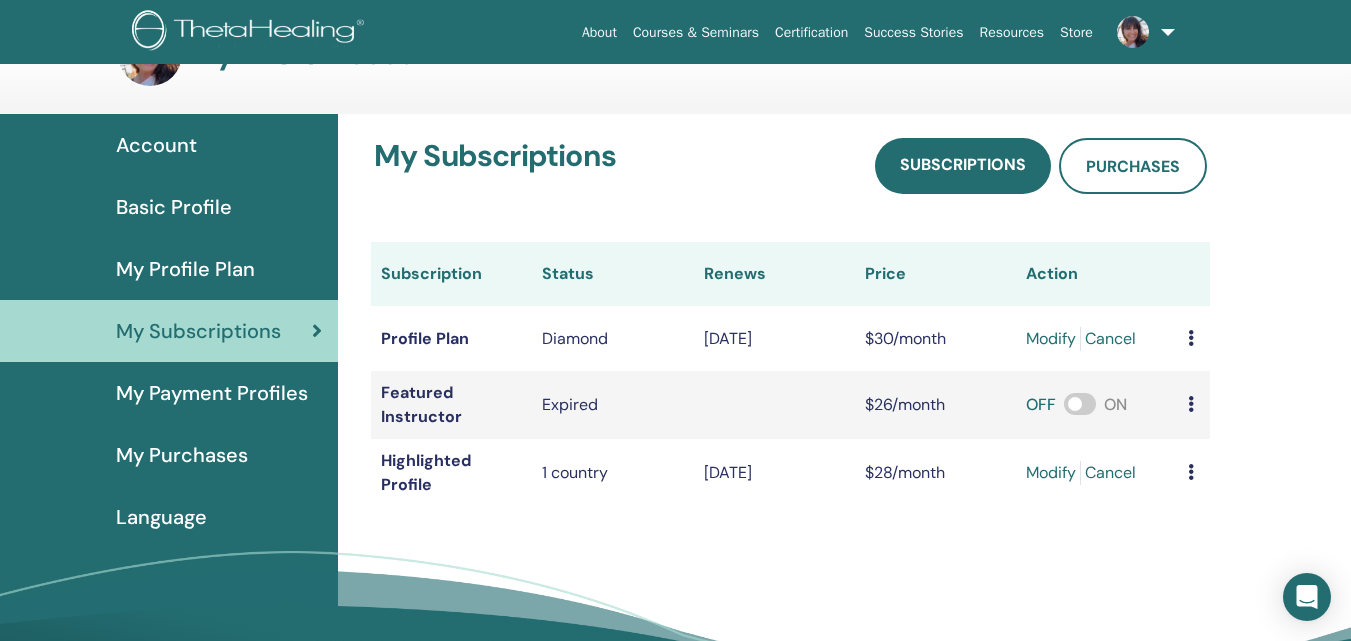 scroll, scrollTop: 100, scrollLeft: 0, axis: vertical 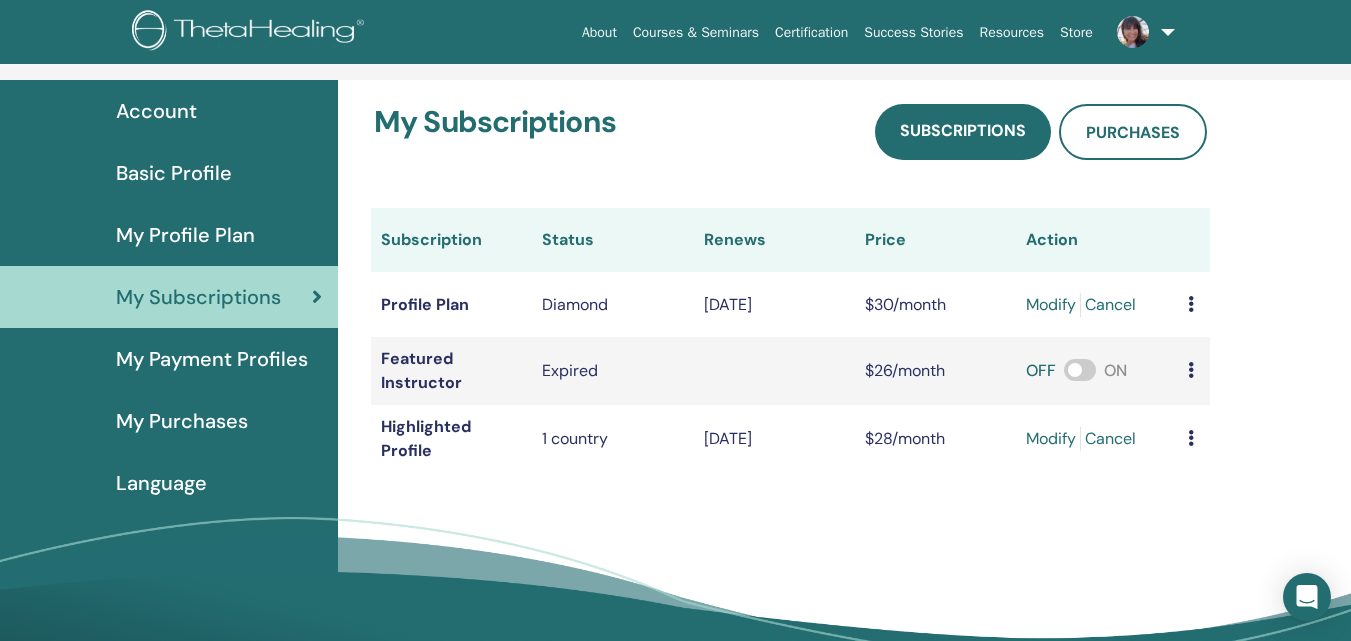 click at bounding box center [1080, 370] 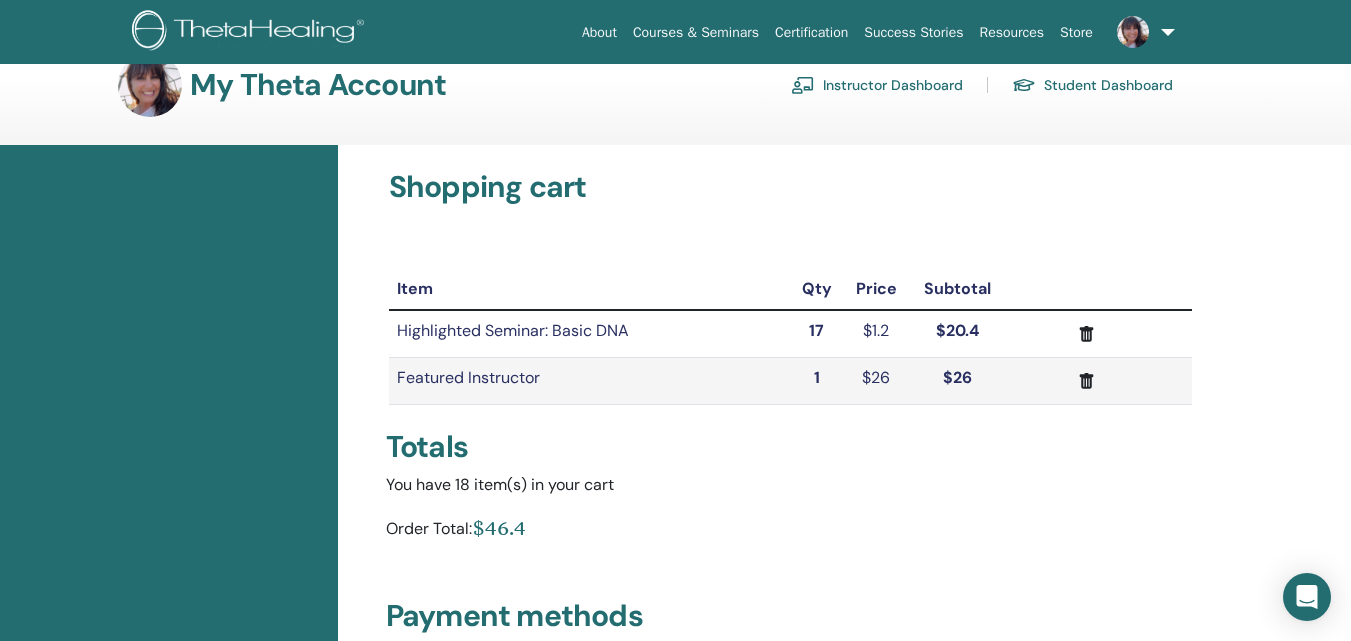 scroll, scrollTop: 0, scrollLeft: 0, axis: both 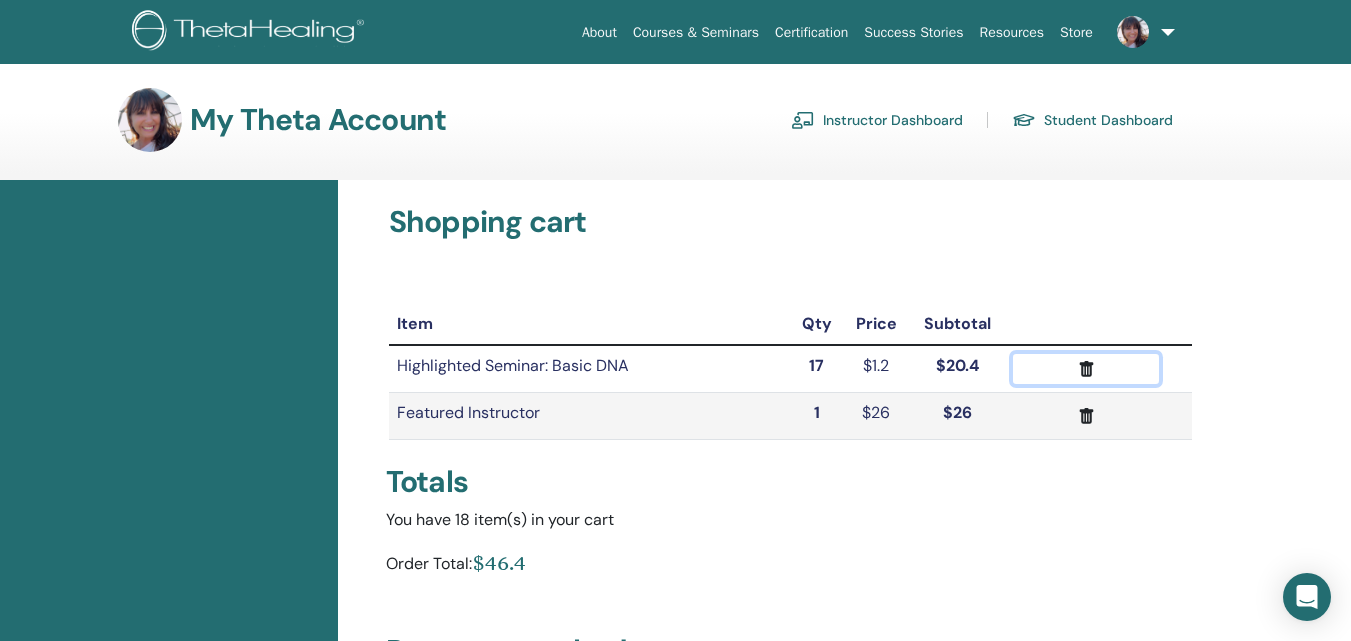 click 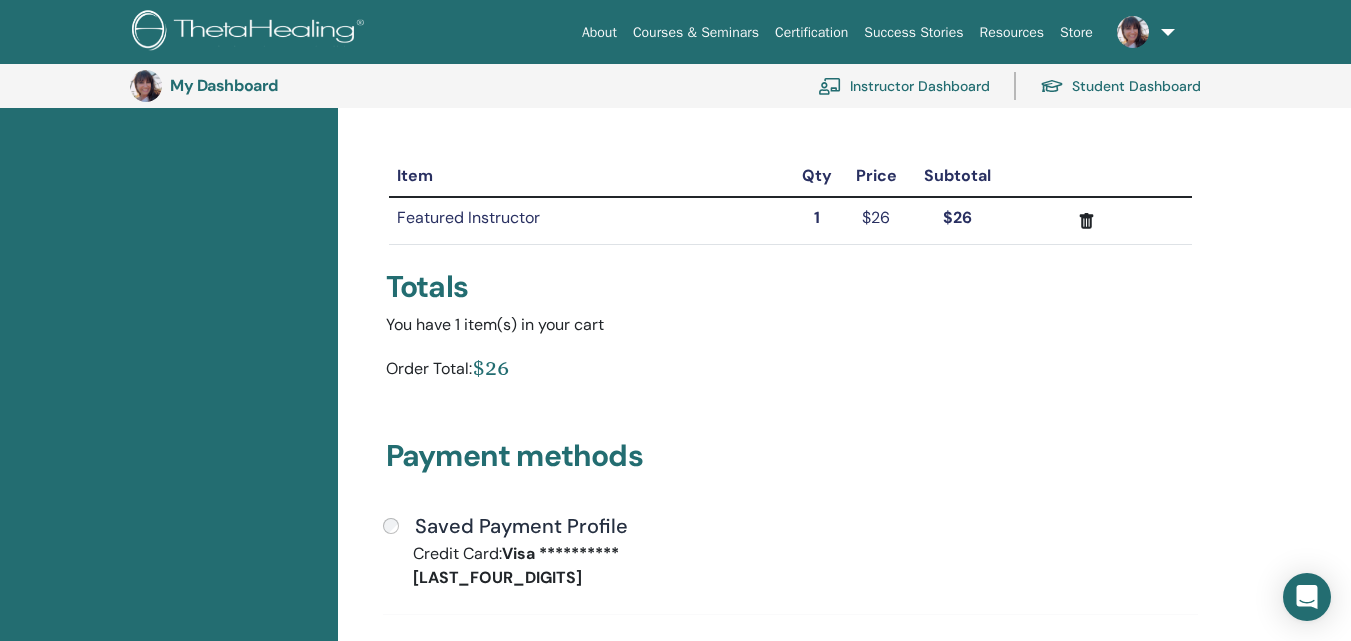scroll, scrollTop: 344, scrollLeft: 0, axis: vertical 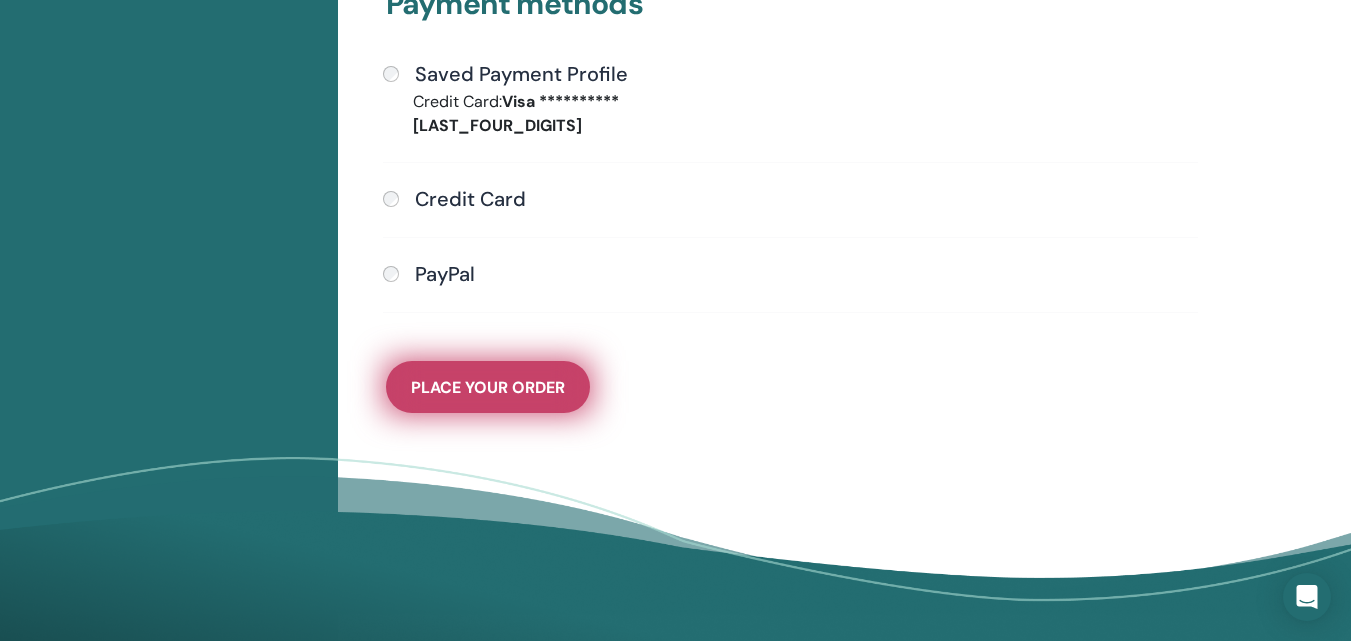 click on "Place Your Order" at bounding box center (488, 387) 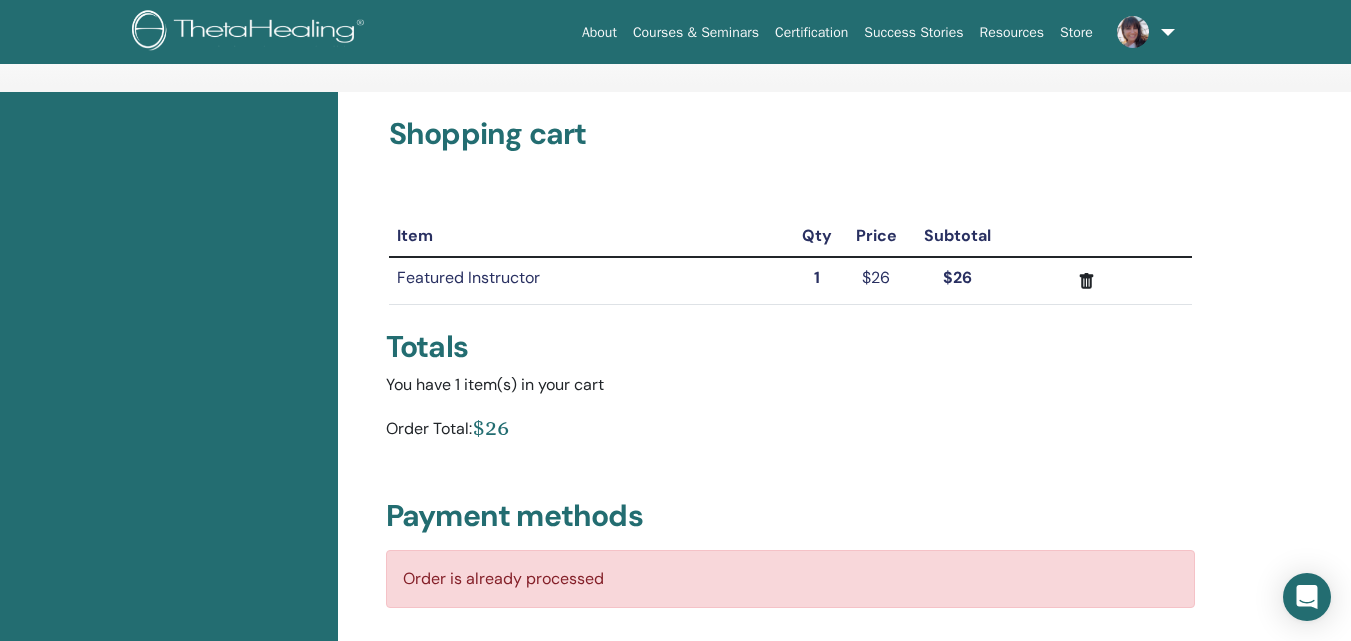 scroll, scrollTop: 0, scrollLeft: 0, axis: both 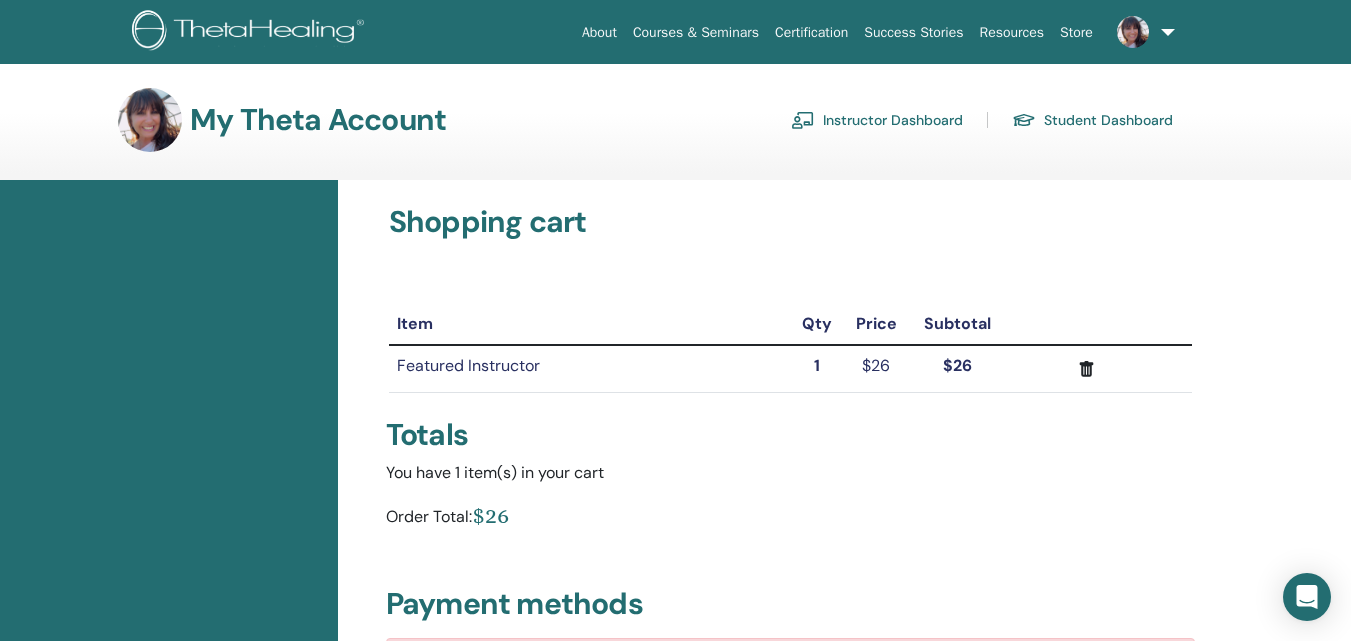 click on "Instructor Dashboard" at bounding box center (877, 120) 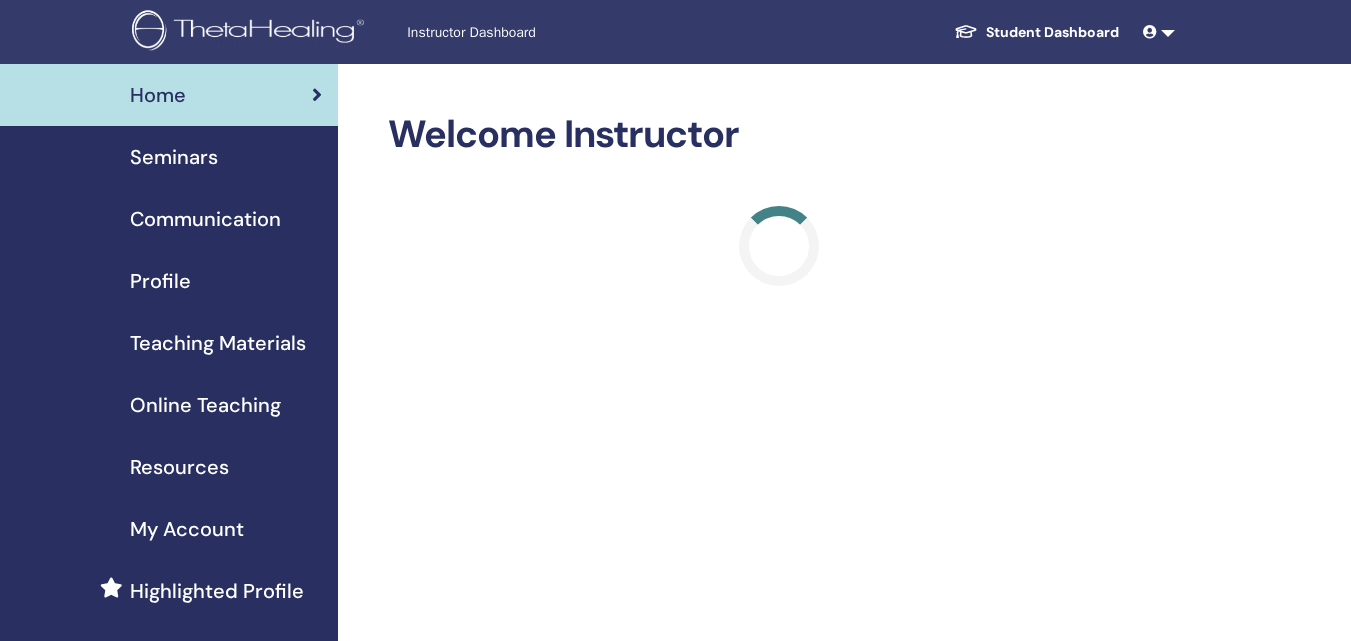 scroll, scrollTop: 0, scrollLeft: 0, axis: both 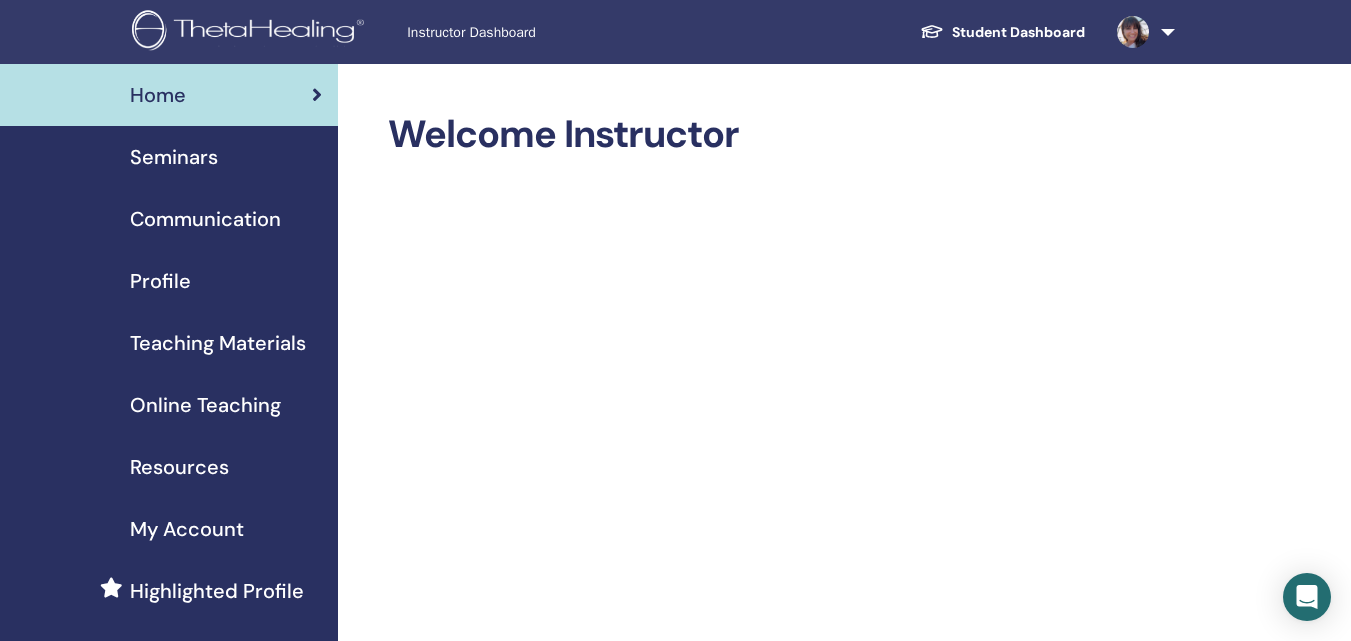 click on "Student Dashboard" at bounding box center [1002, 32] 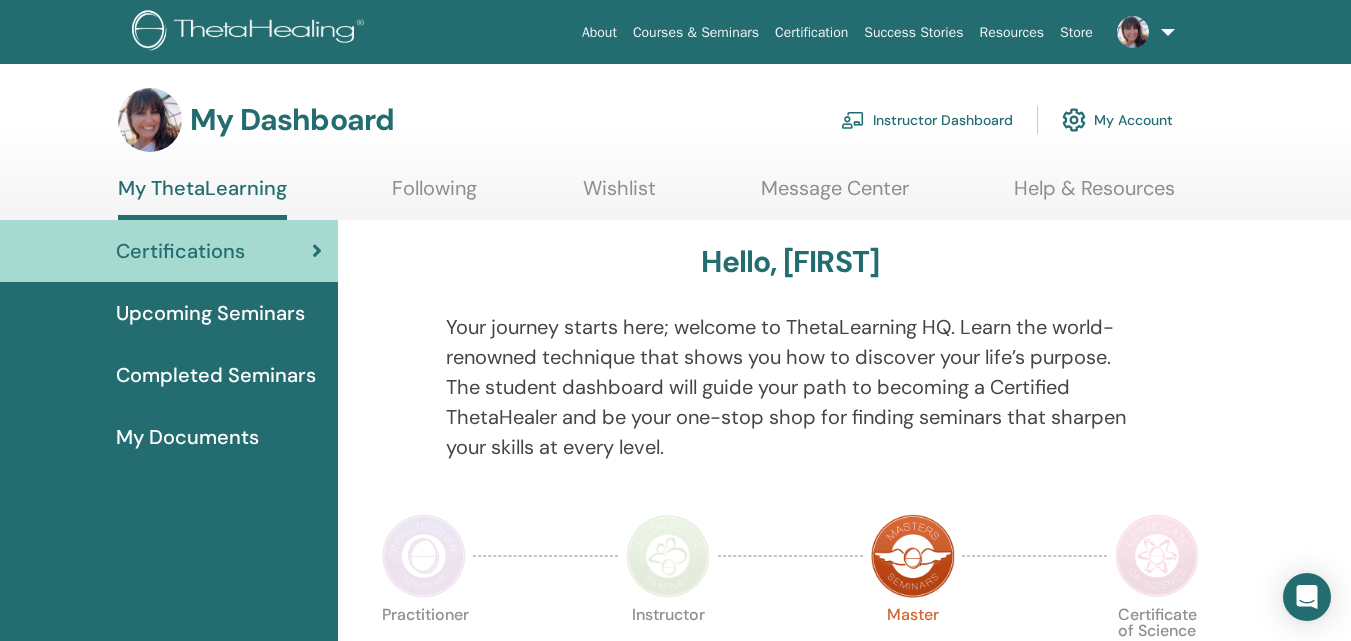 scroll, scrollTop: 0, scrollLeft: 0, axis: both 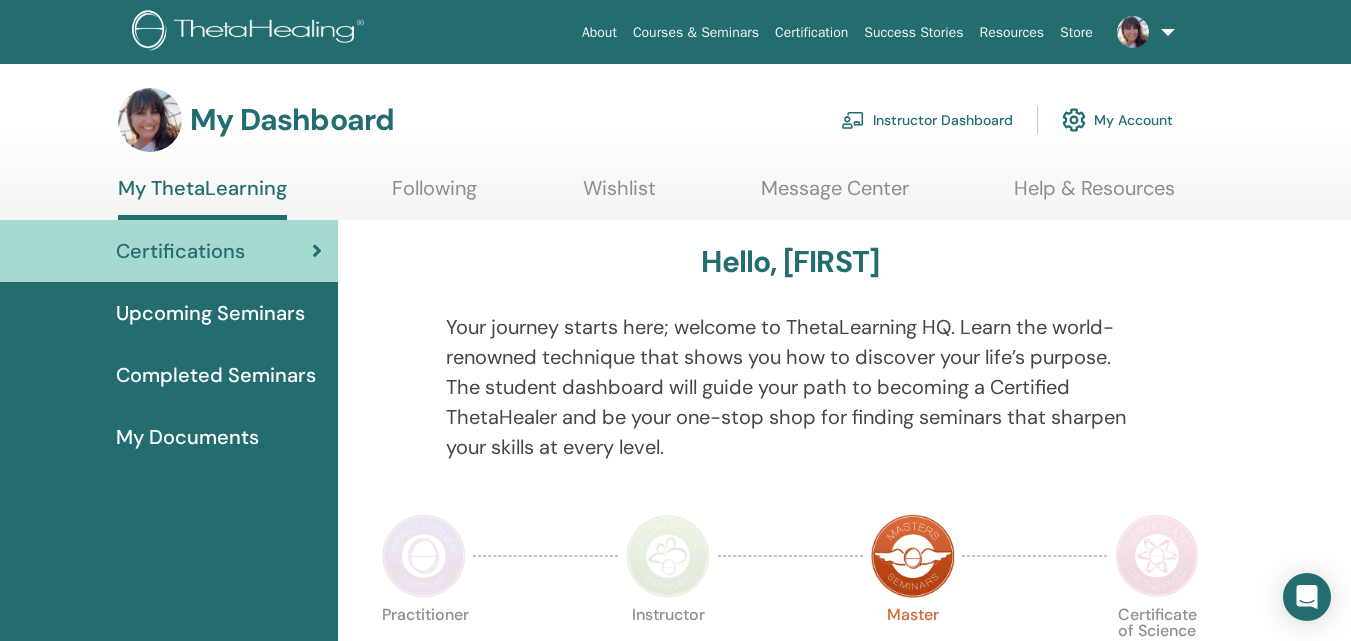 click on "My Documents" at bounding box center (187, 437) 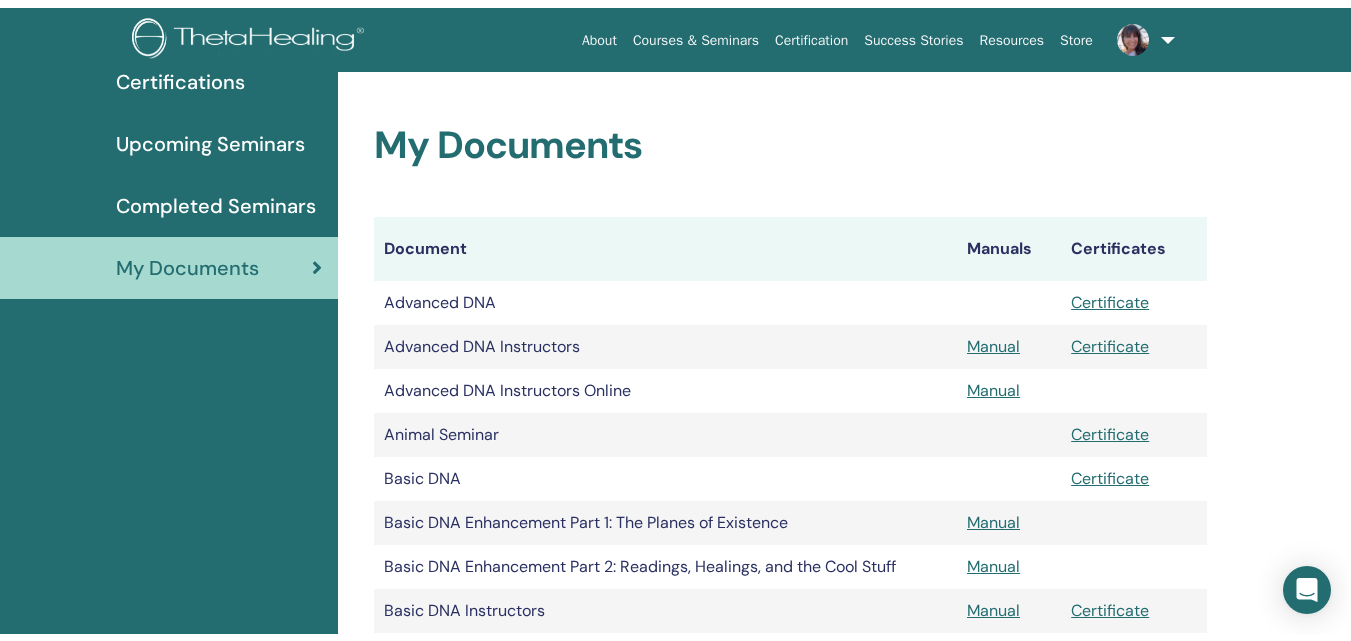 scroll, scrollTop: 0, scrollLeft: 0, axis: both 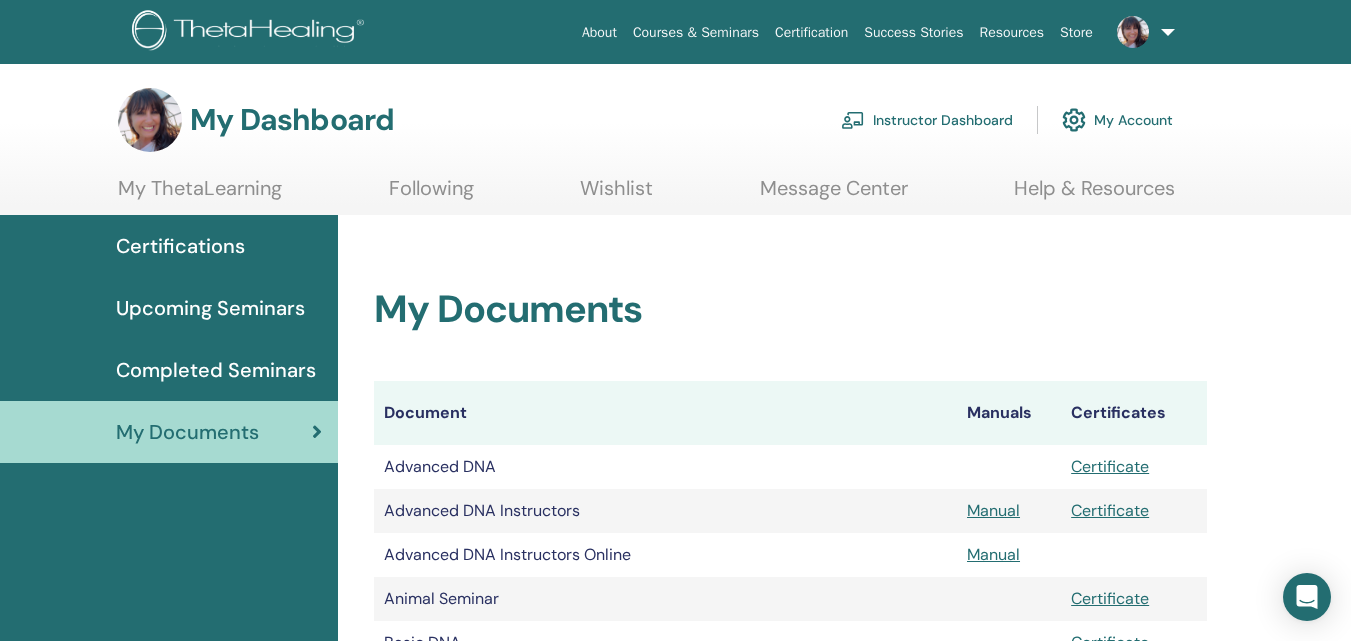 click on "Help & Resources" at bounding box center [1094, 195] 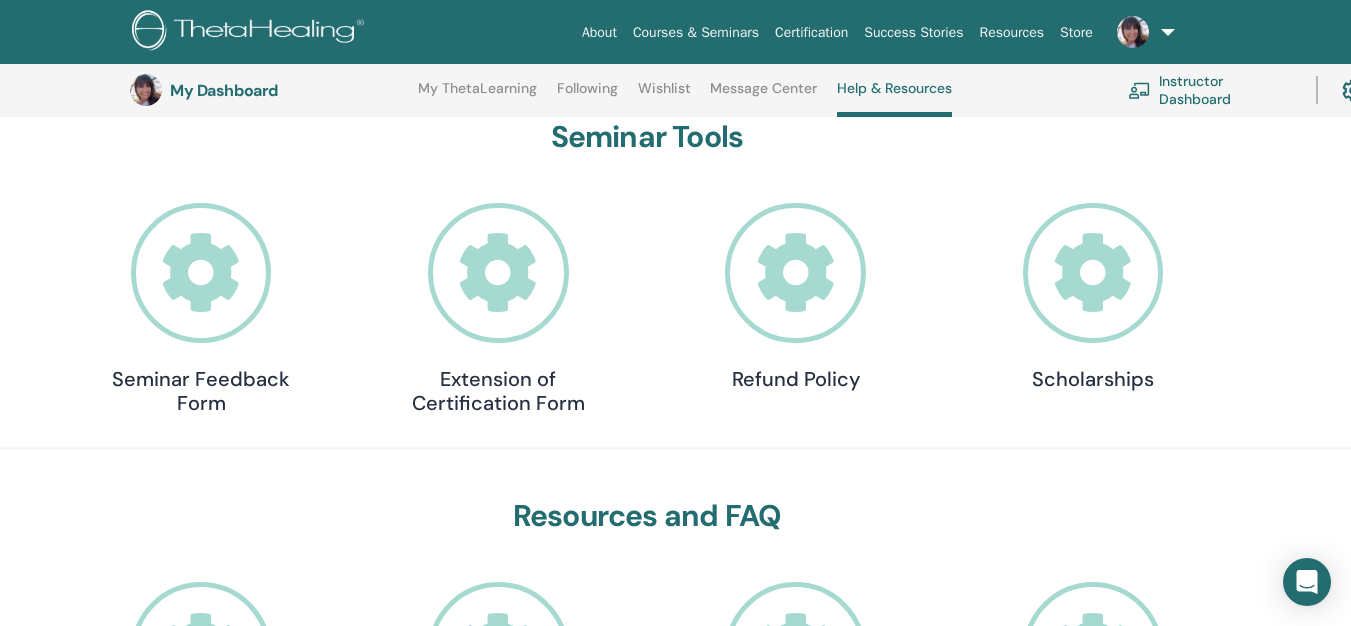 scroll, scrollTop: 253, scrollLeft: 0, axis: vertical 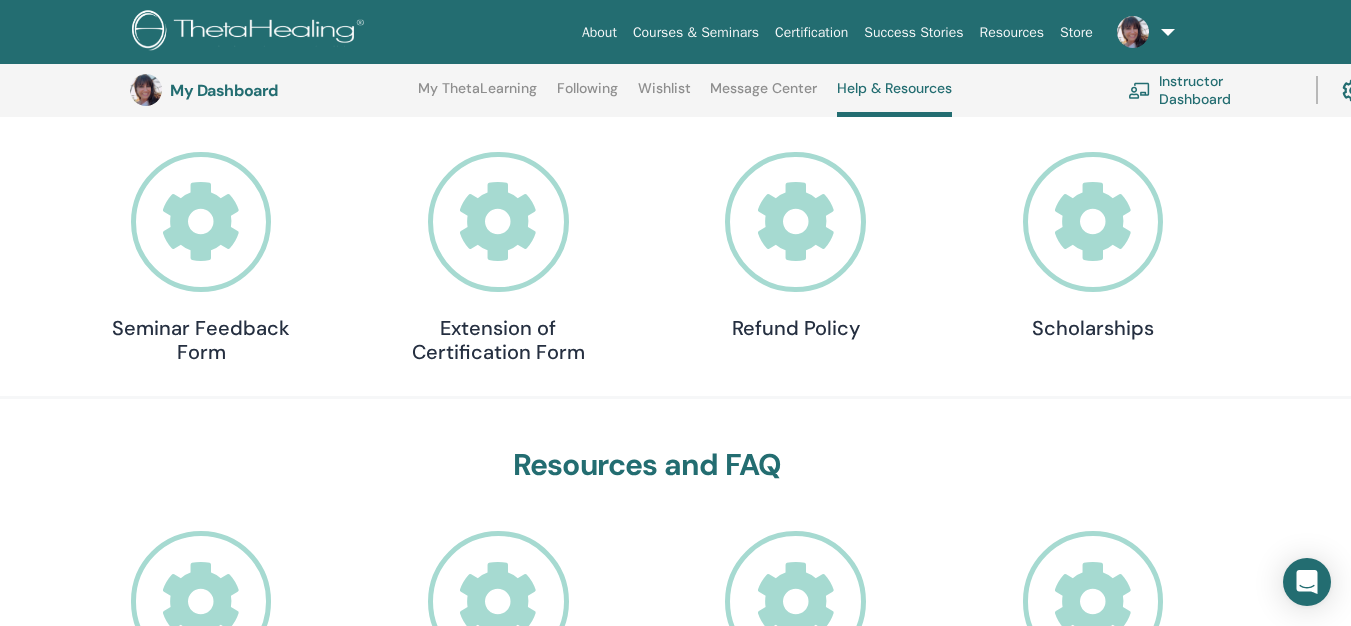 click at bounding box center (201, 222) 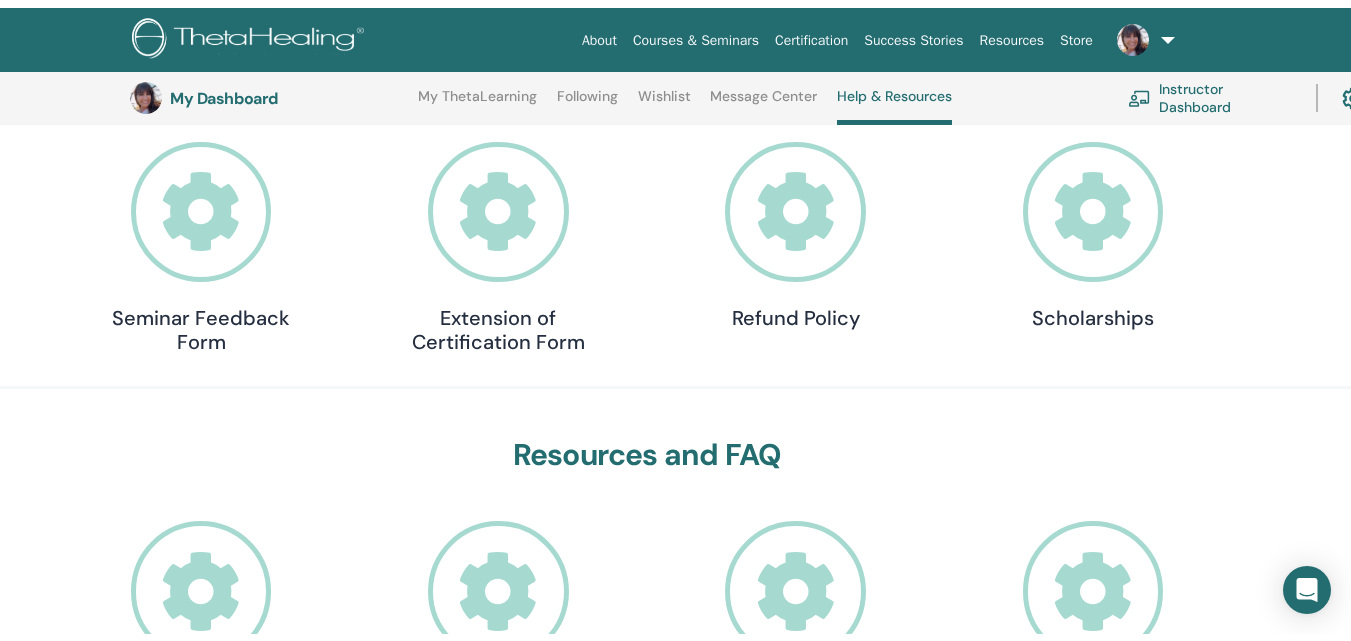 scroll, scrollTop: 0, scrollLeft: 0, axis: both 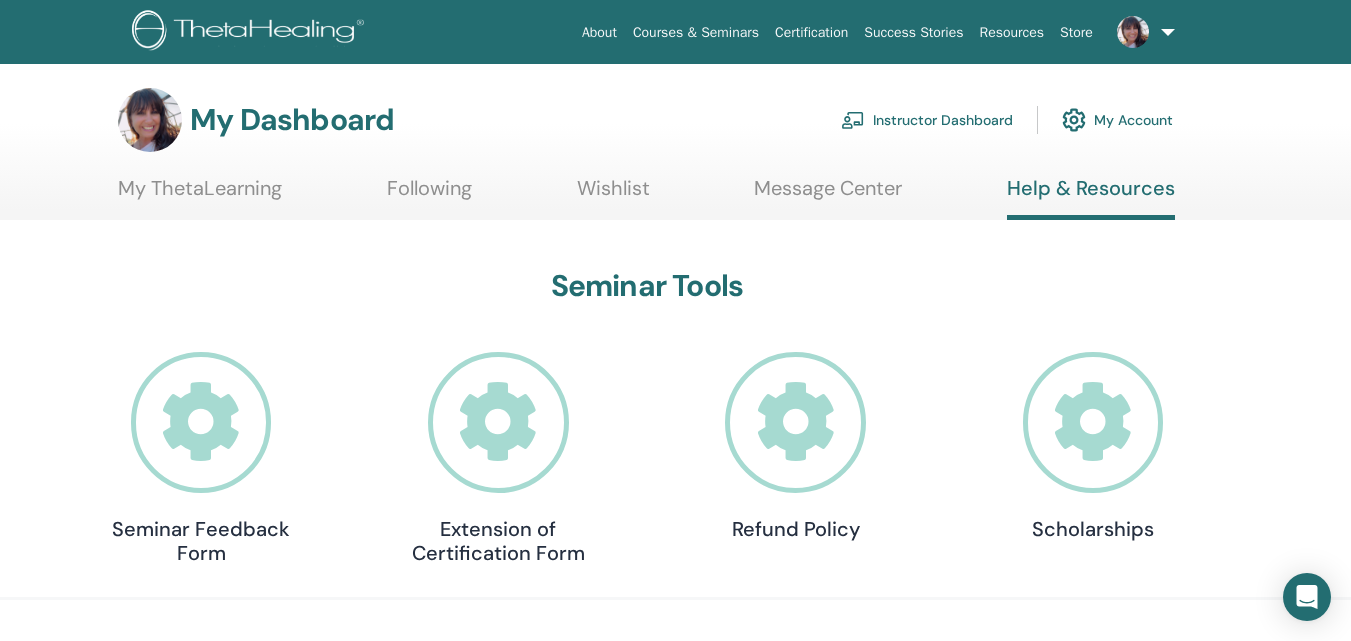 click at bounding box center (1133, 32) 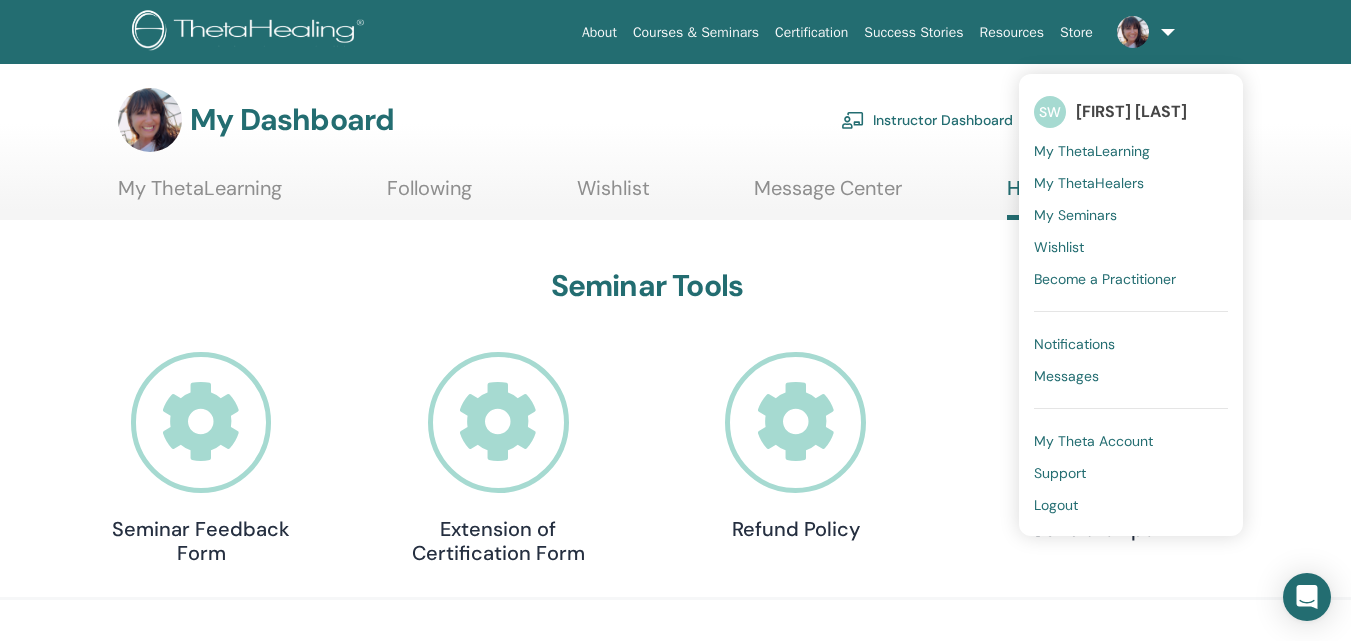 click on "My Theta Account" at bounding box center [1093, 441] 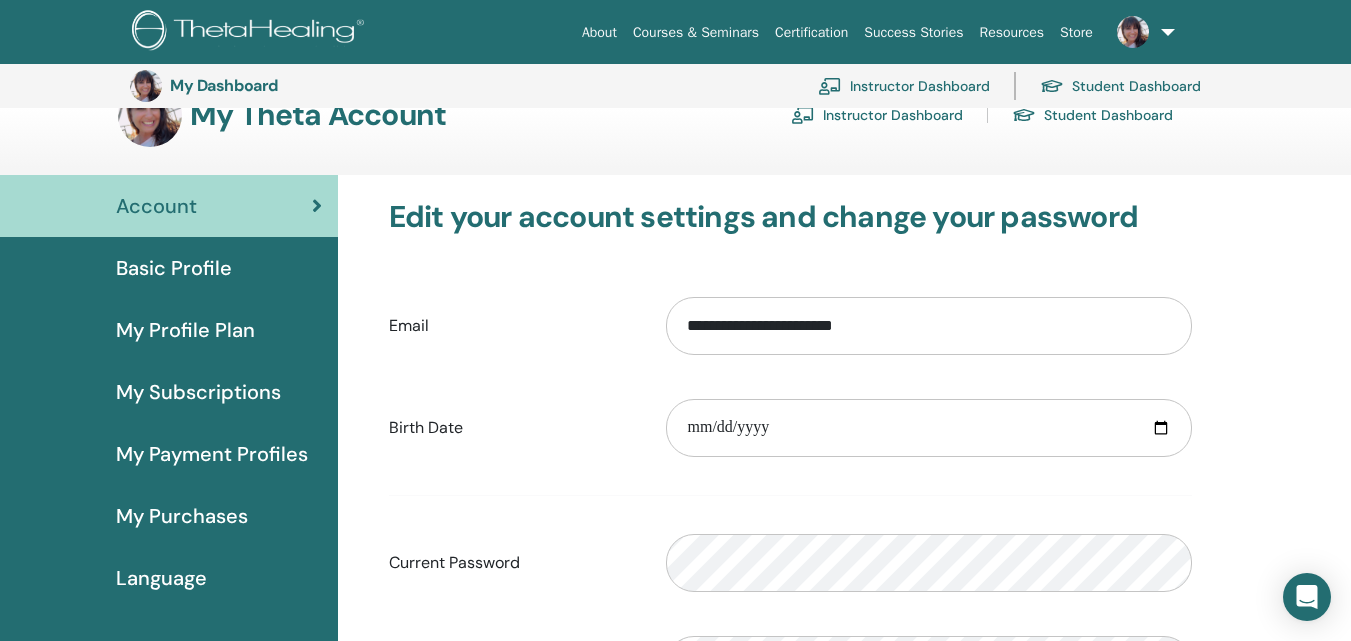scroll, scrollTop: 0, scrollLeft: 0, axis: both 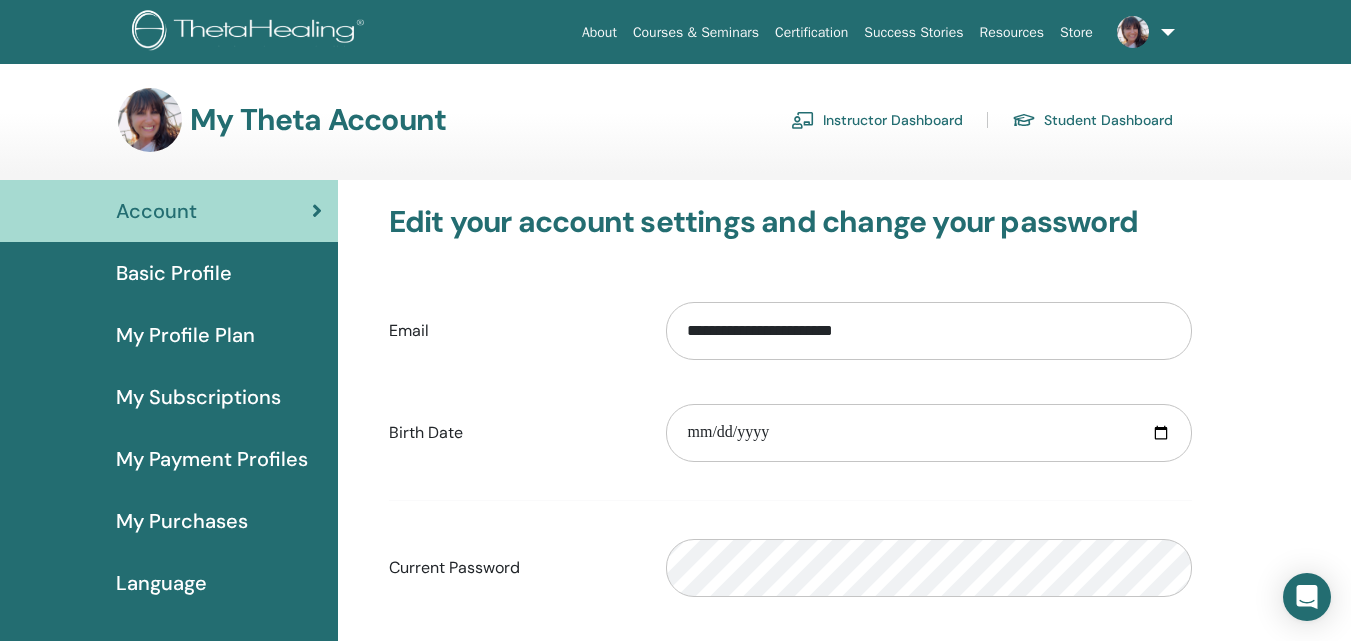 click on "Basic Profile" at bounding box center [174, 273] 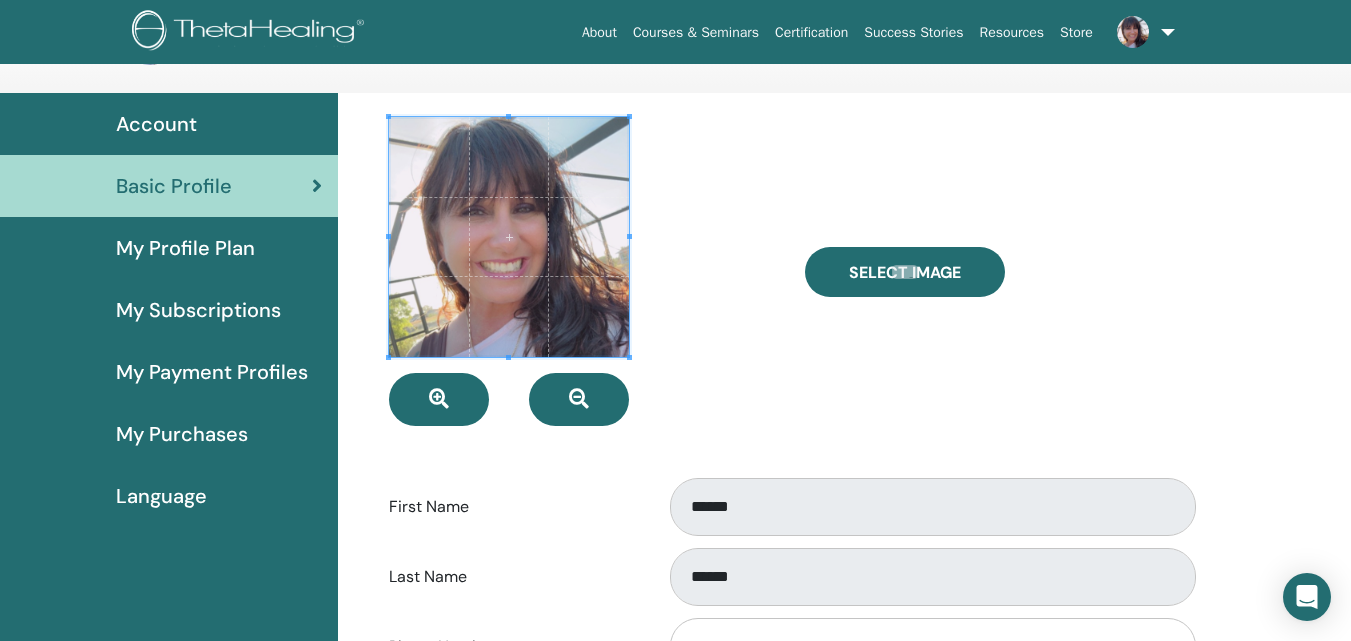 scroll, scrollTop: 100, scrollLeft: 0, axis: vertical 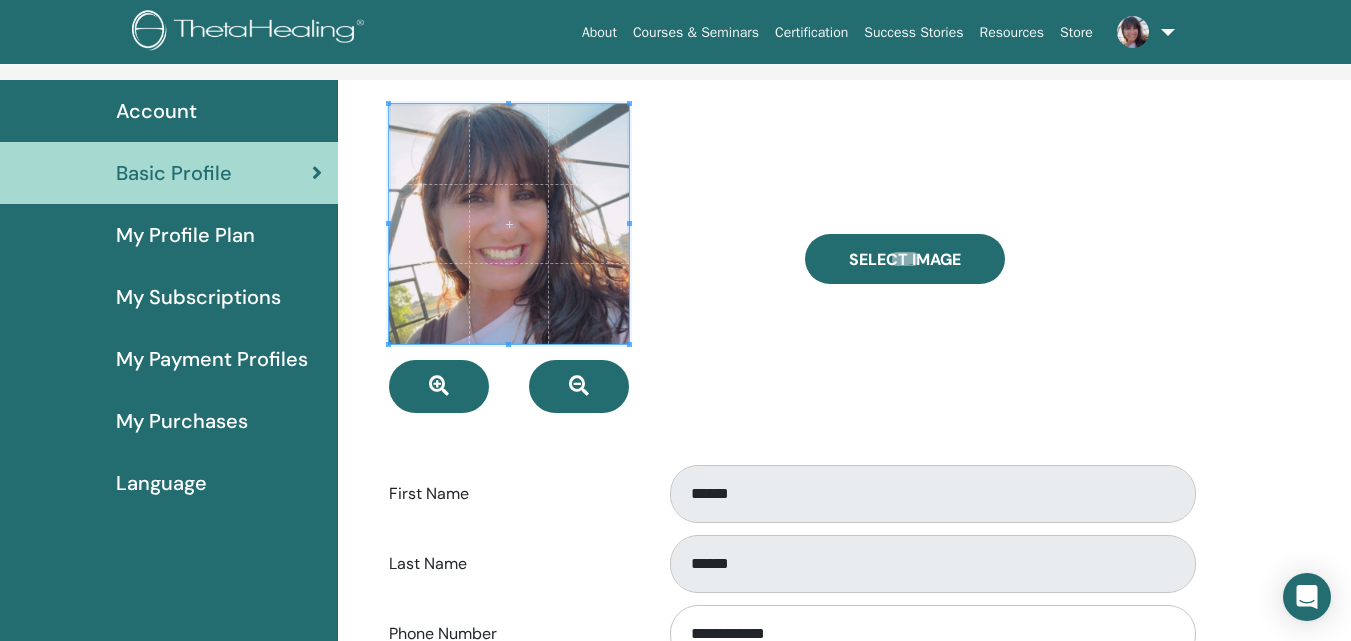 click on "My Profile Plan" at bounding box center [185, 235] 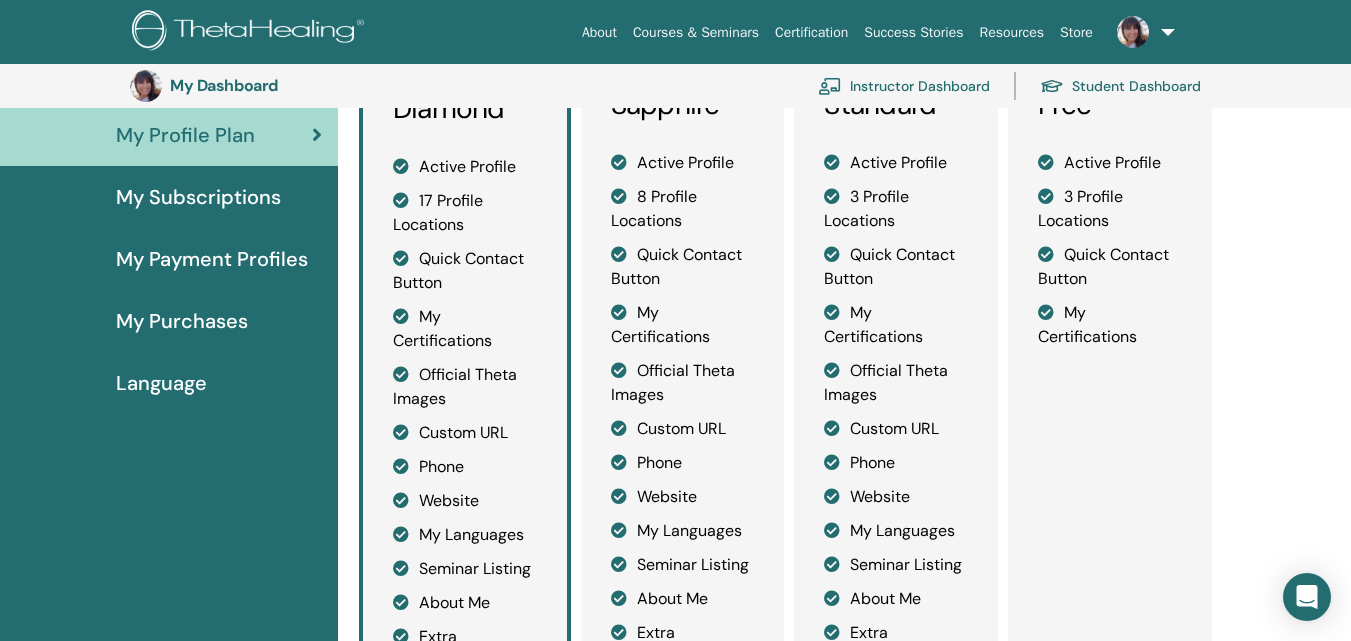 scroll, scrollTop: 144, scrollLeft: 0, axis: vertical 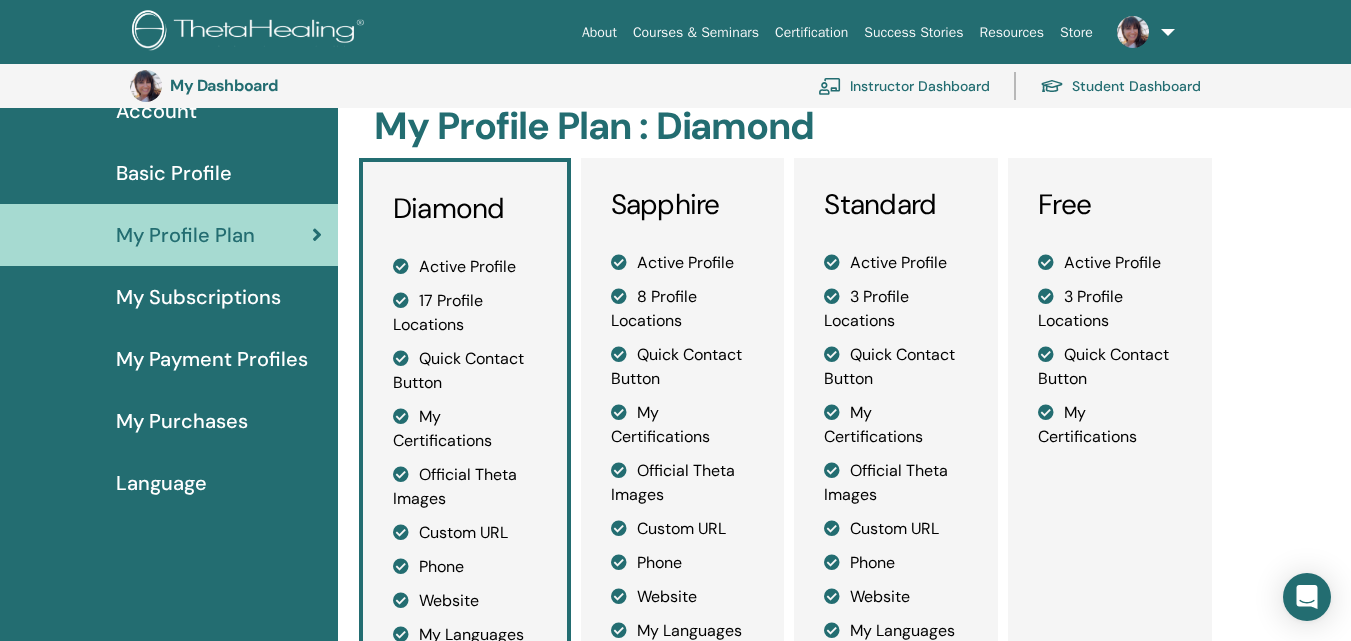 click on "My Subscriptions" at bounding box center (198, 297) 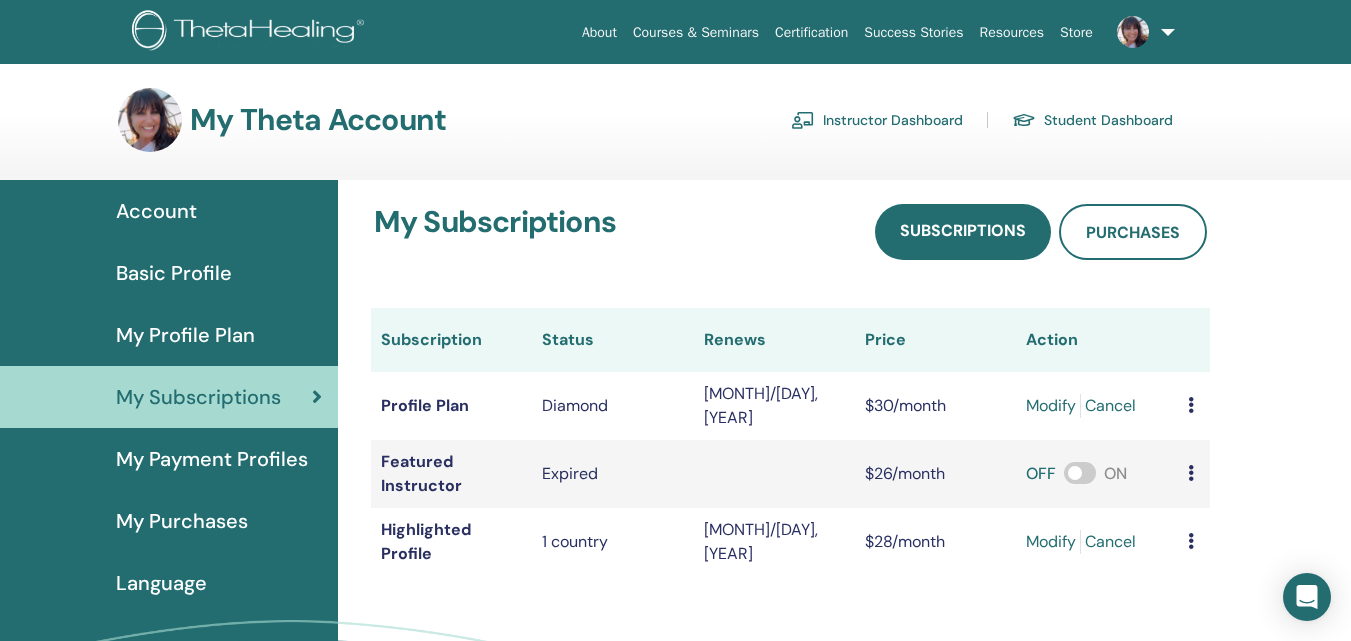 scroll, scrollTop: 100, scrollLeft: 0, axis: vertical 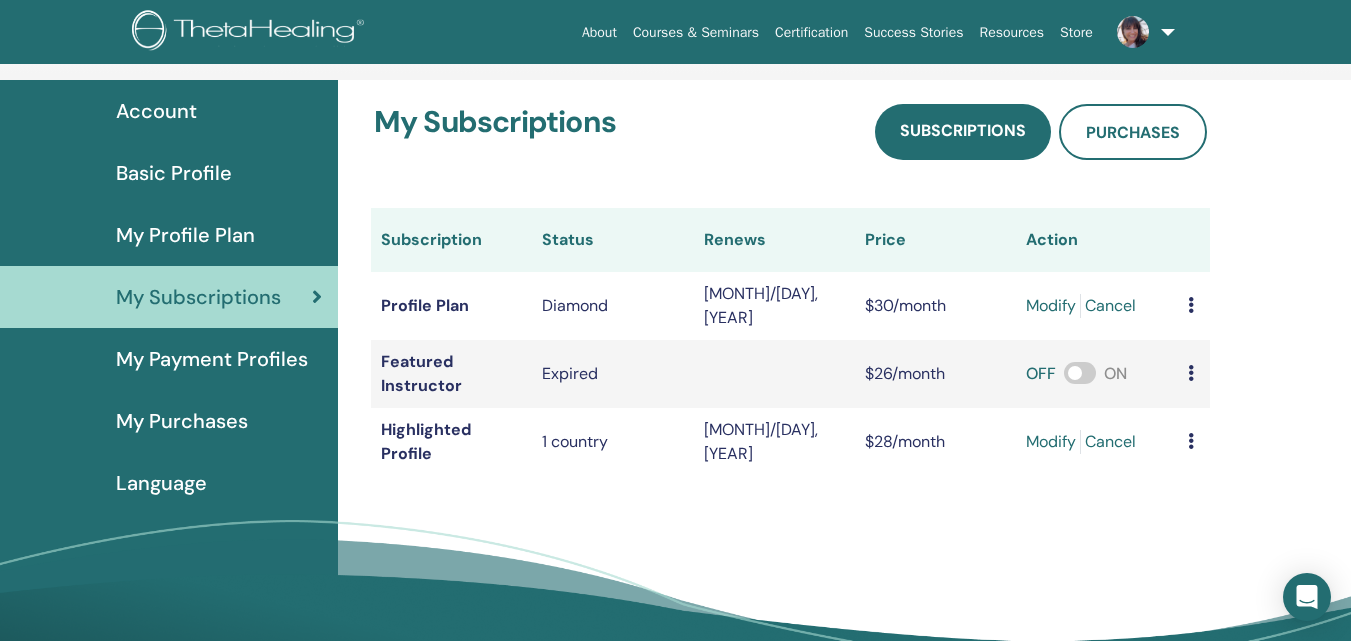 click on "My Payment Profiles" at bounding box center (212, 359) 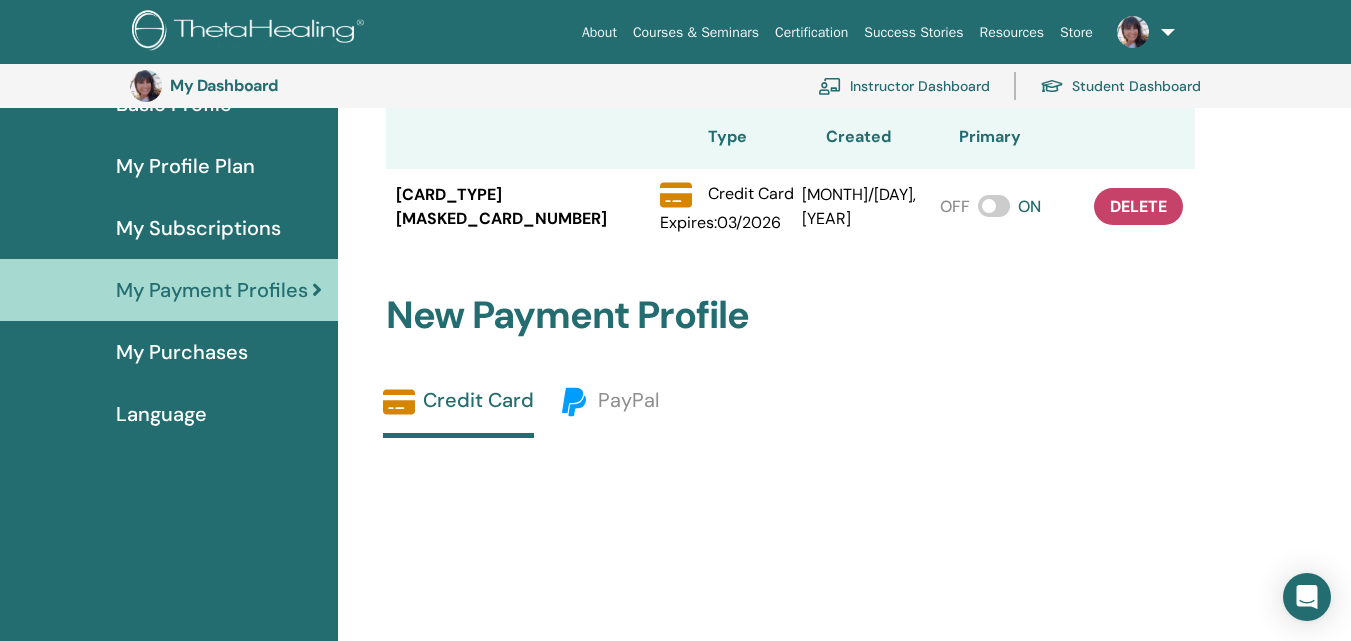 scroll, scrollTop: 244, scrollLeft: 0, axis: vertical 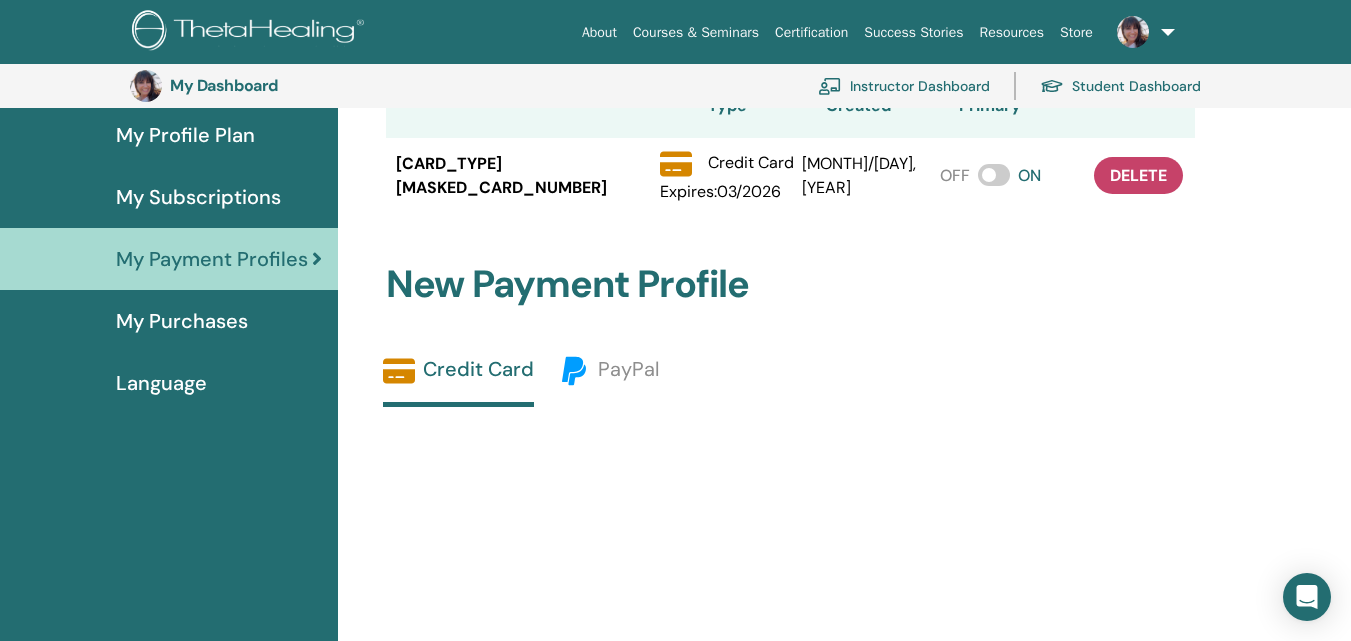 click on "My Purchases" at bounding box center [182, 321] 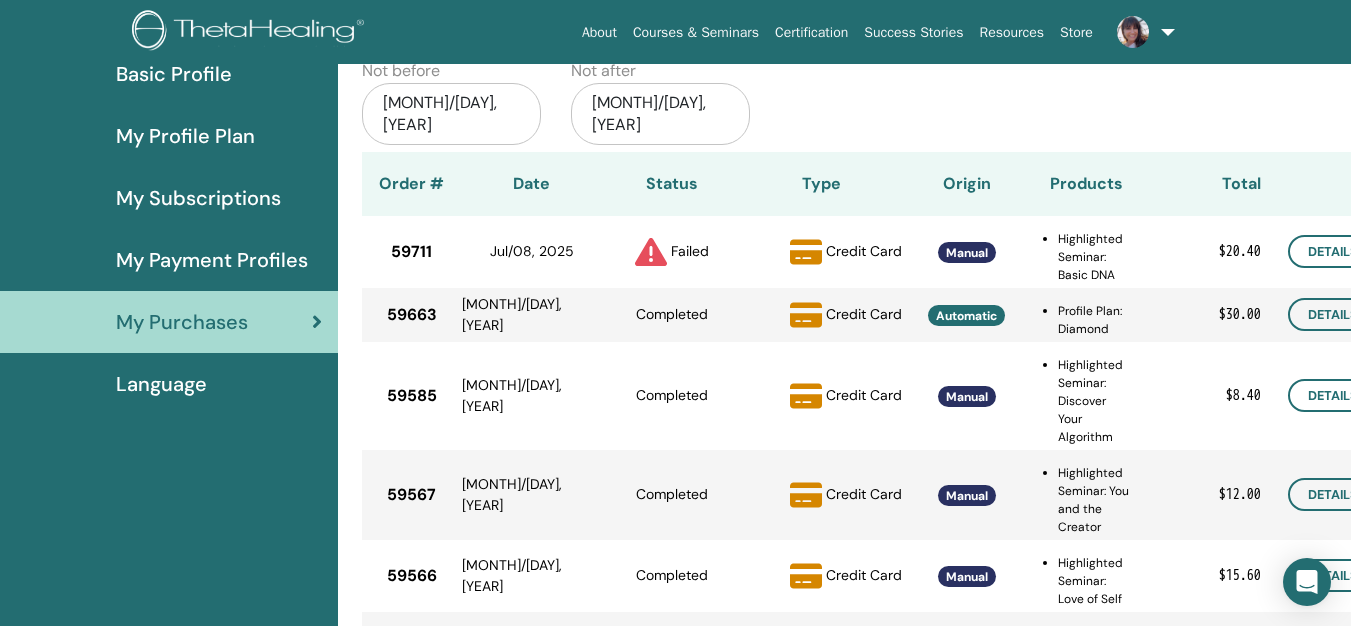 scroll, scrollTop: 244, scrollLeft: 0, axis: vertical 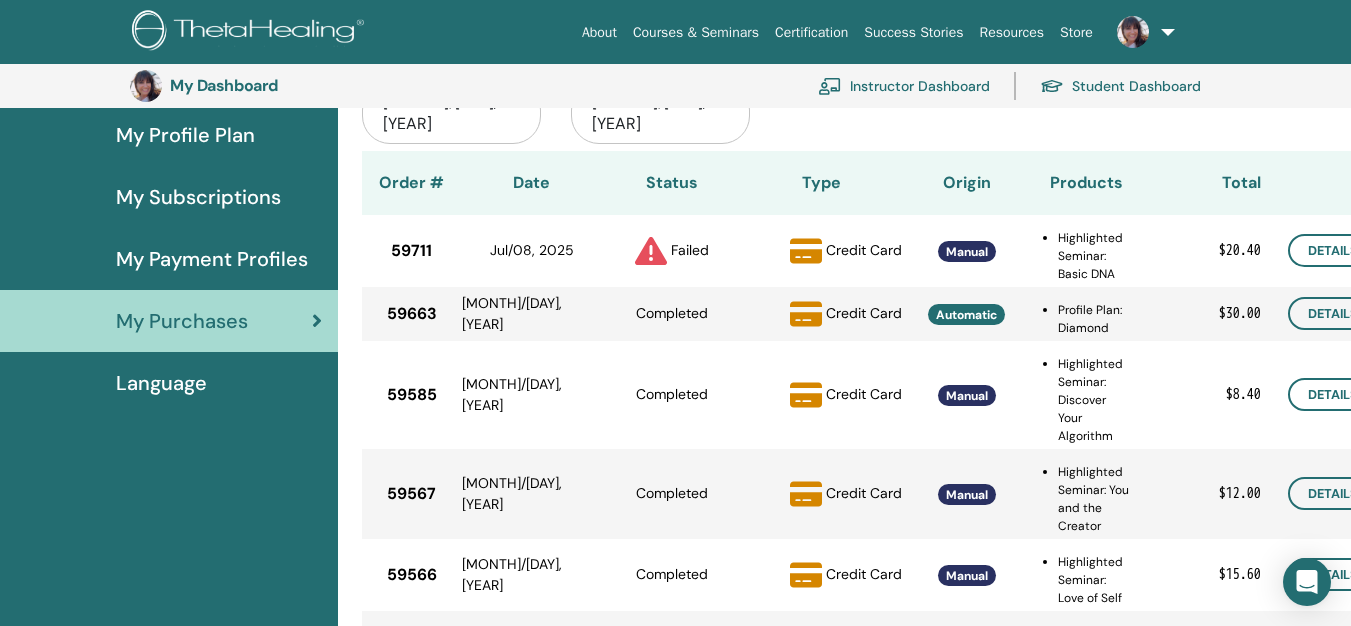 click on "Language" at bounding box center [161, 383] 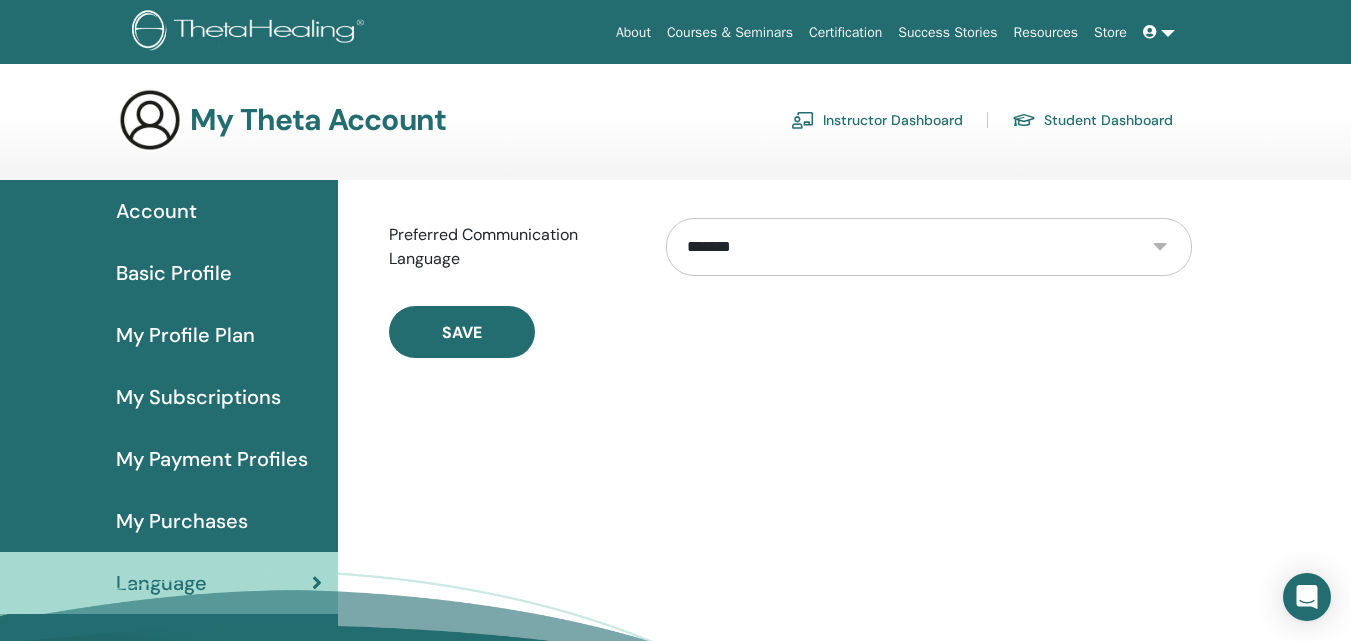 scroll, scrollTop: 0, scrollLeft: 0, axis: both 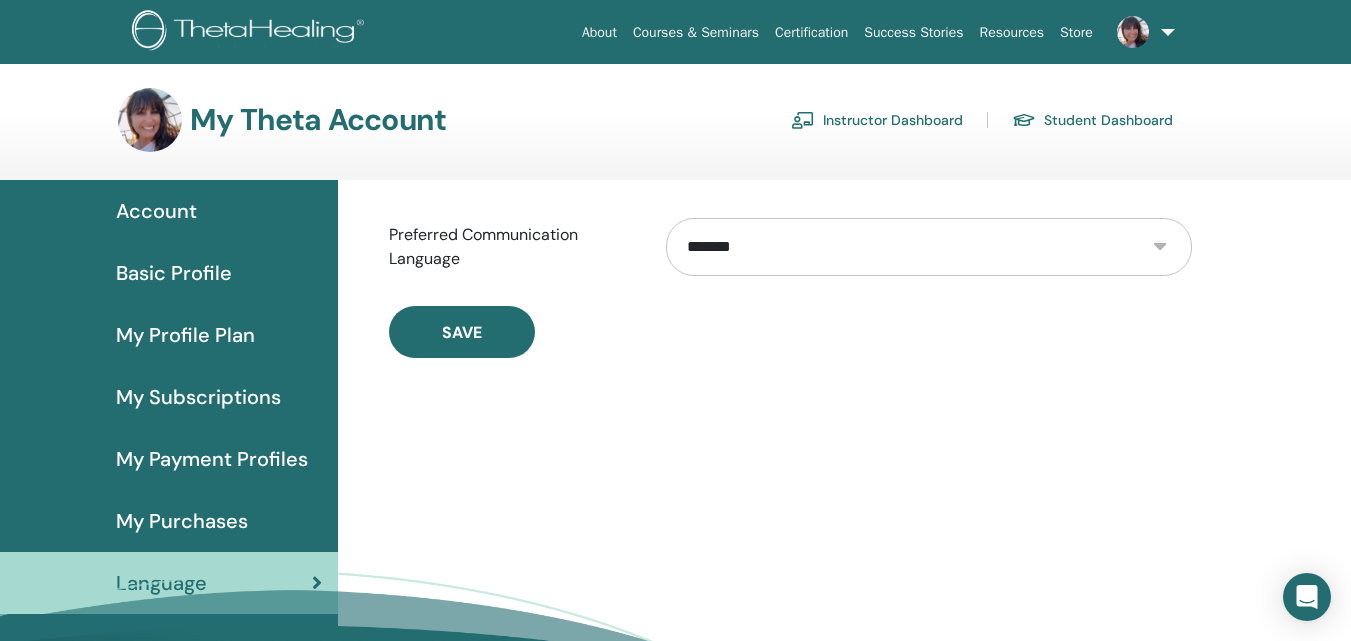 click on "About" at bounding box center [599, 32] 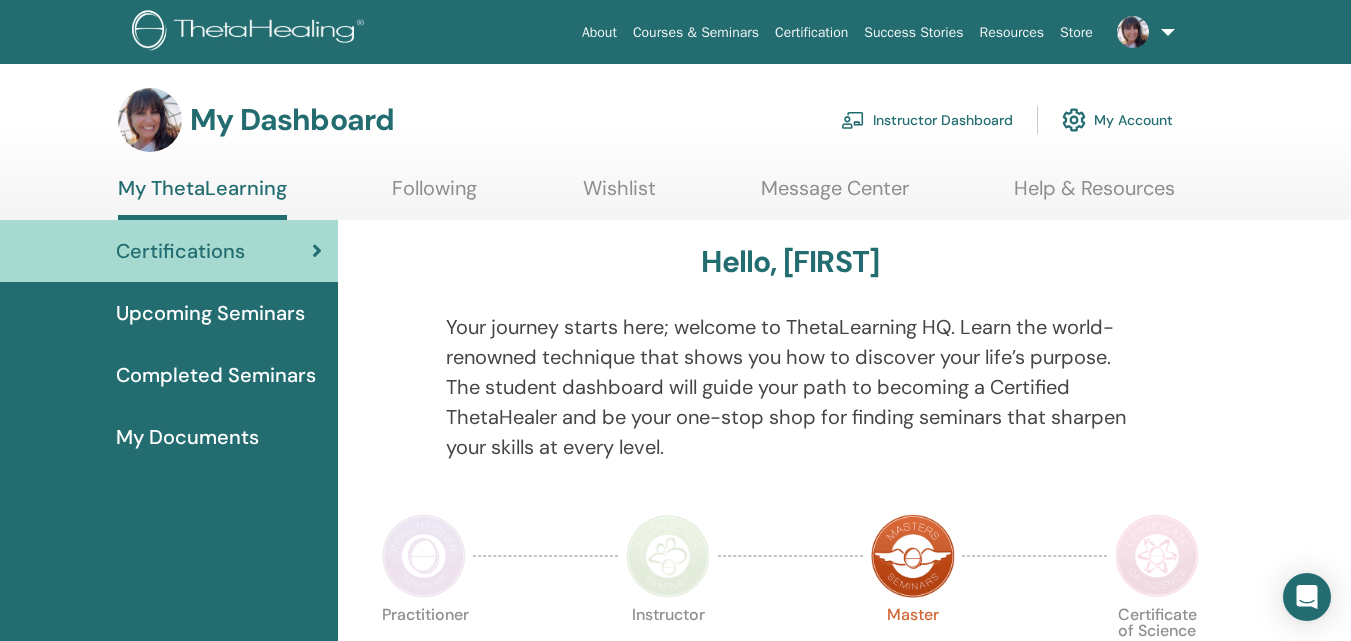 scroll, scrollTop: 0, scrollLeft: 0, axis: both 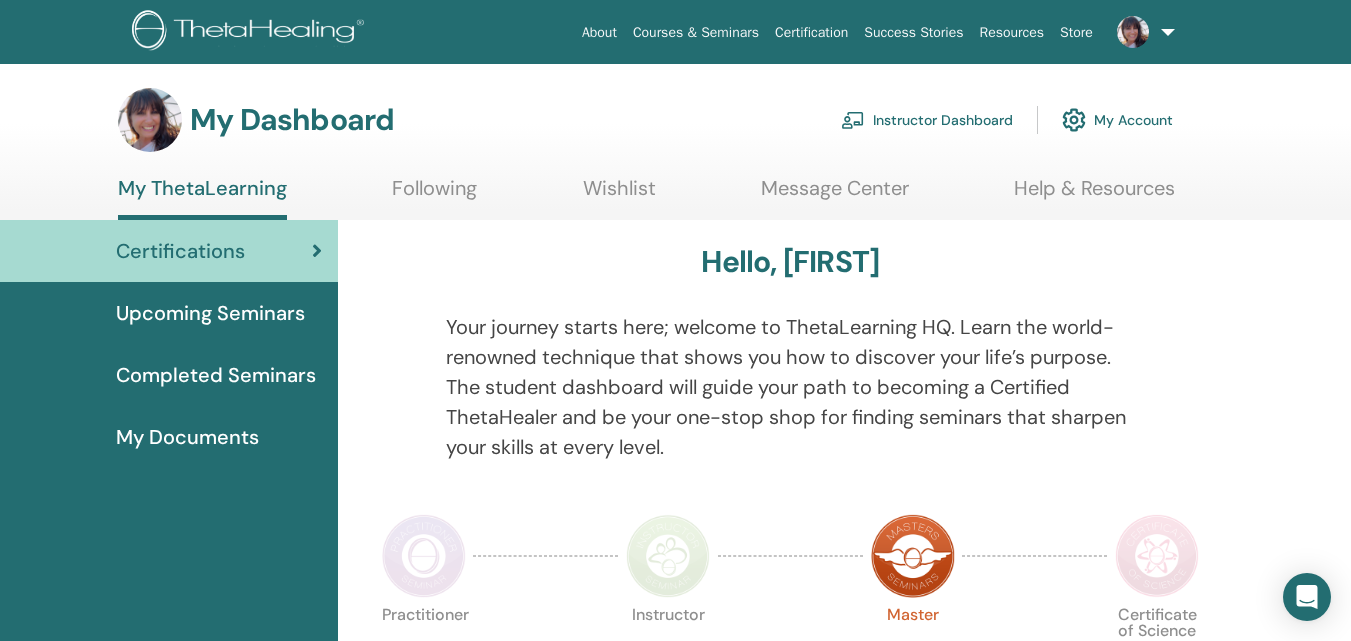 click on "Instructor Dashboard" at bounding box center (927, 120) 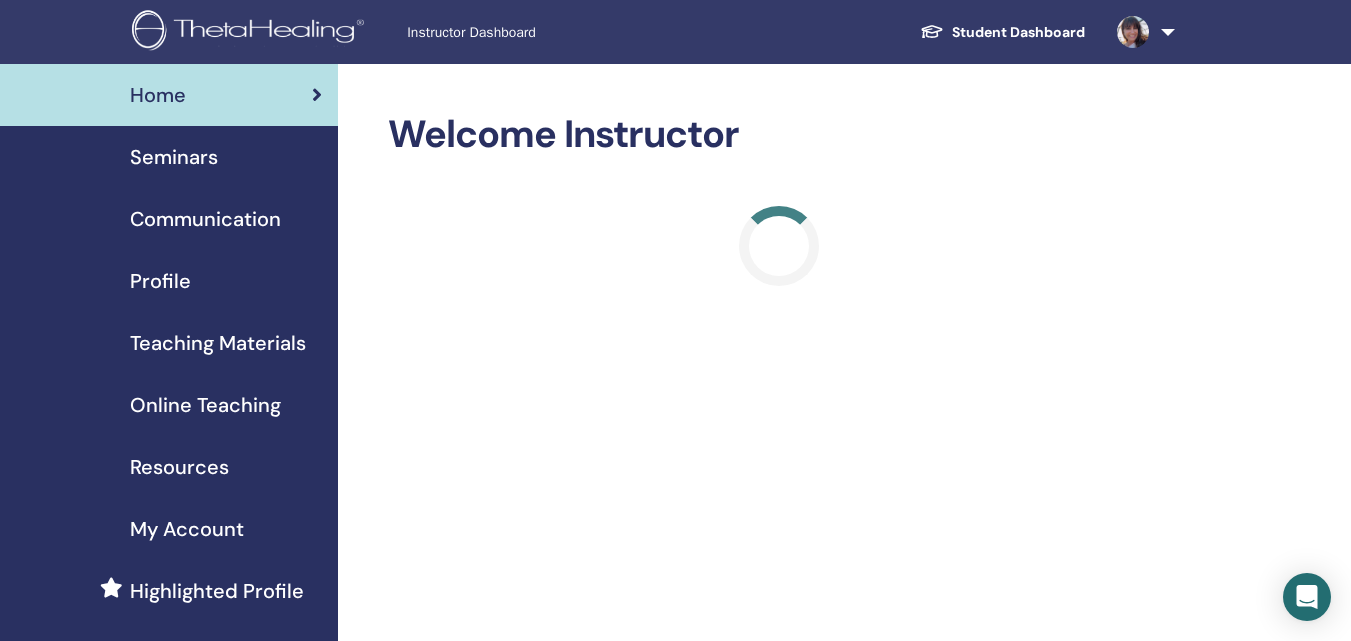 scroll, scrollTop: 0, scrollLeft: 0, axis: both 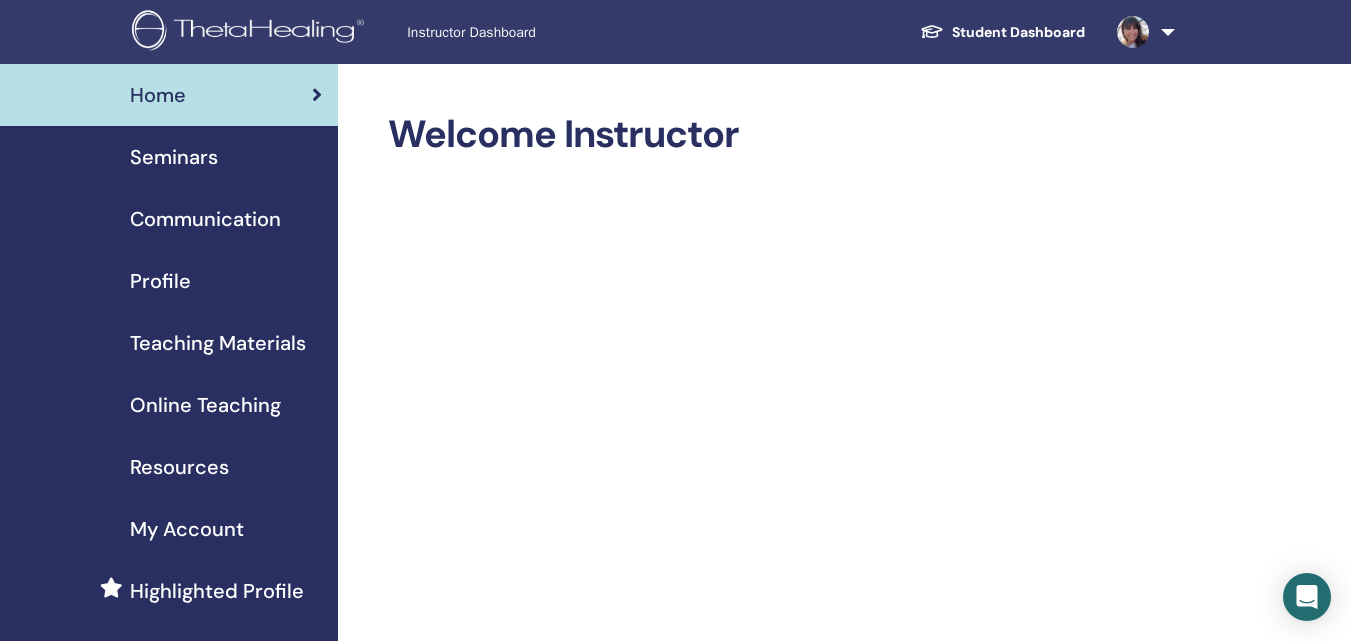 click on "Student Dashboard" at bounding box center [1002, 32] 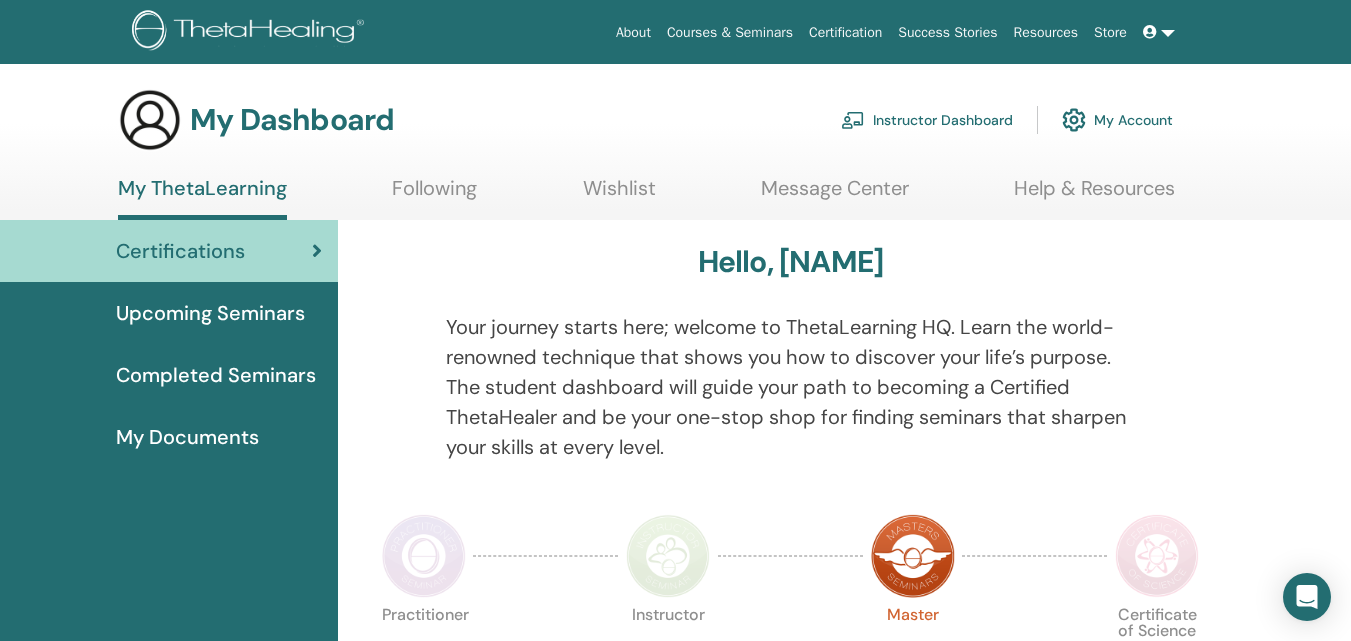 scroll, scrollTop: 0, scrollLeft: 0, axis: both 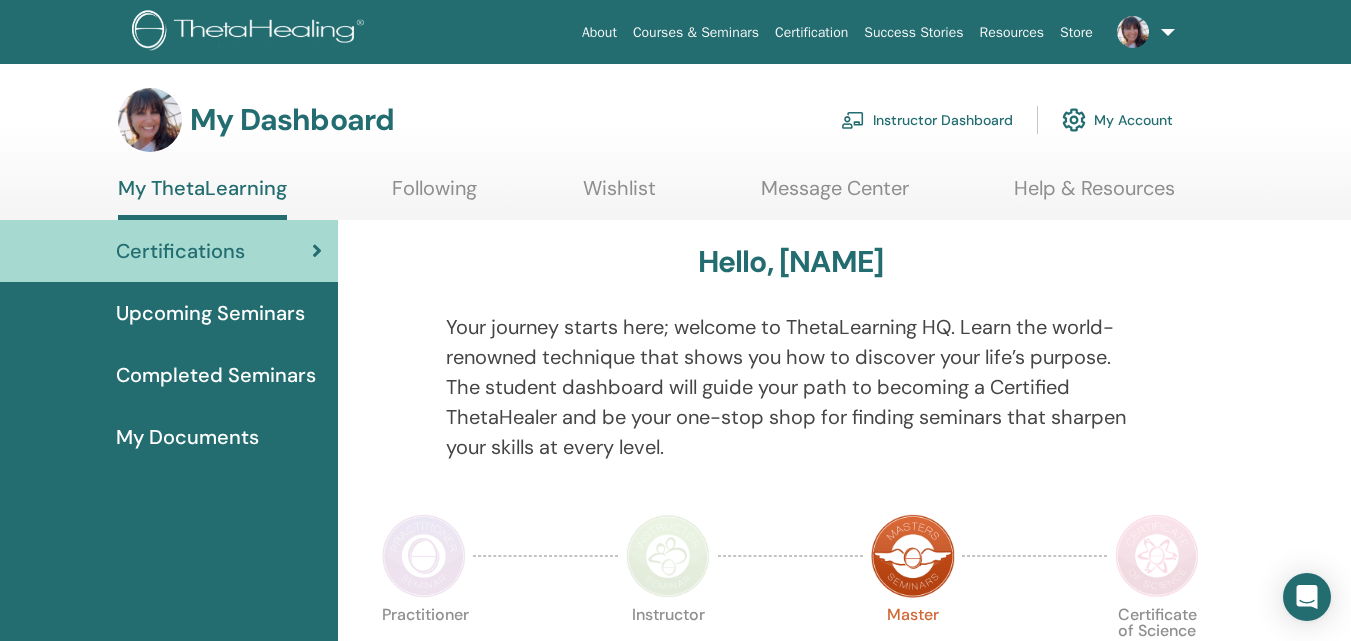 click on "Courses & Seminars" at bounding box center [696, 32] 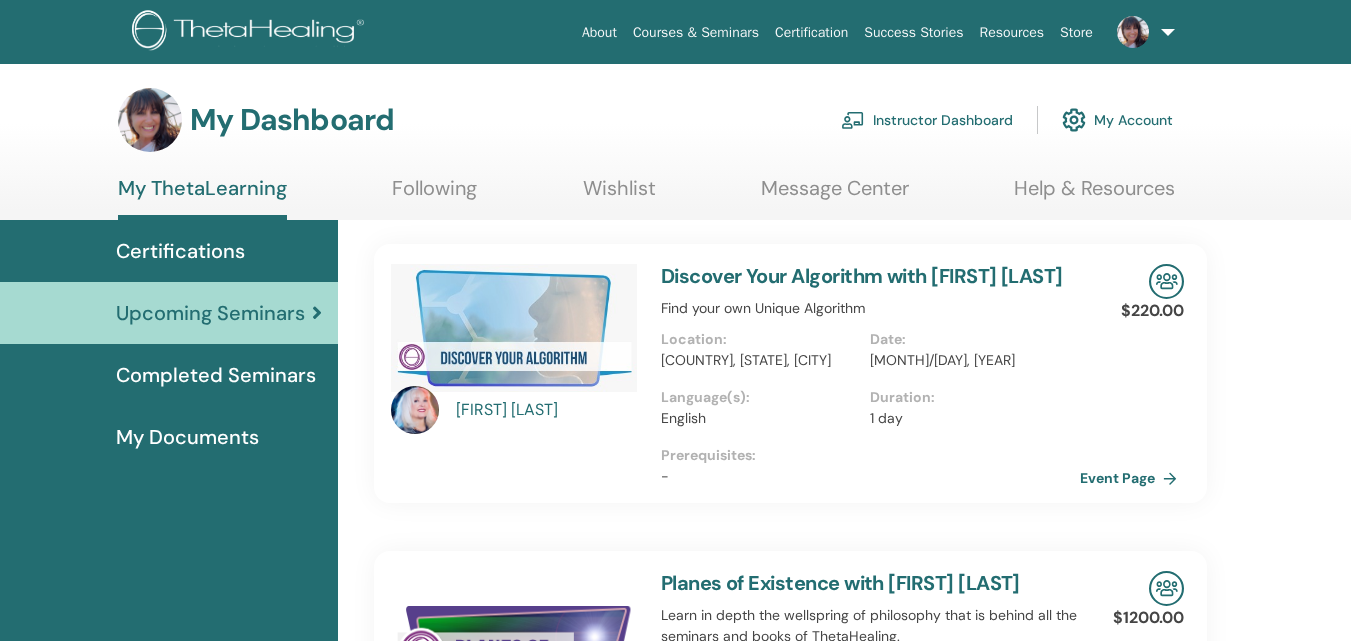 scroll, scrollTop: 0, scrollLeft: 0, axis: both 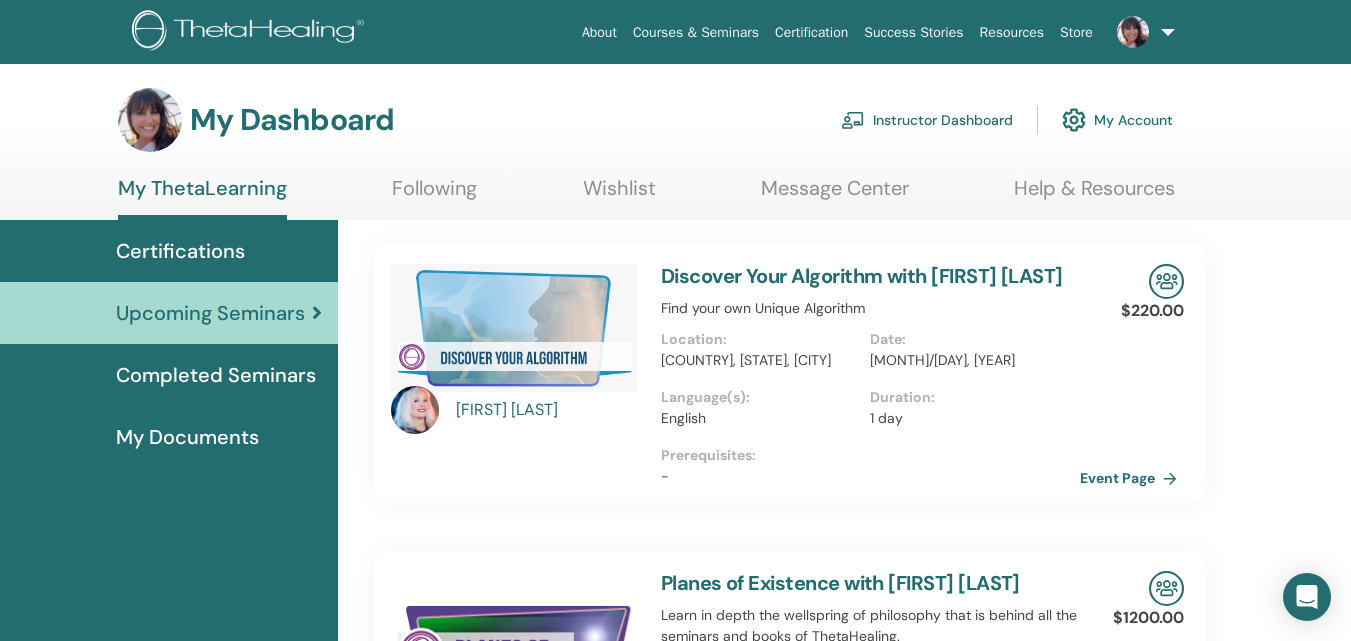 click on "Instructor Dashboard" at bounding box center [927, 120] 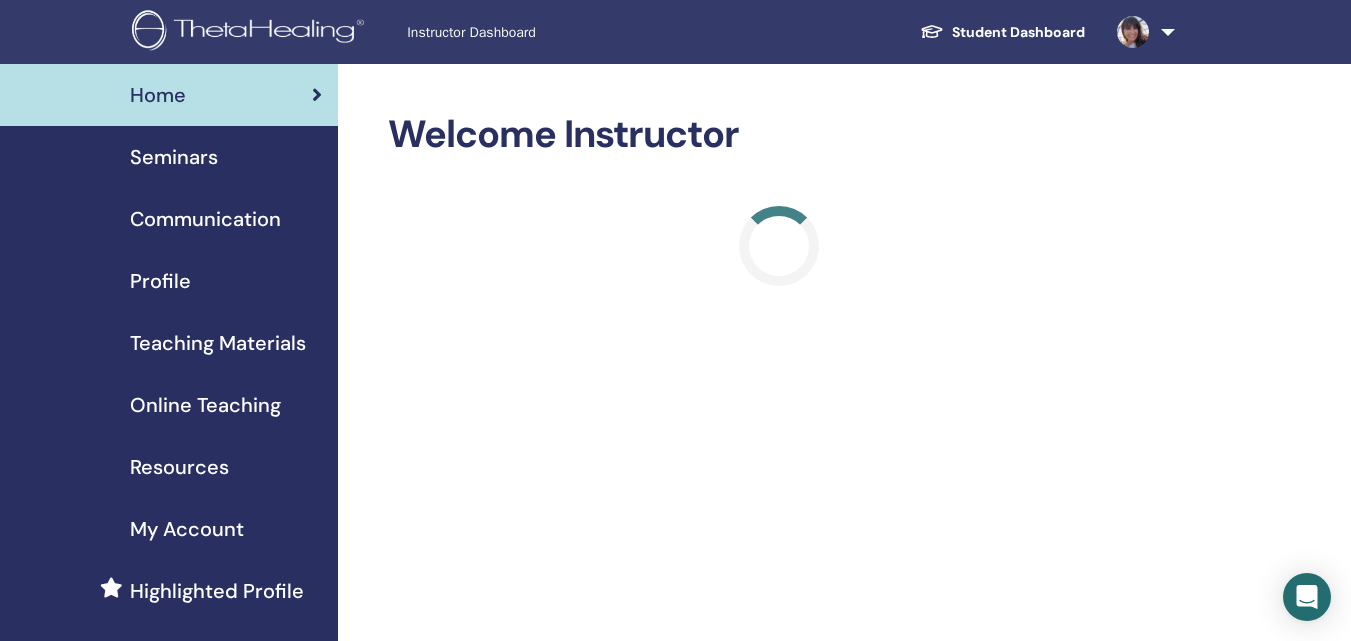scroll, scrollTop: 0, scrollLeft: 0, axis: both 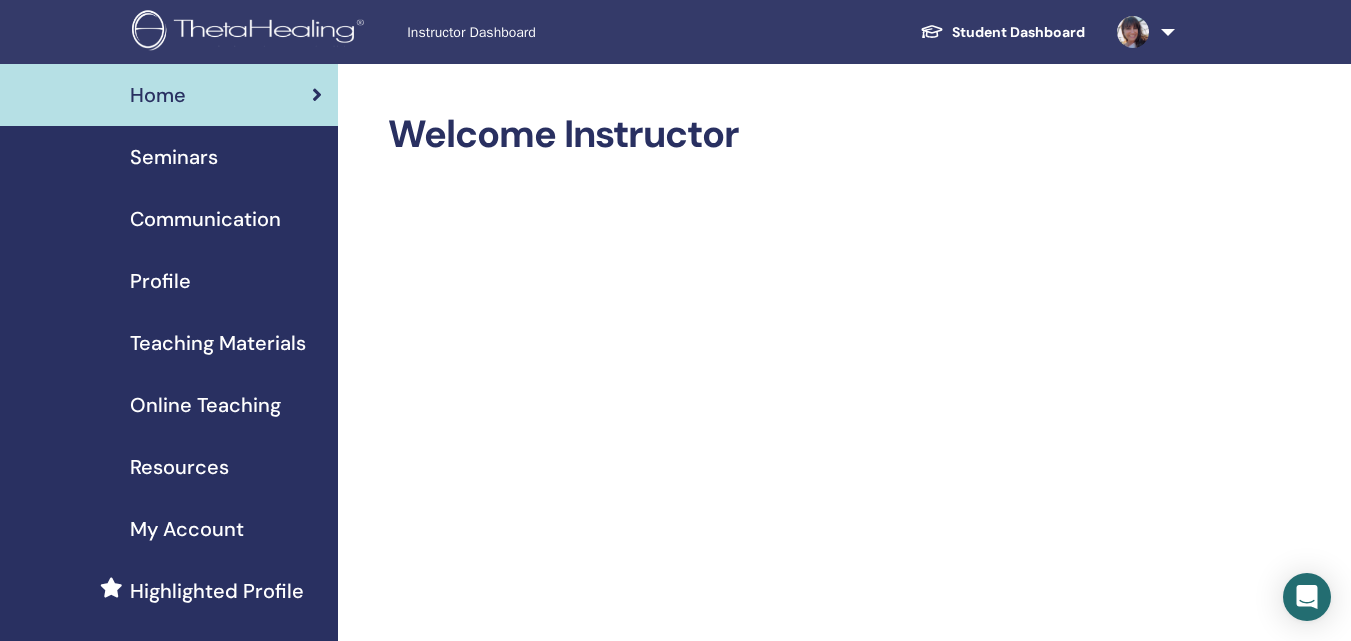 click on "Seminars" at bounding box center (174, 157) 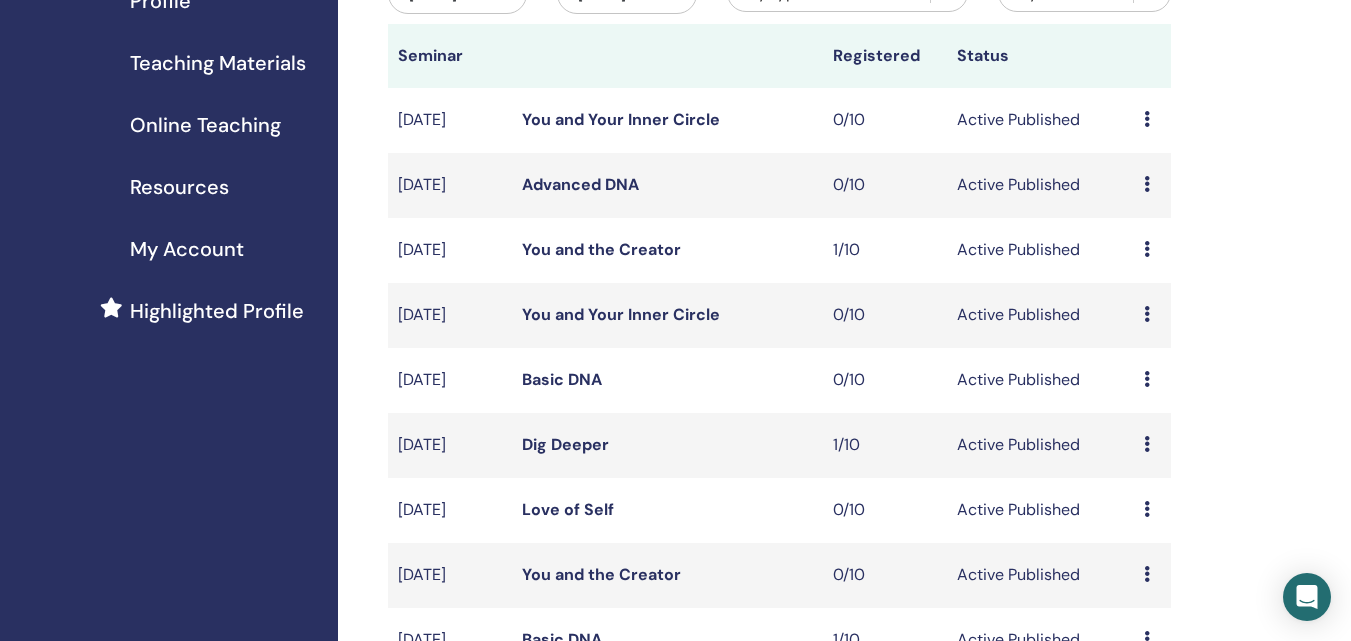 scroll, scrollTop: 300, scrollLeft: 0, axis: vertical 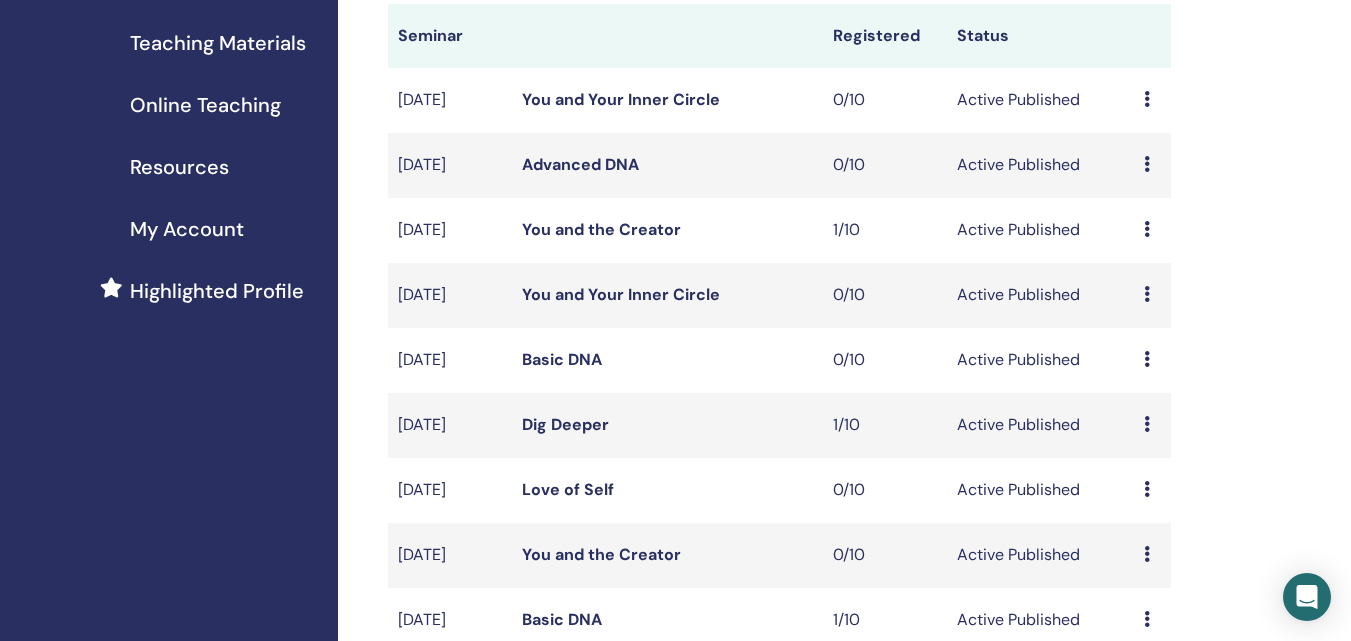 click at bounding box center [1147, 424] 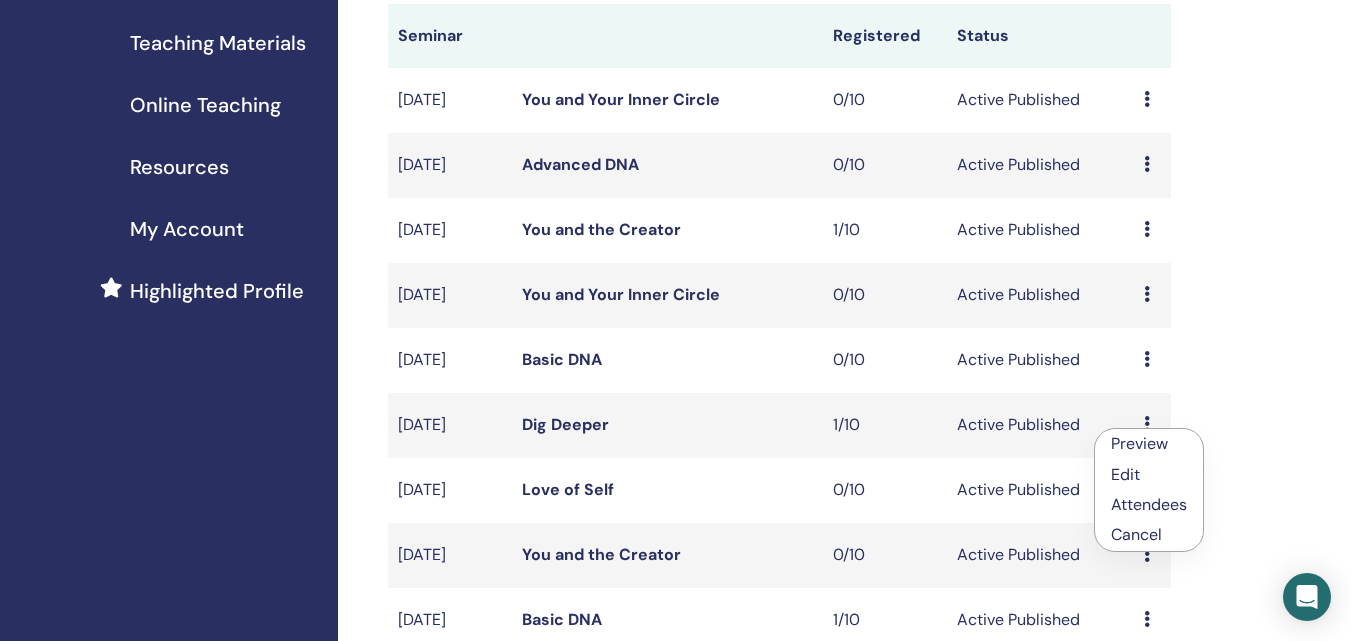 click on "Preview" at bounding box center (1139, 443) 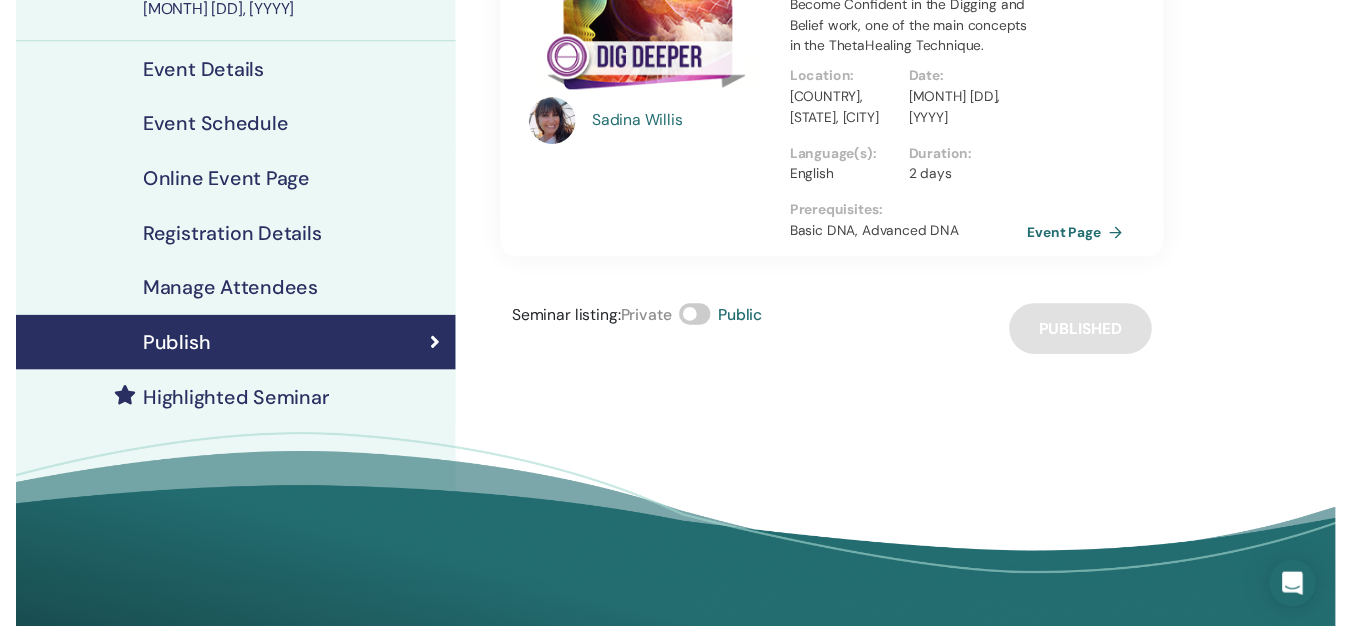 scroll, scrollTop: 200, scrollLeft: 0, axis: vertical 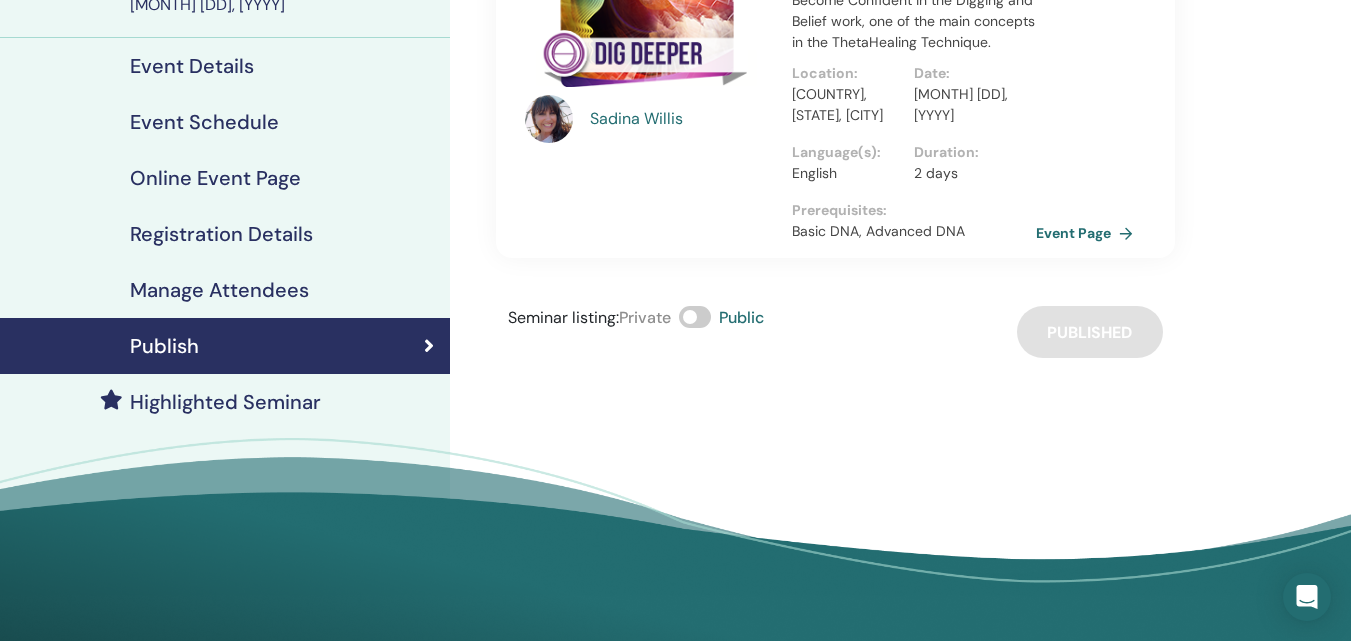 click on "Highlighted Seminar" at bounding box center [225, 402] 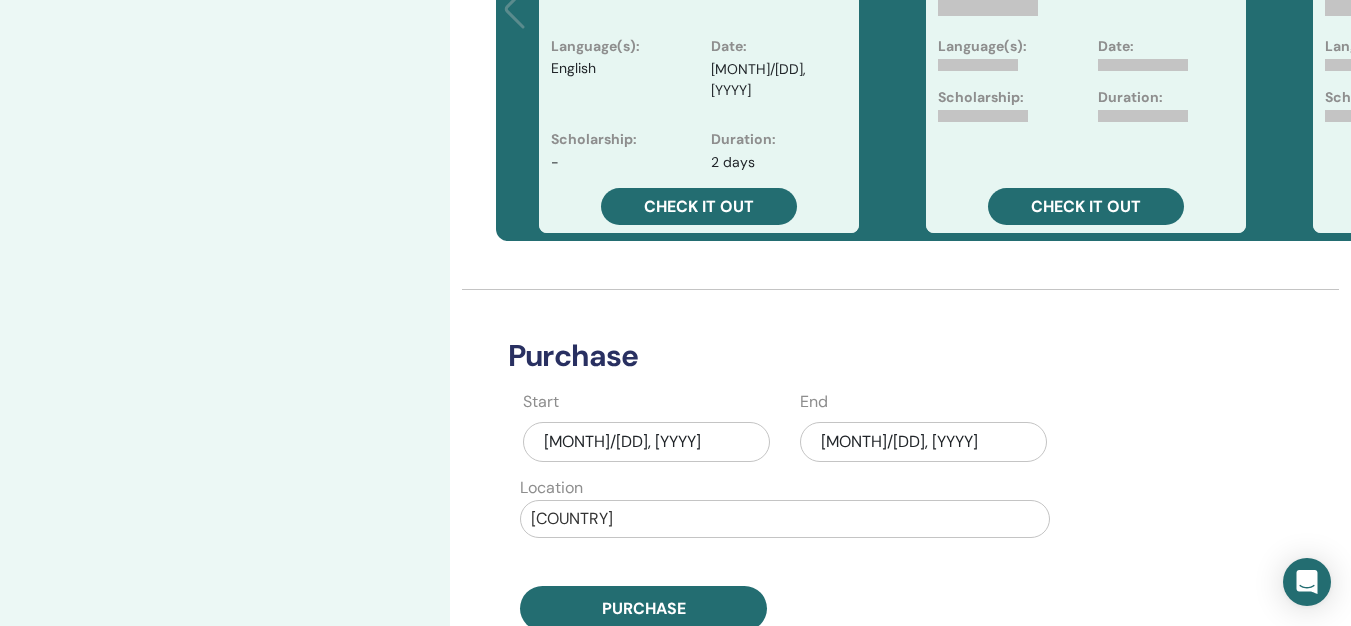 scroll, scrollTop: 700, scrollLeft: 0, axis: vertical 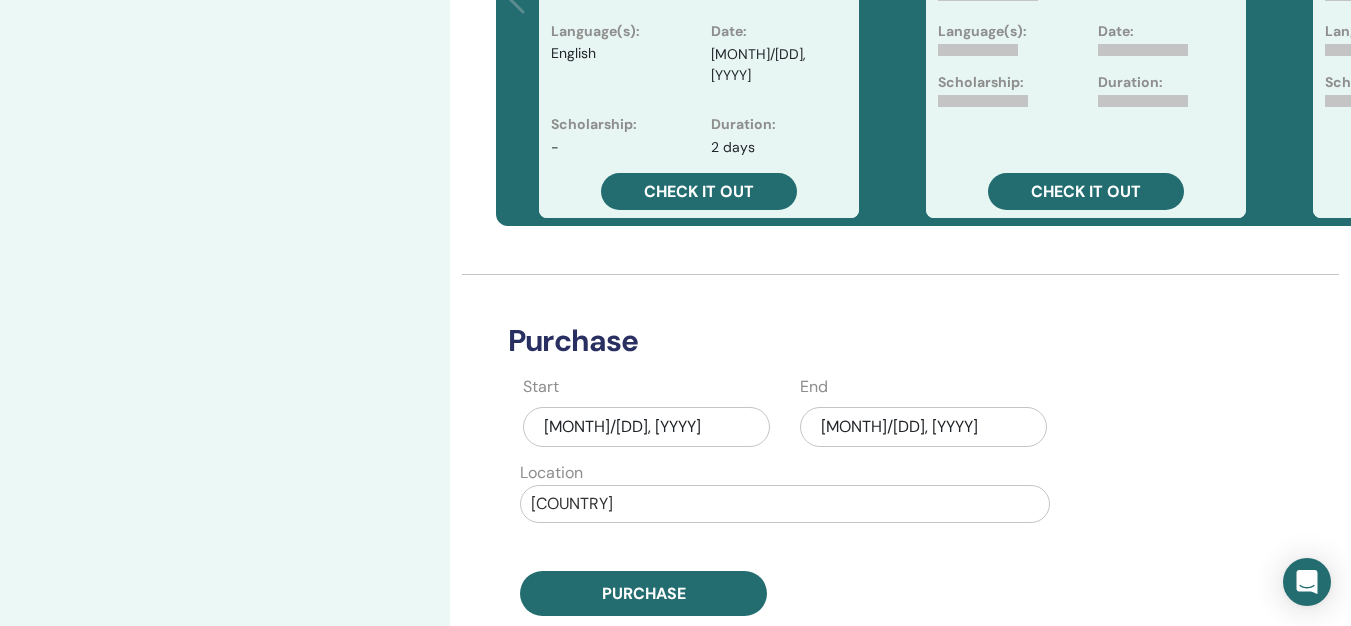 click on "Jul/13, 2025" at bounding box center [923, 427] 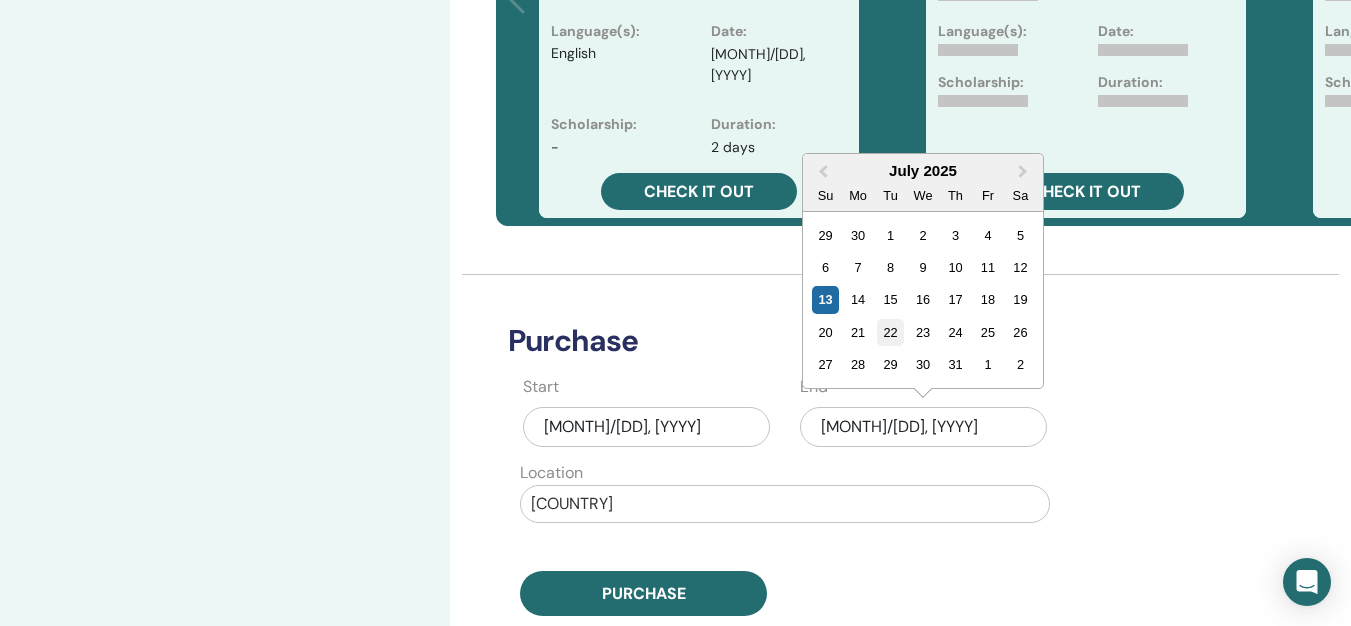 click on "22" at bounding box center (890, 332) 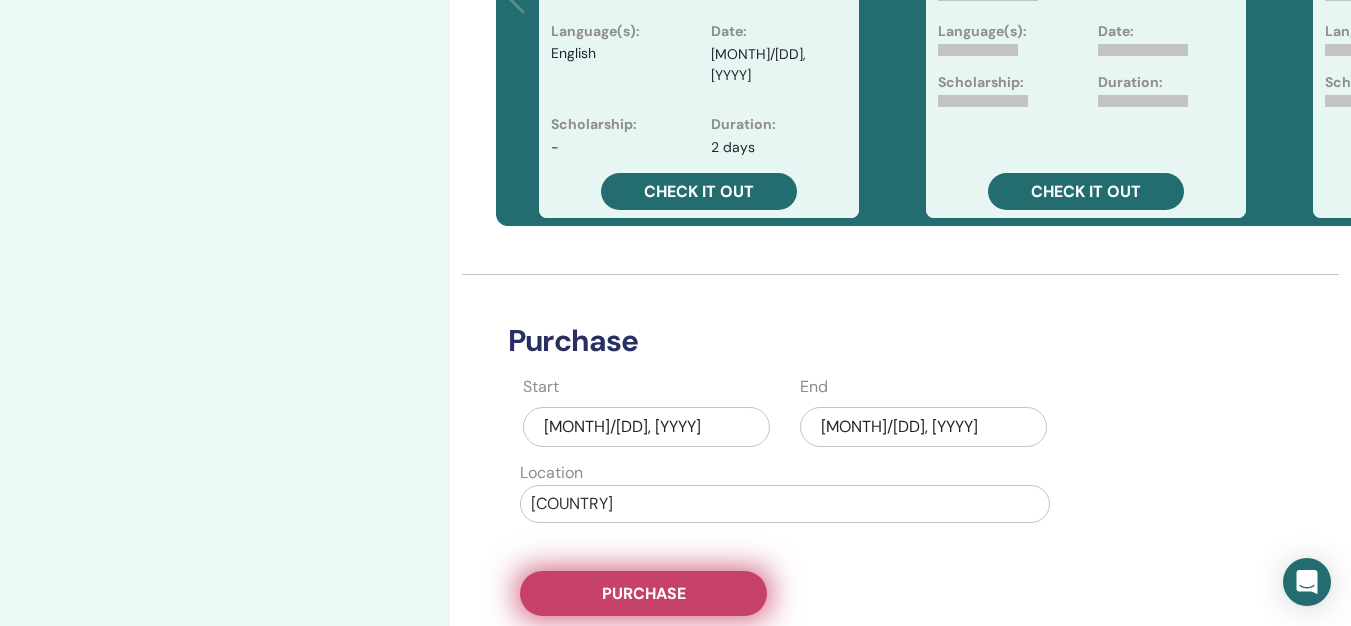 click on "Purchase" at bounding box center (644, 593) 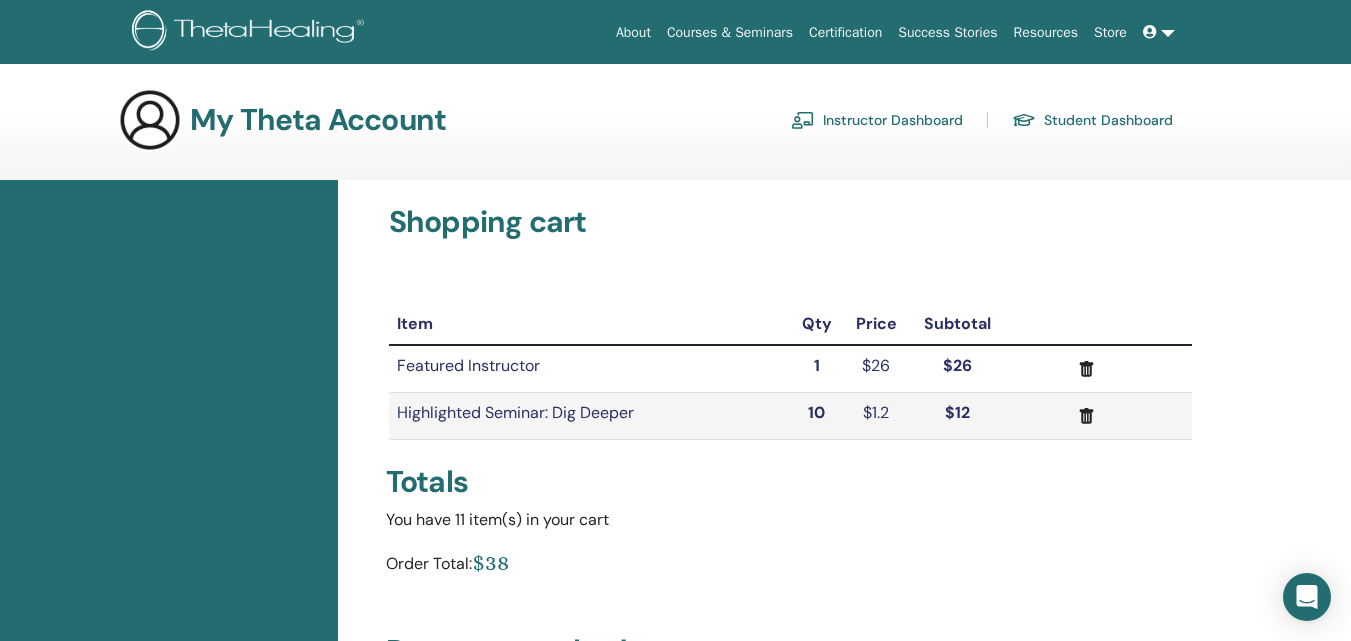 scroll, scrollTop: 0, scrollLeft: 0, axis: both 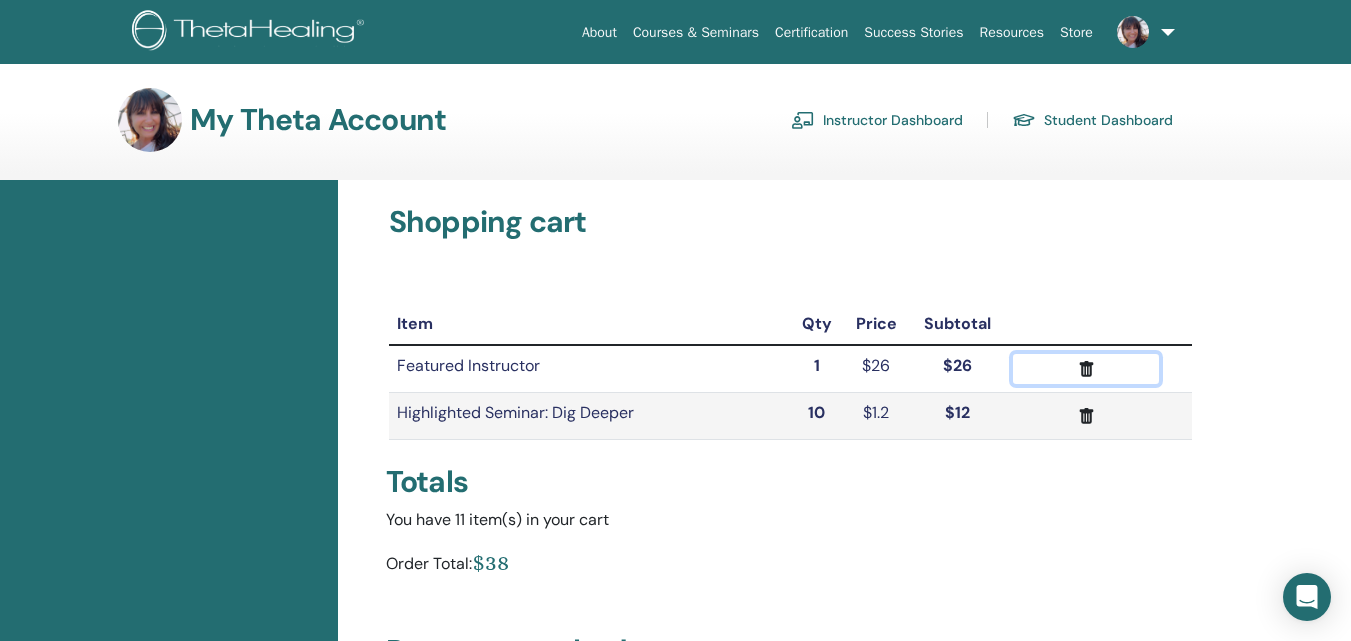 click 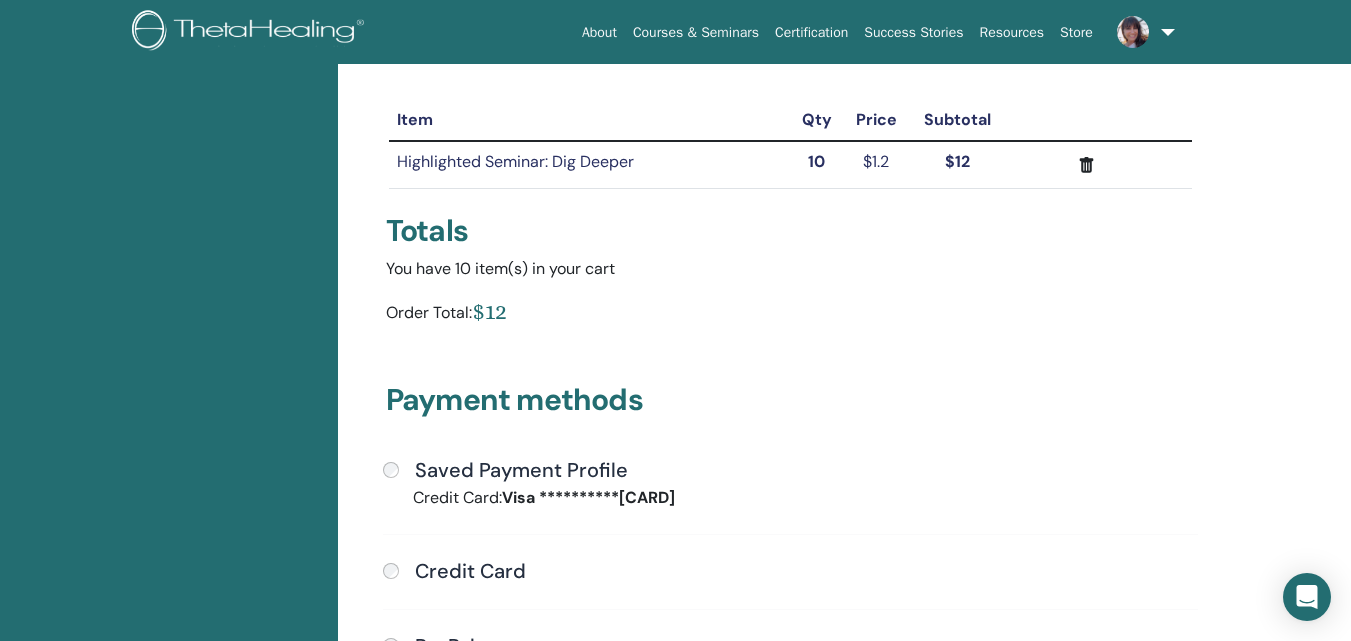 scroll, scrollTop: 344, scrollLeft: 0, axis: vertical 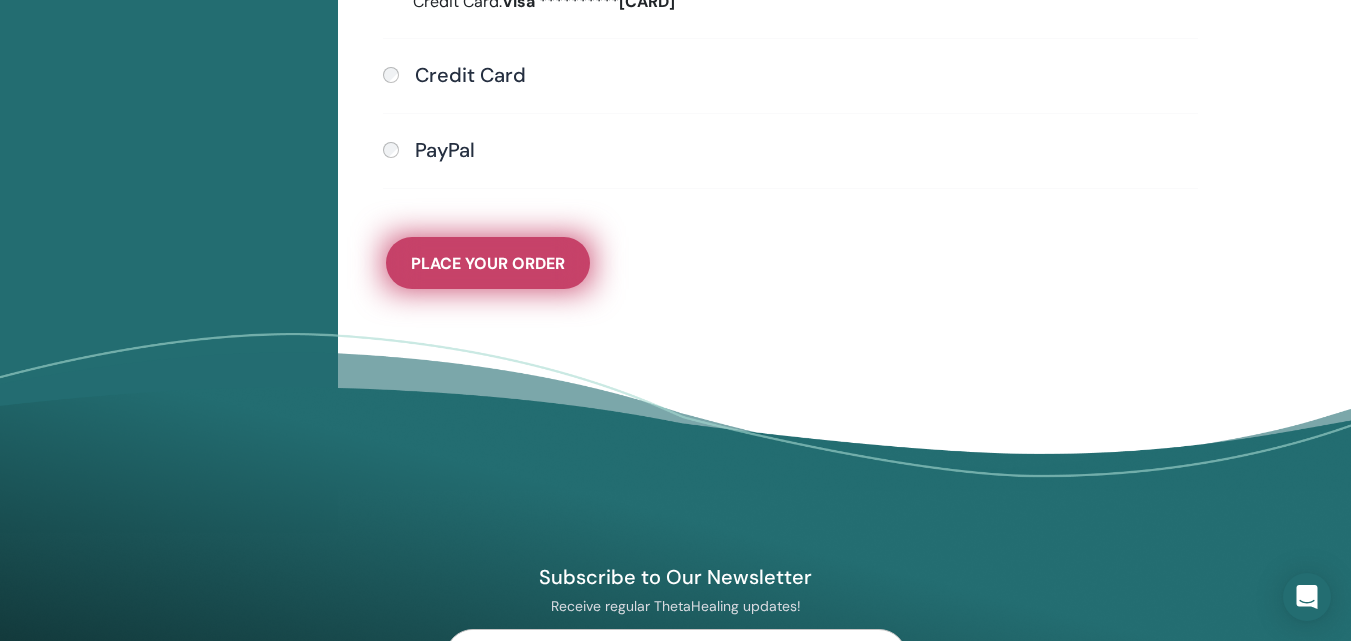 click on "Place Your Order" at bounding box center [488, 263] 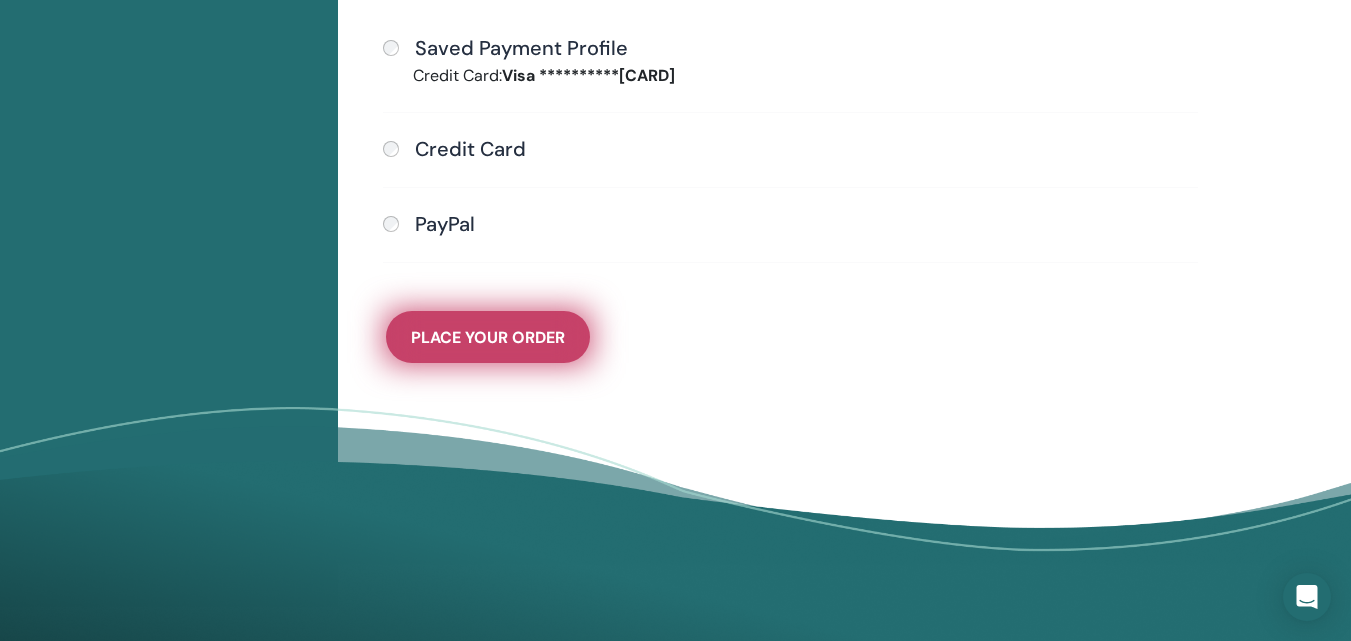 click on "Place Your Order" at bounding box center [488, 337] 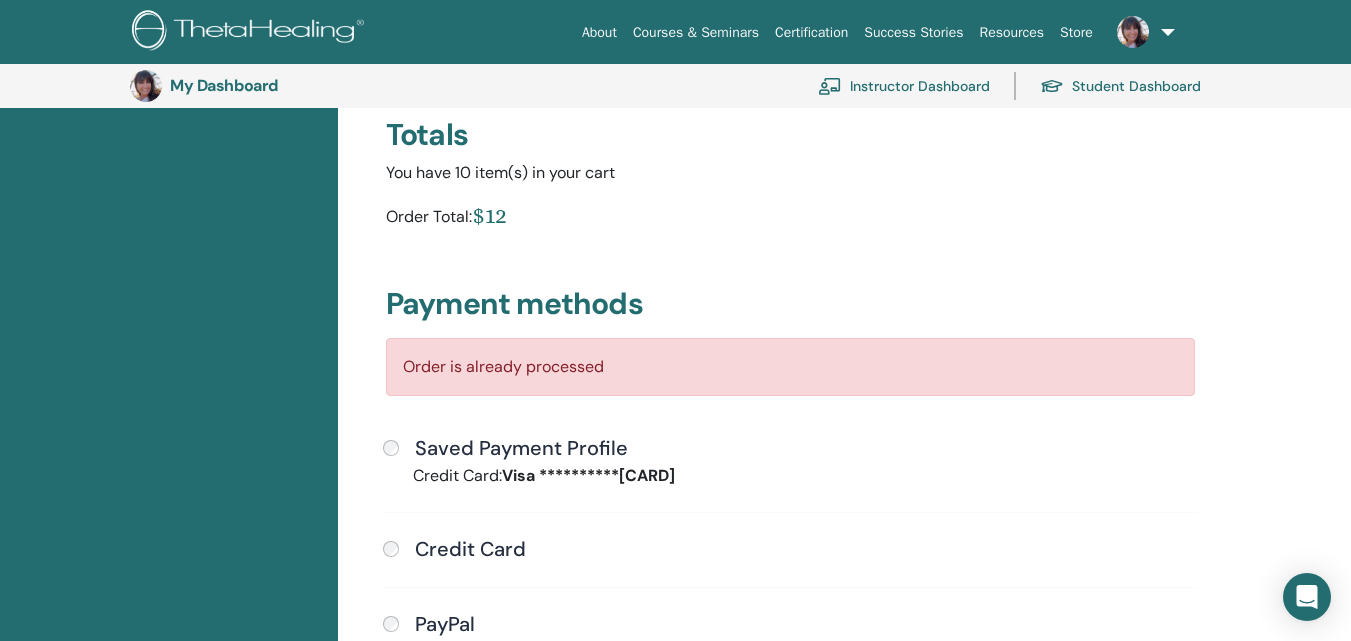scroll, scrollTop: 0, scrollLeft: 0, axis: both 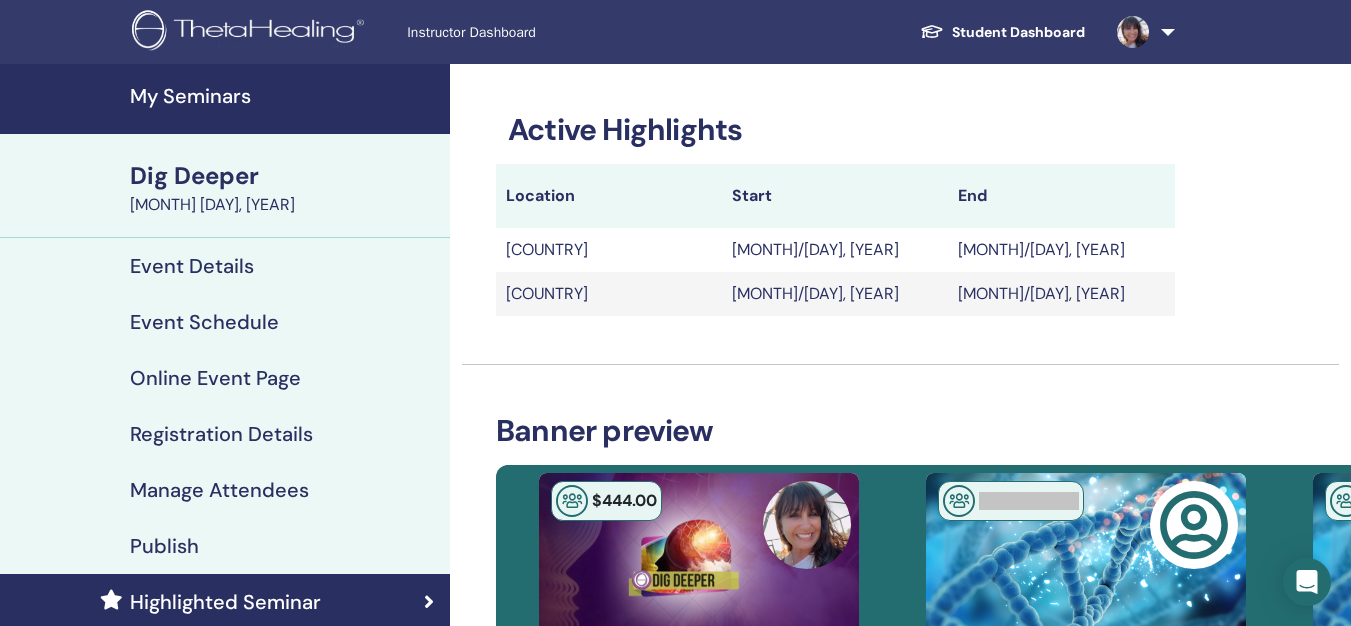 click on "My Seminars" at bounding box center [284, 96] 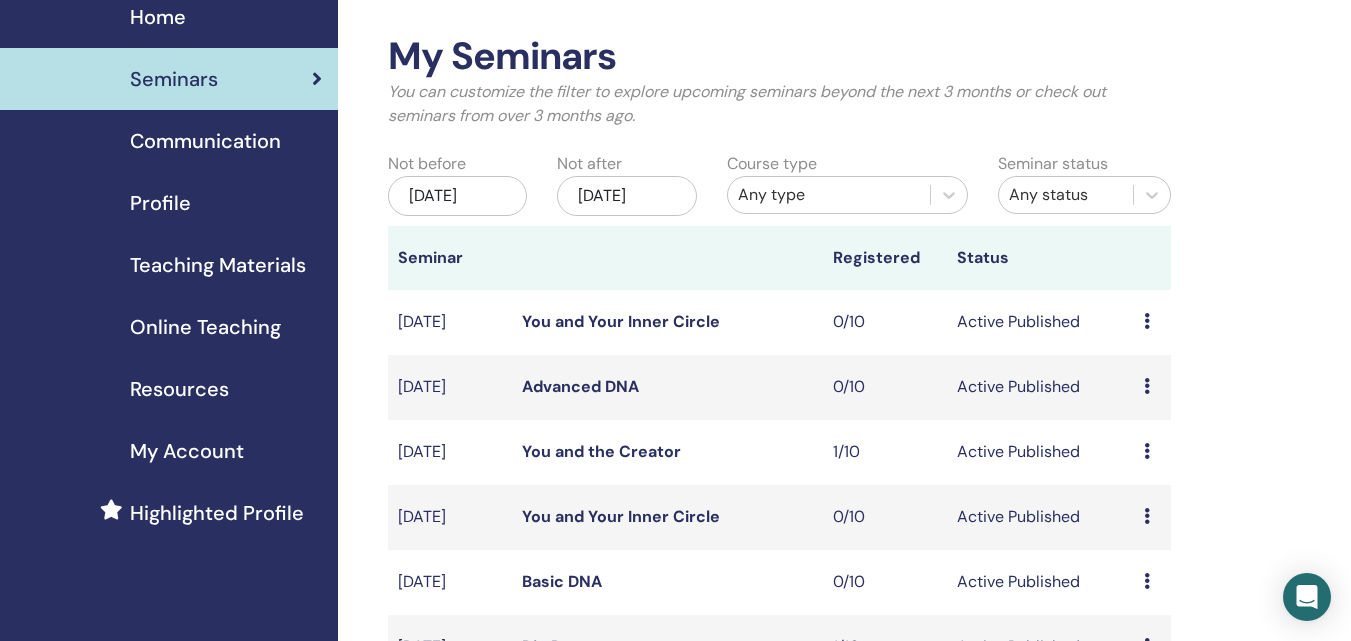 scroll, scrollTop: 100, scrollLeft: 0, axis: vertical 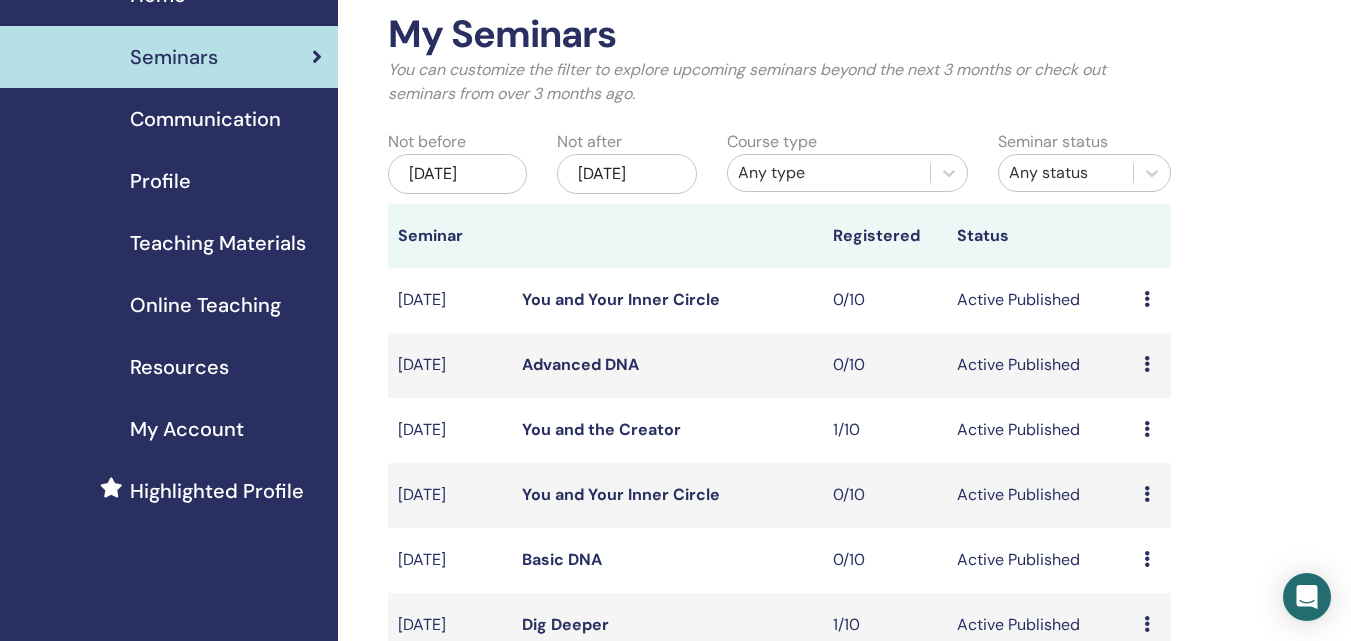 click on "Preview Edit Attendees Cancel" at bounding box center (1152, 430) 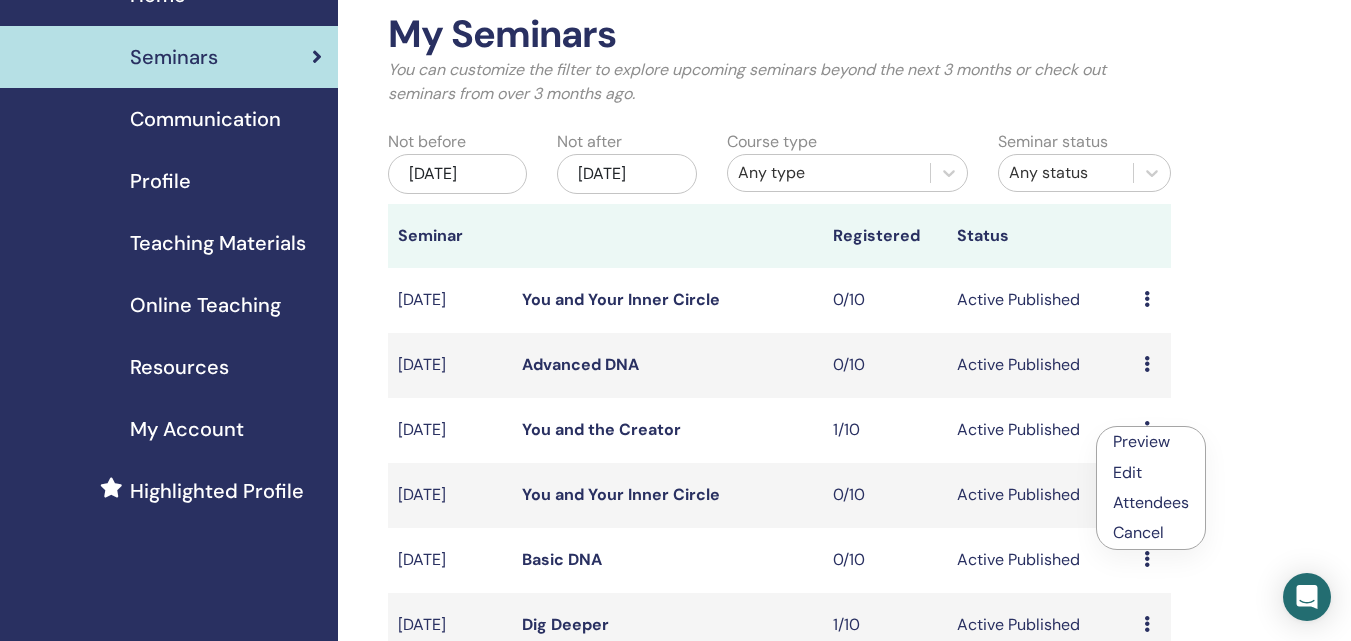 click on "Preview" at bounding box center (1141, 441) 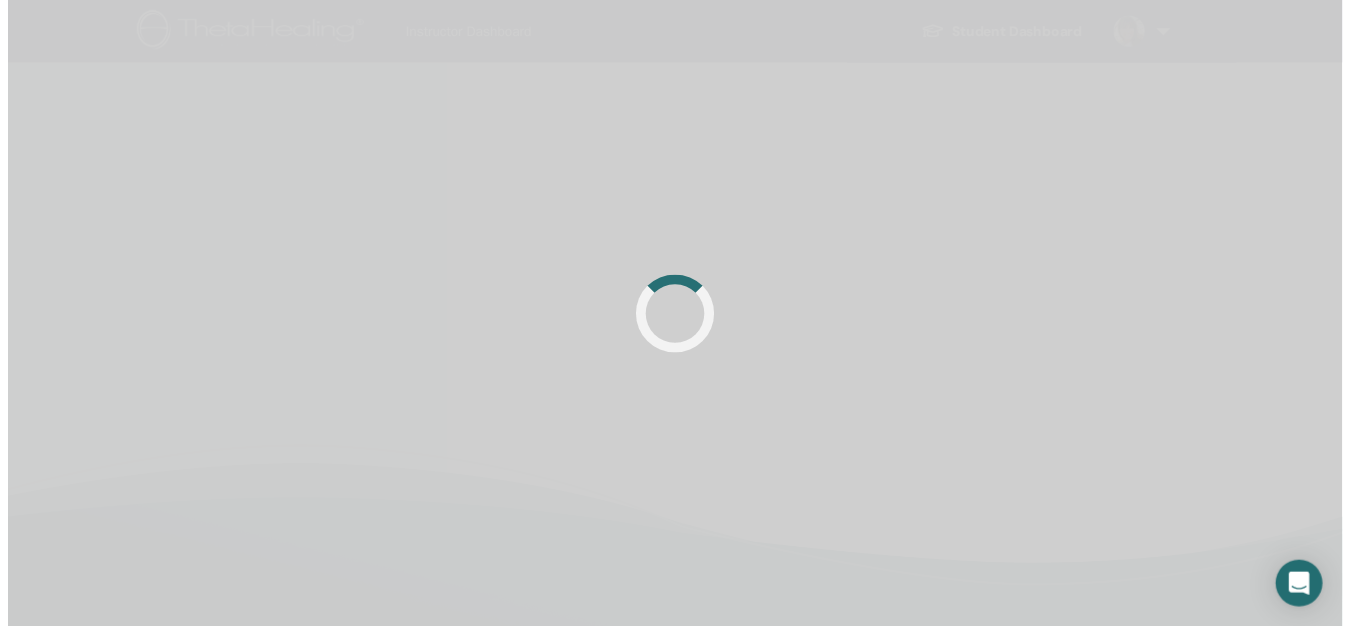 scroll, scrollTop: 0, scrollLeft: 0, axis: both 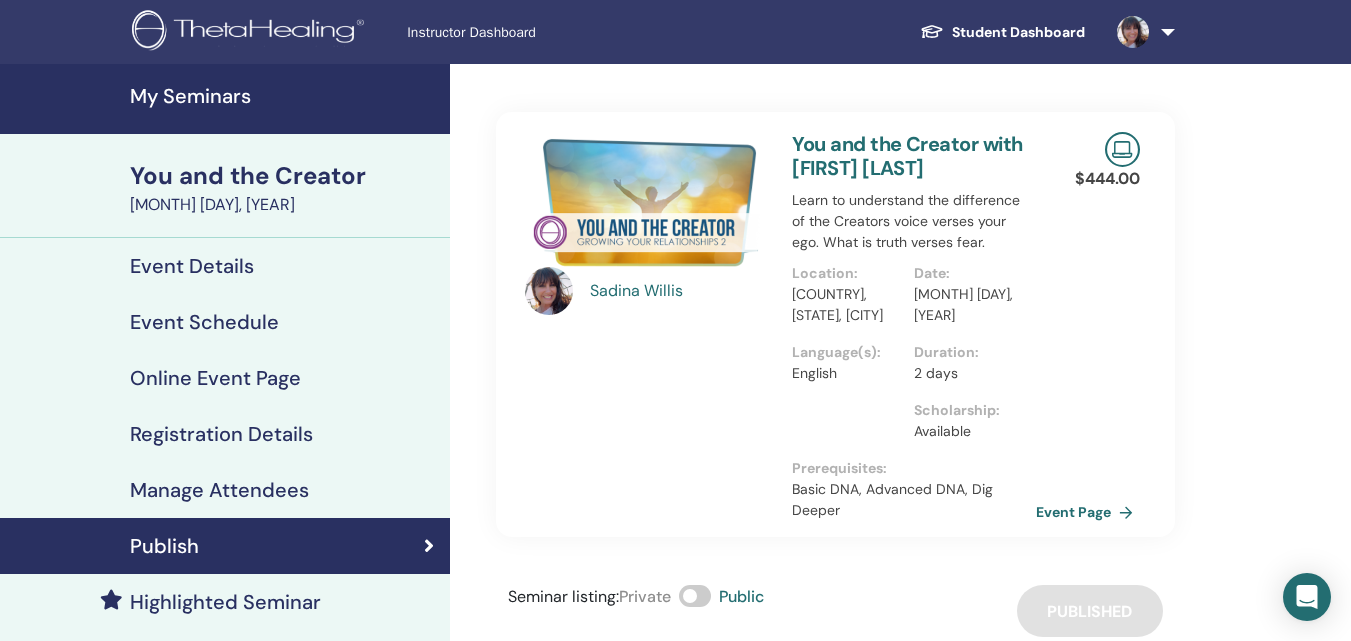 click on "Highlighted Seminar" at bounding box center (225, 602) 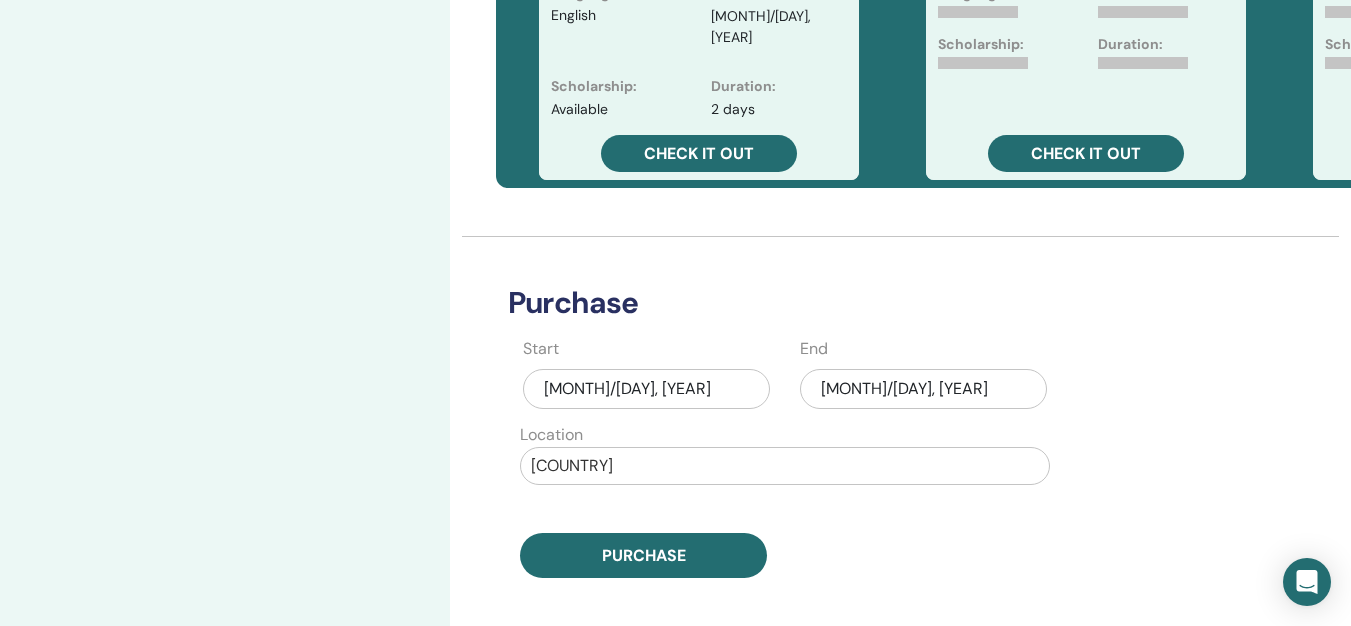 scroll, scrollTop: 700, scrollLeft: 0, axis: vertical 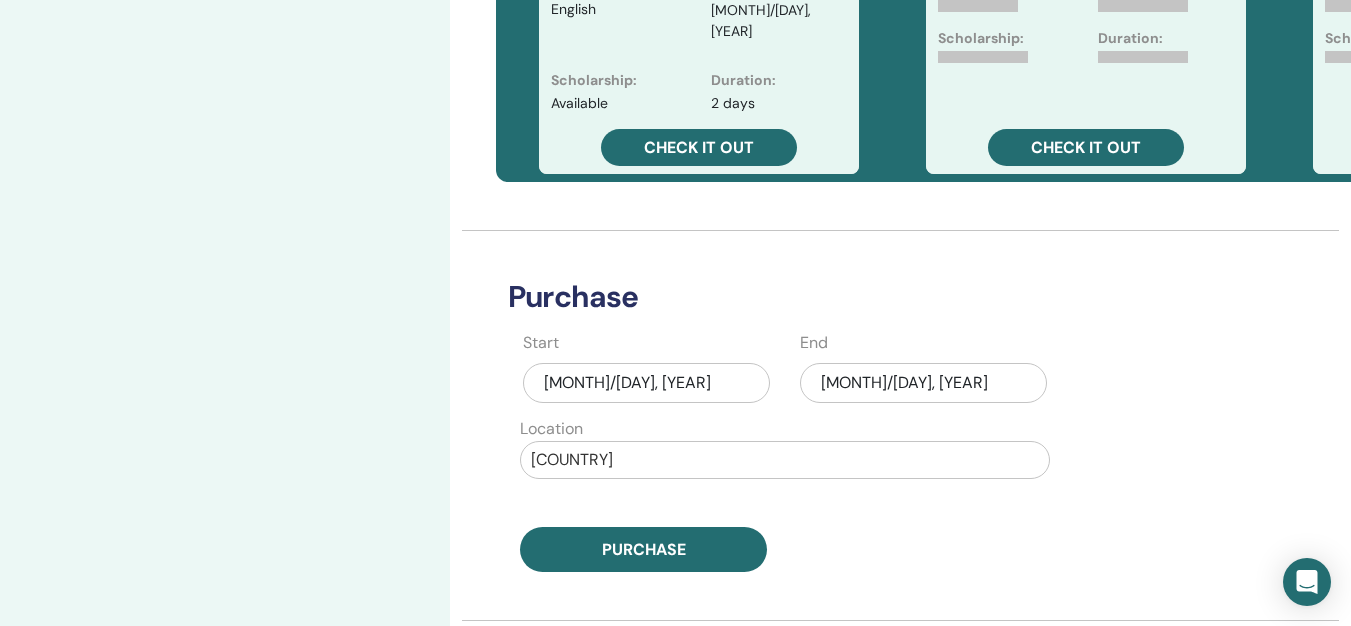 click on "Jul/13, 2025" at bounding box center [923, 383] 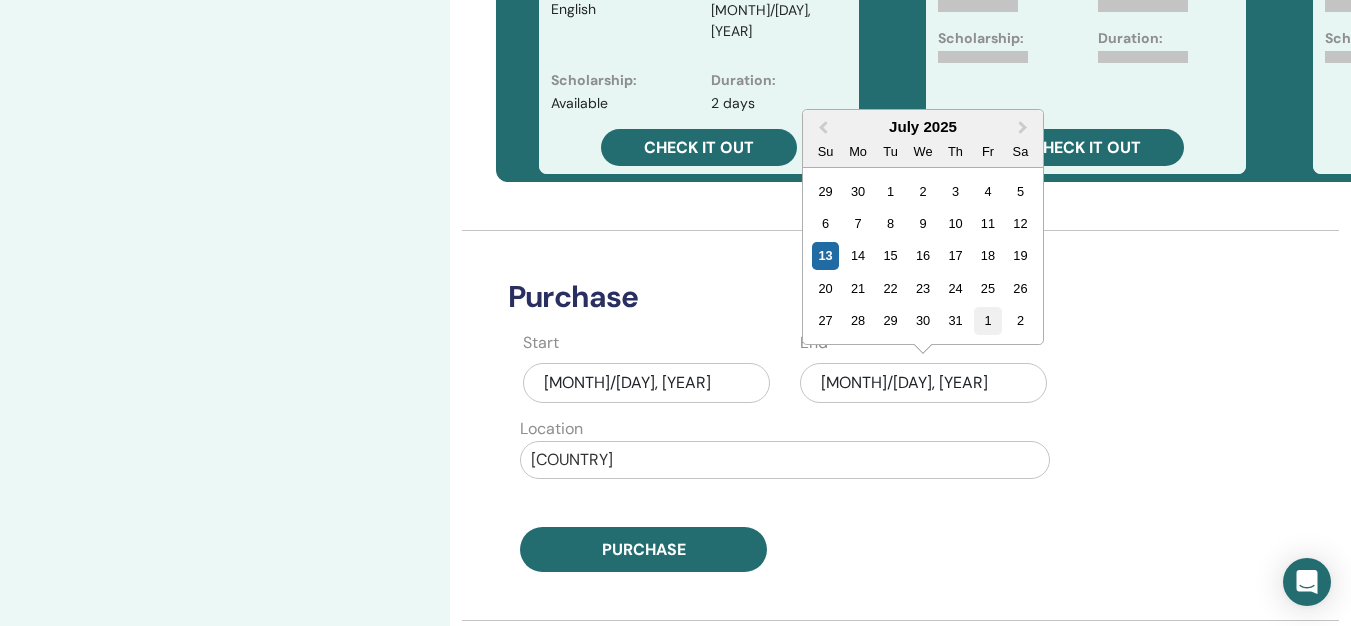click on "1" at bounding box center [987, 320] 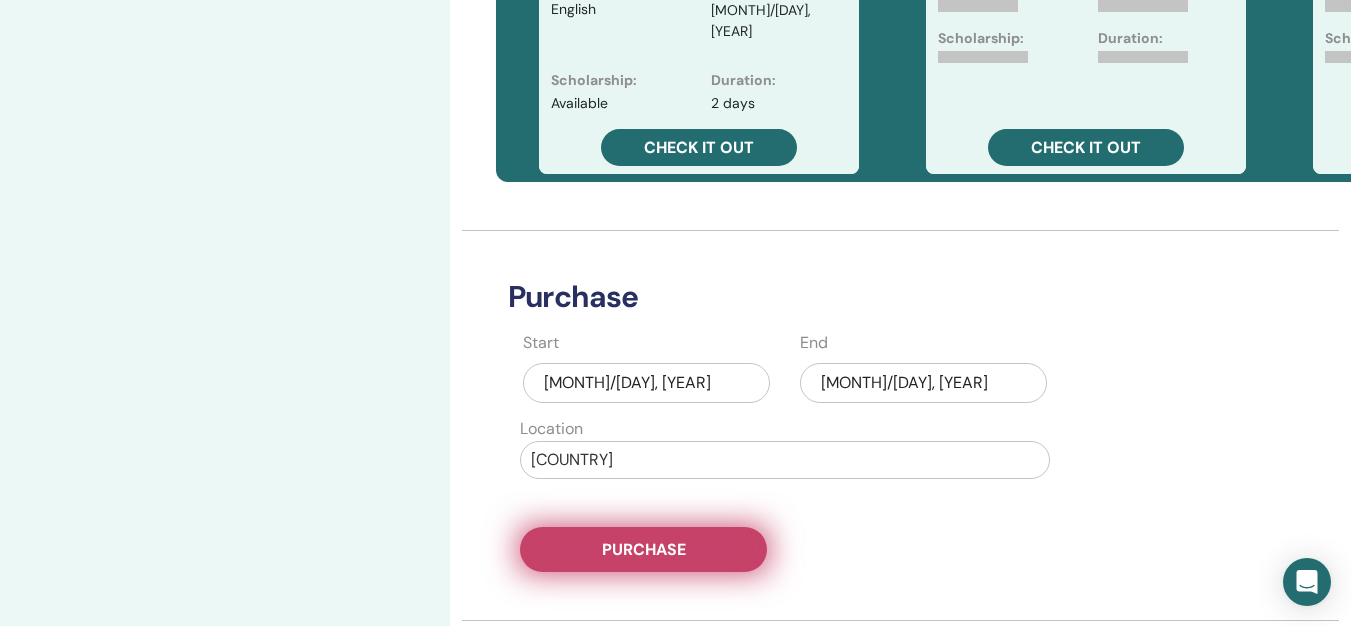 click on "Purchase" at bounding box center [643, 549] 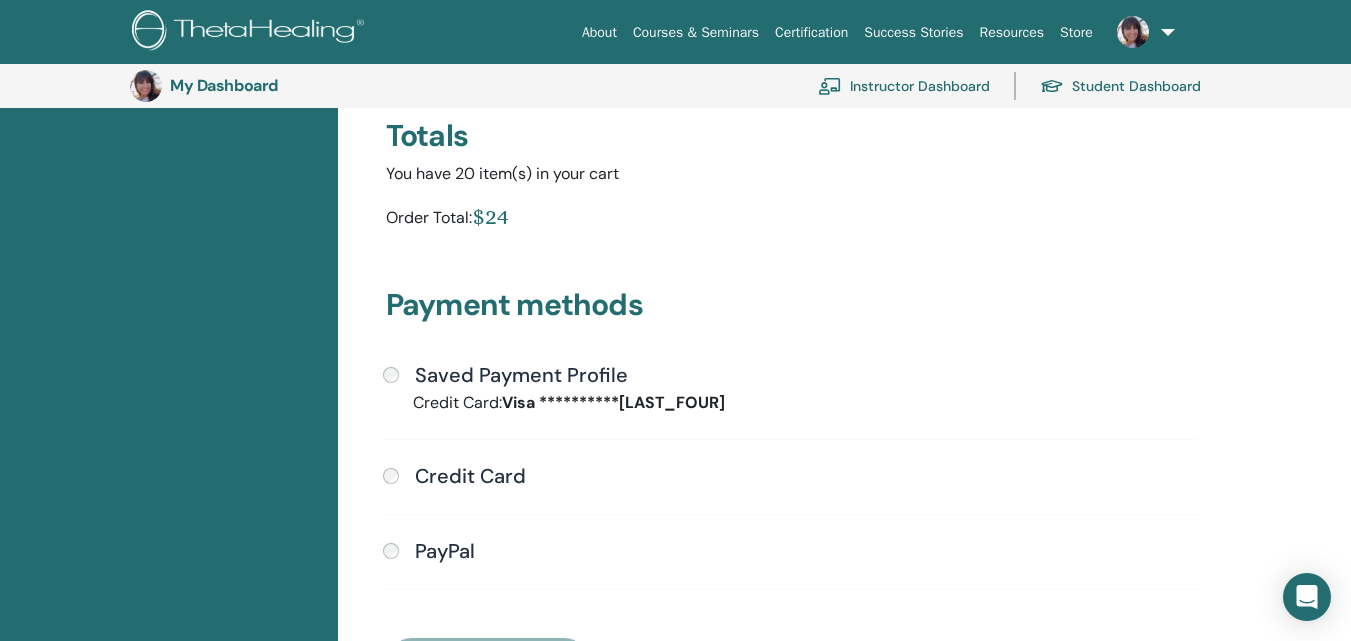scroll, scrollTop: 344, scrollLeft: 0, axis: vertical 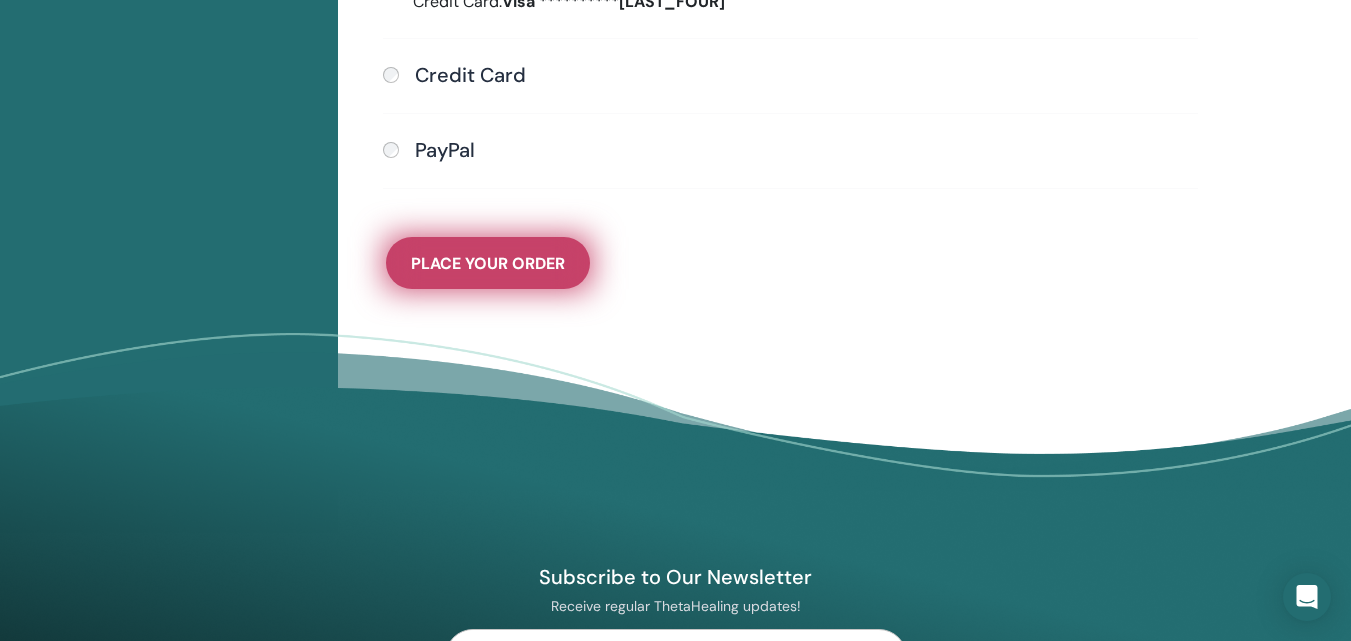 click on "Place Your Order" at bounding box center [488, 263] 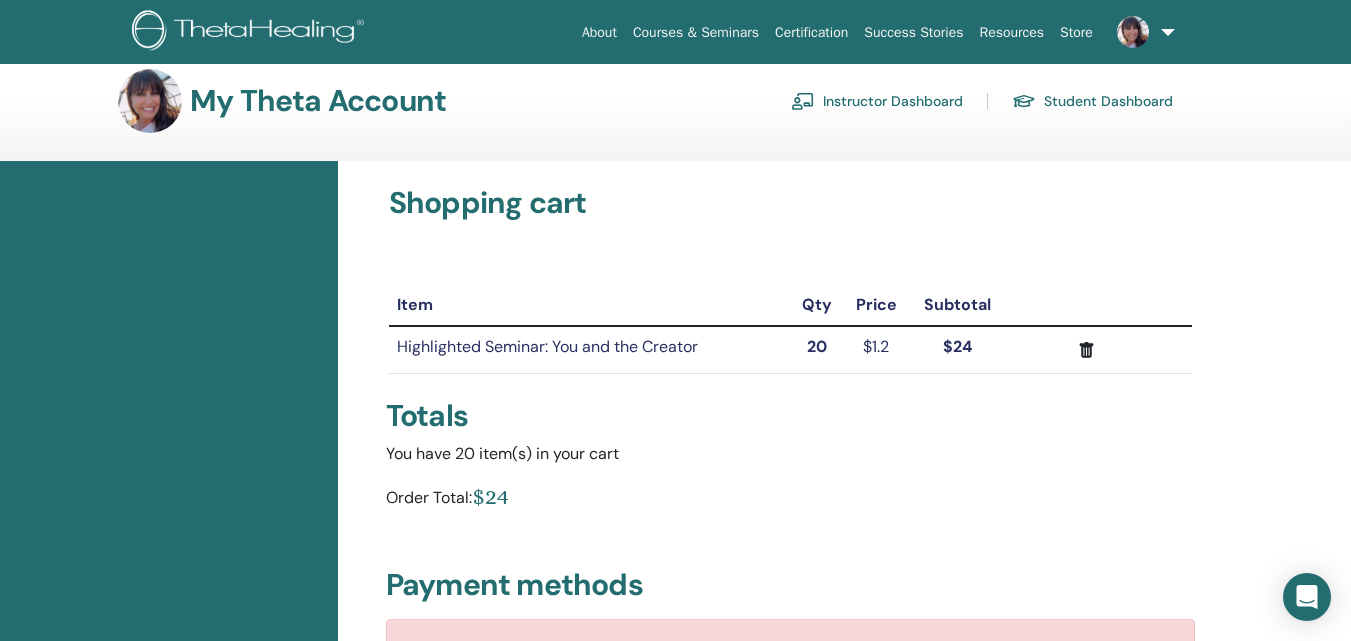 scroll, scrollTop: 0, scrollLeft: 0, axis: both 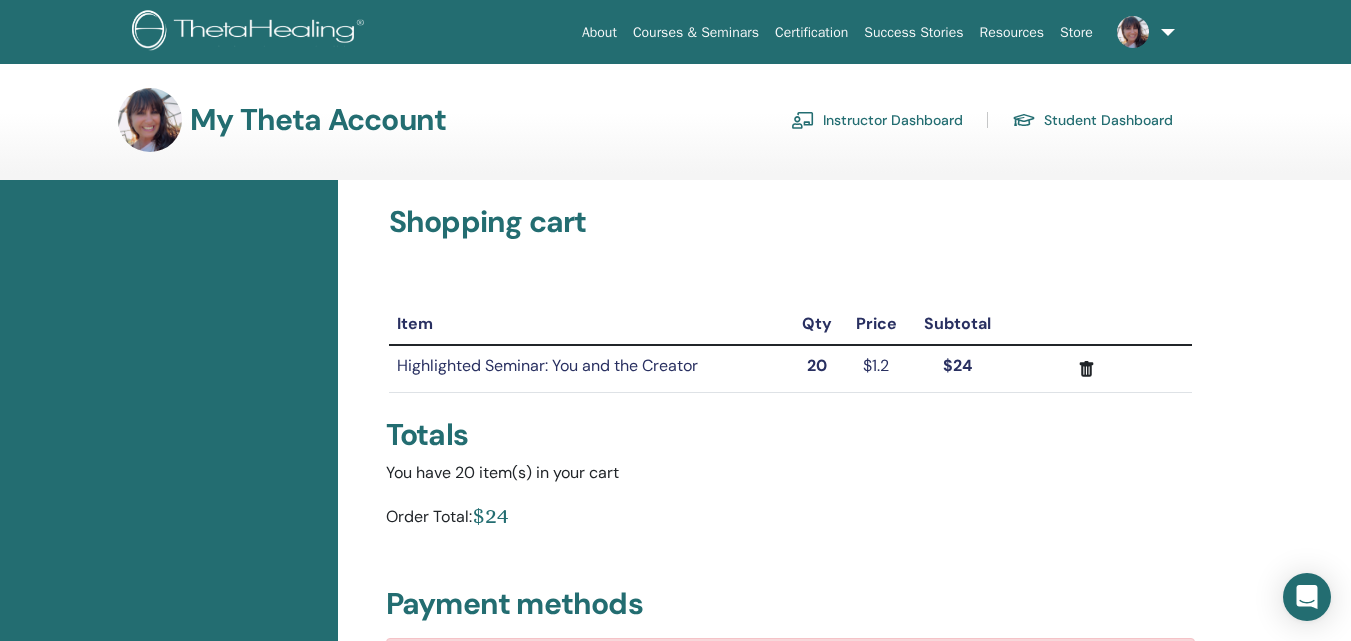 click on "Instructor Dashboard" at bounding box center (877, 120) 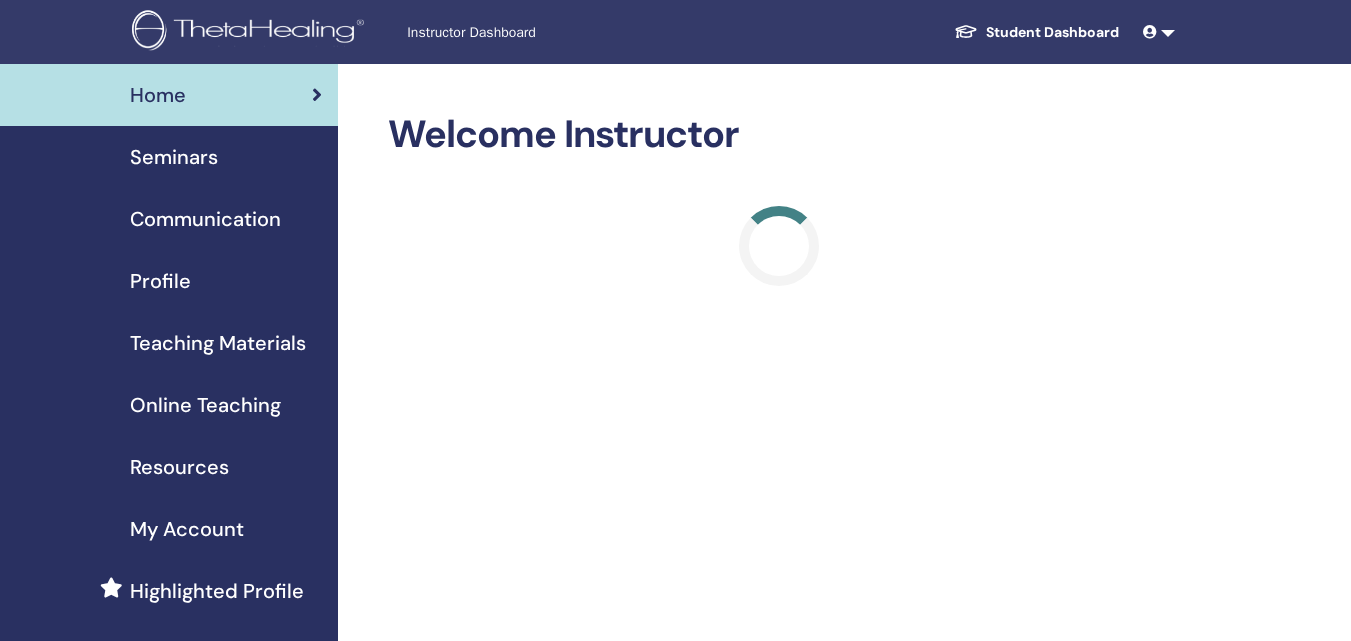 scroll, scrollTop: 0, scrollLeft: 0, axis: both 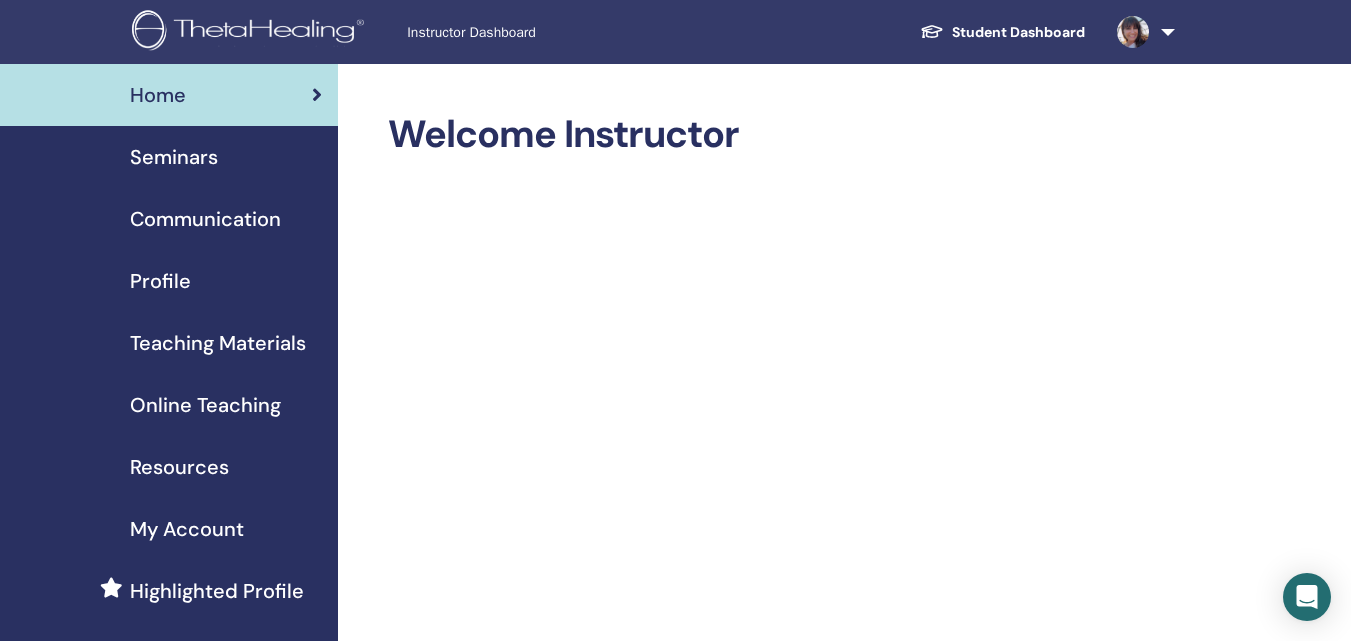 click on "Student Dashboard" at bounding box center [1002, 32] 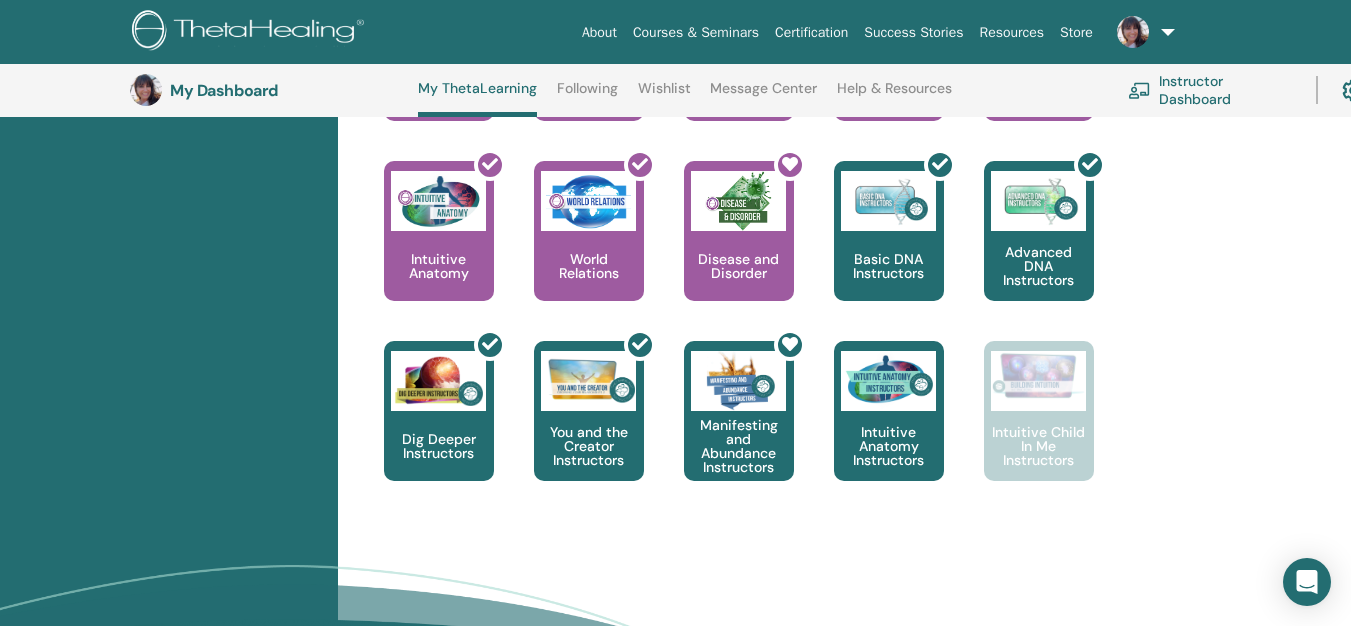 scroll, scrollTop: 1153, scrollLeft: 0, axis: vertical 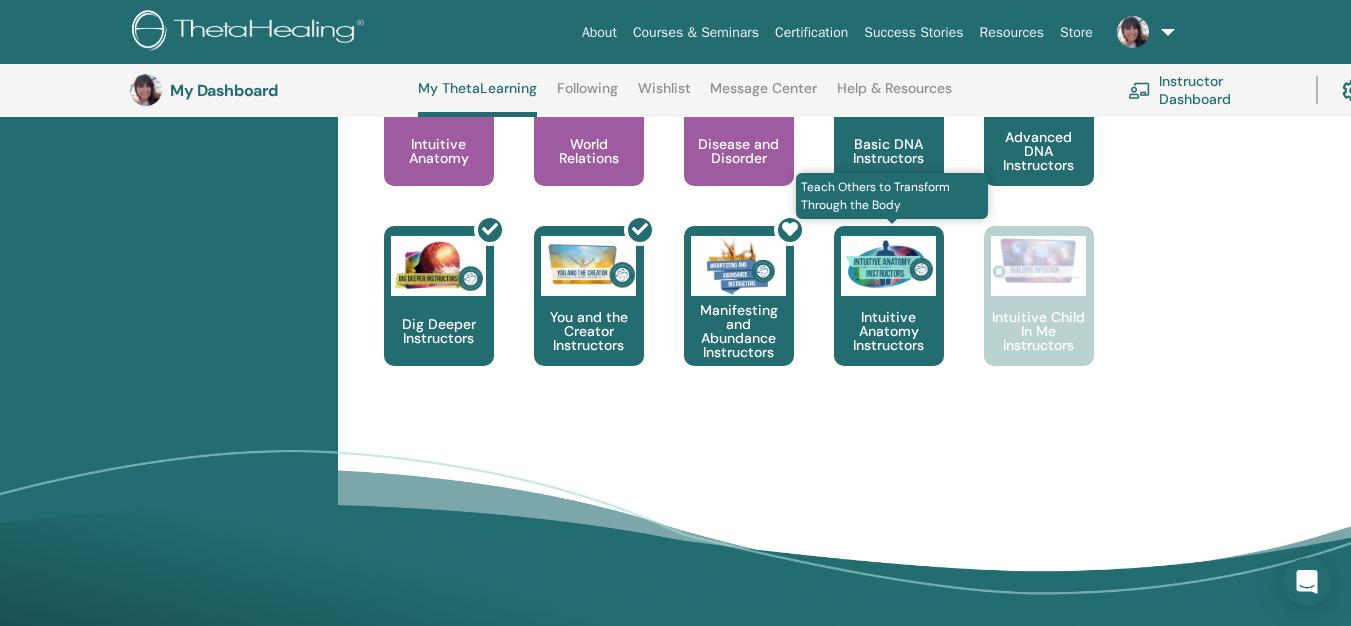 click on "Intuitive Anatomy Instructors" at bounding box center [889, 331] 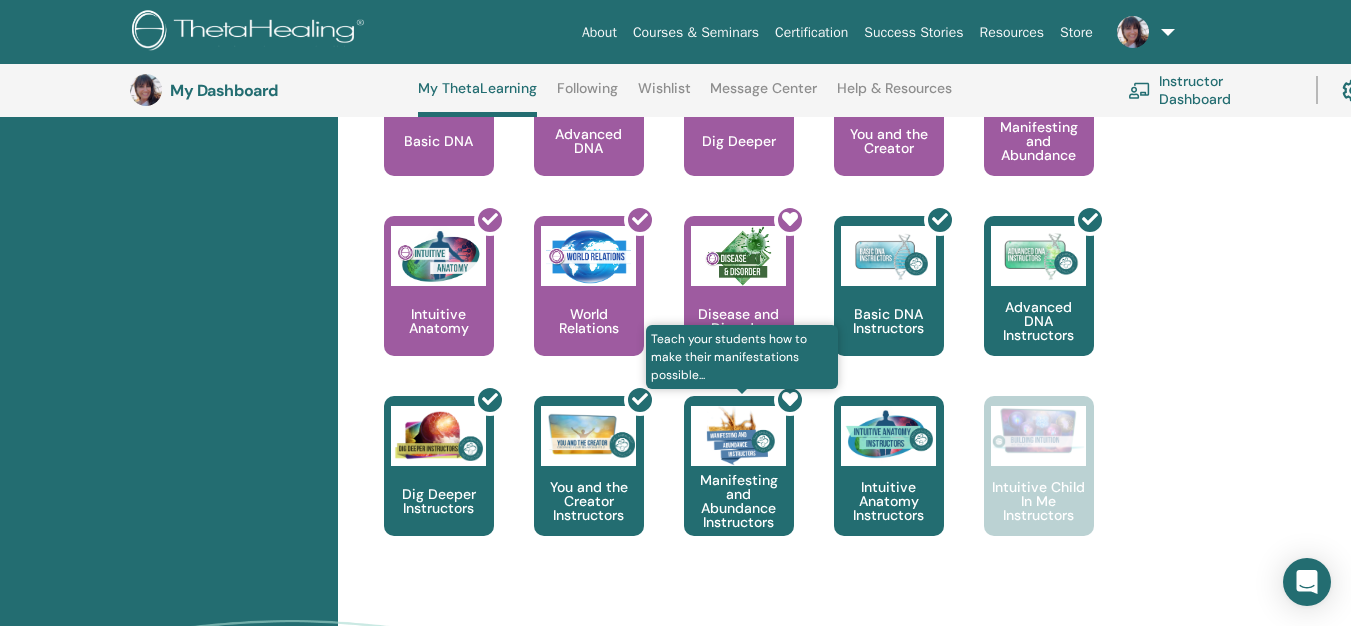 scroll, scrollTop: 853, scrollLeft: 0, axis: vertical 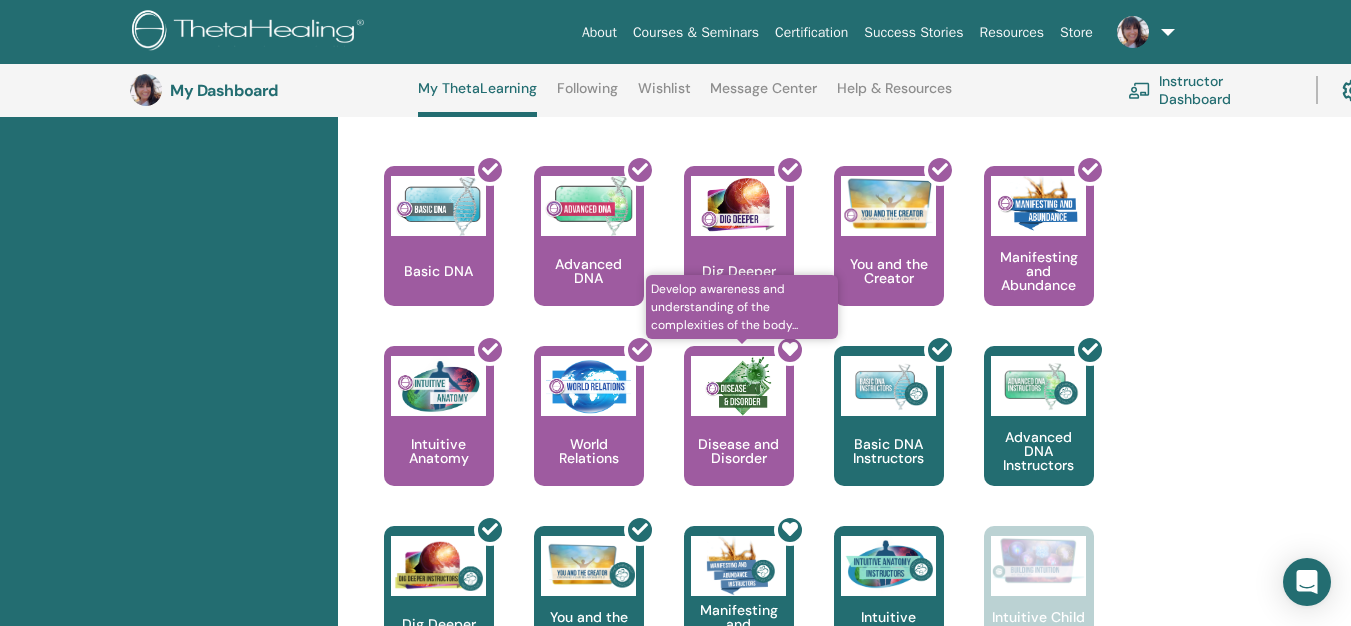 click at bounding box center (751, 424) 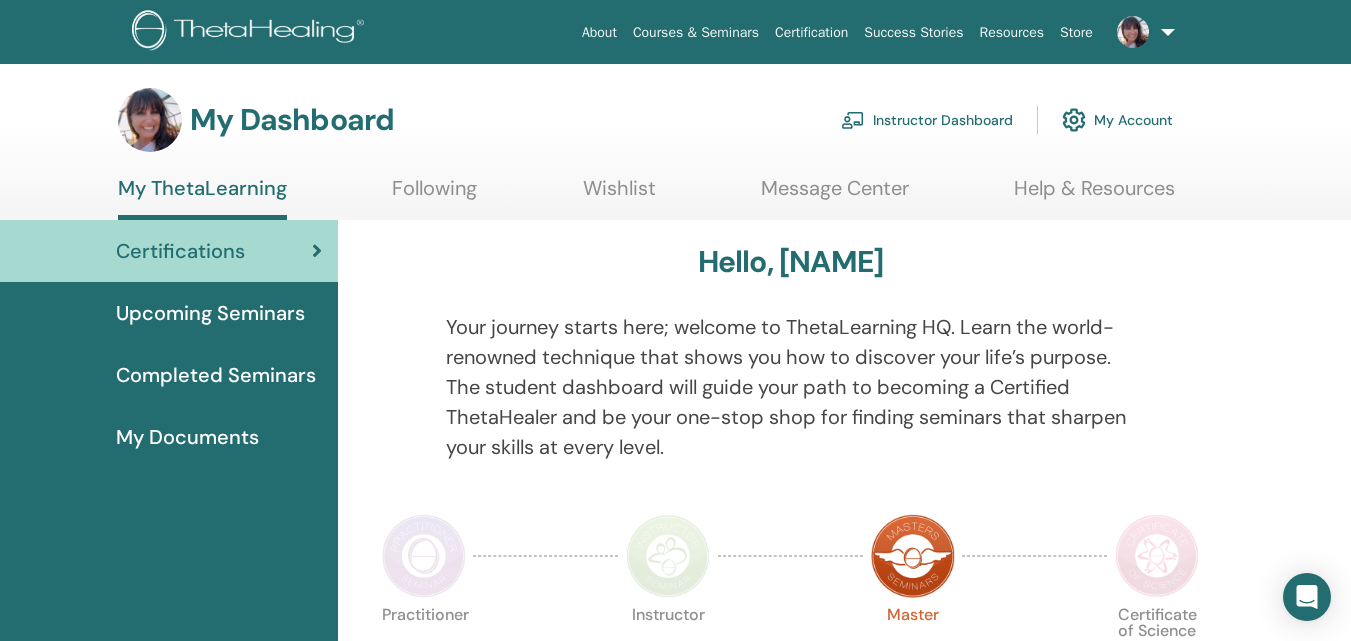 scroll, scrollTop: 0, scrollLeft: 0, axis: both 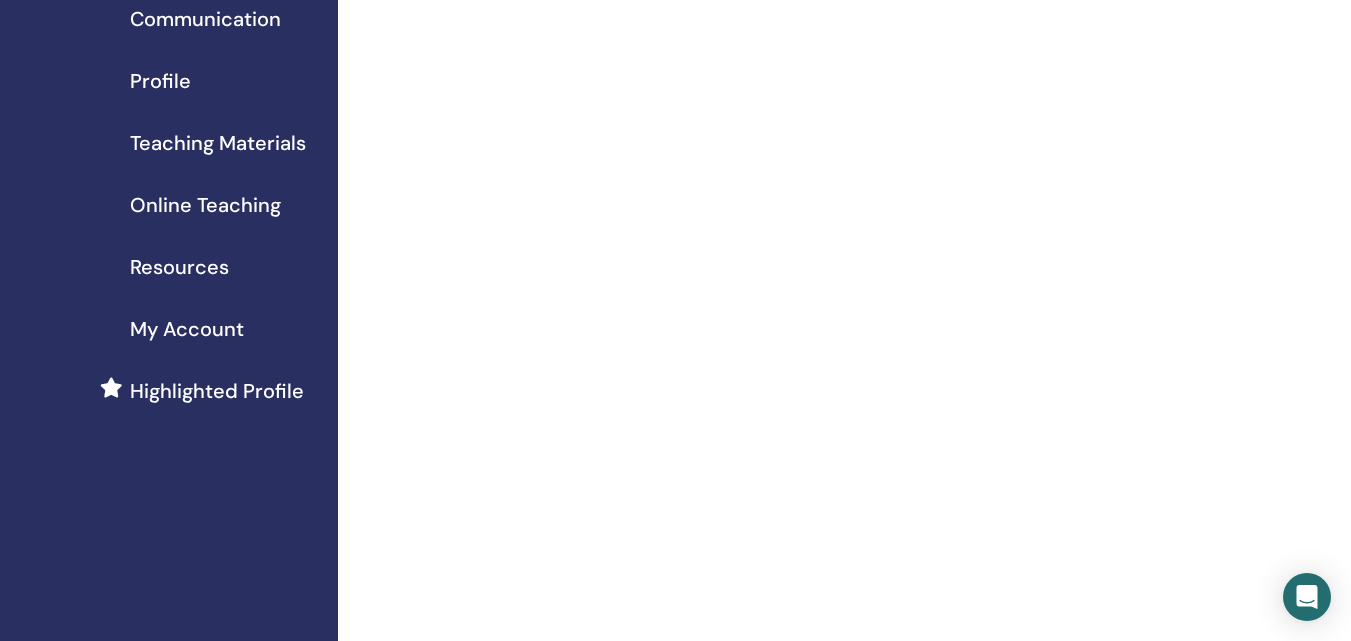 click on "Highlighted Profile" at bounding box center (217, 391) 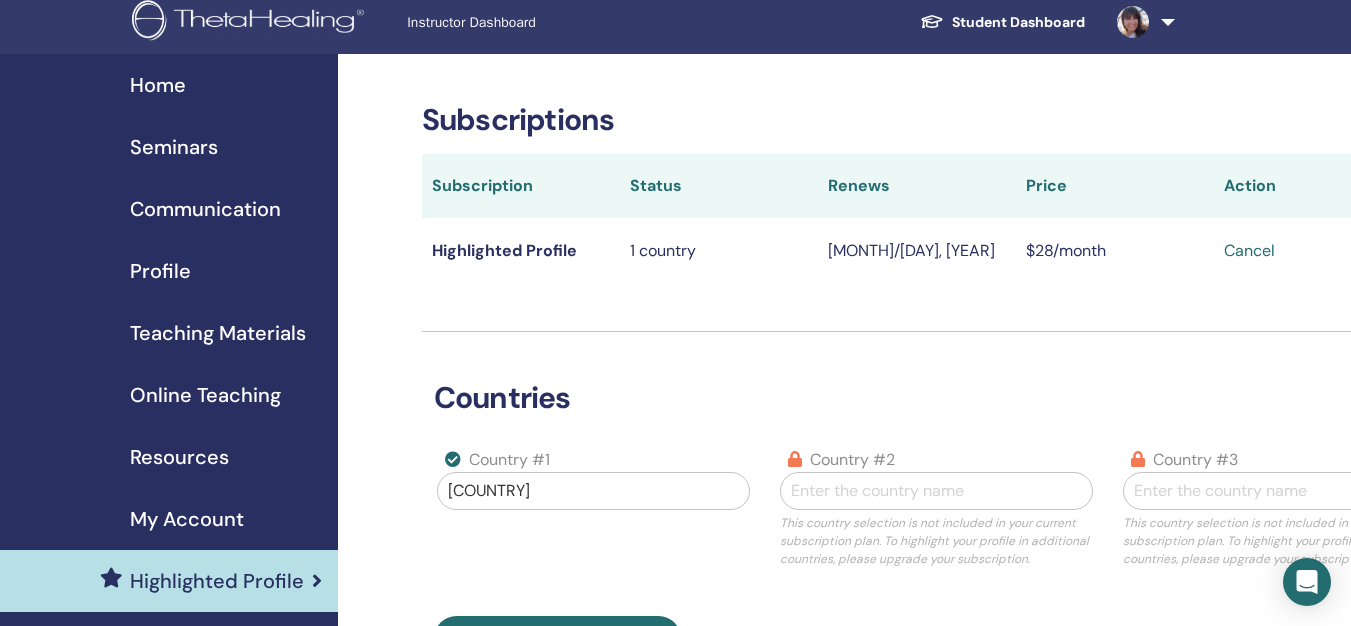 scroll, scrollTop: 0, scrollLeft: 0, axis: both 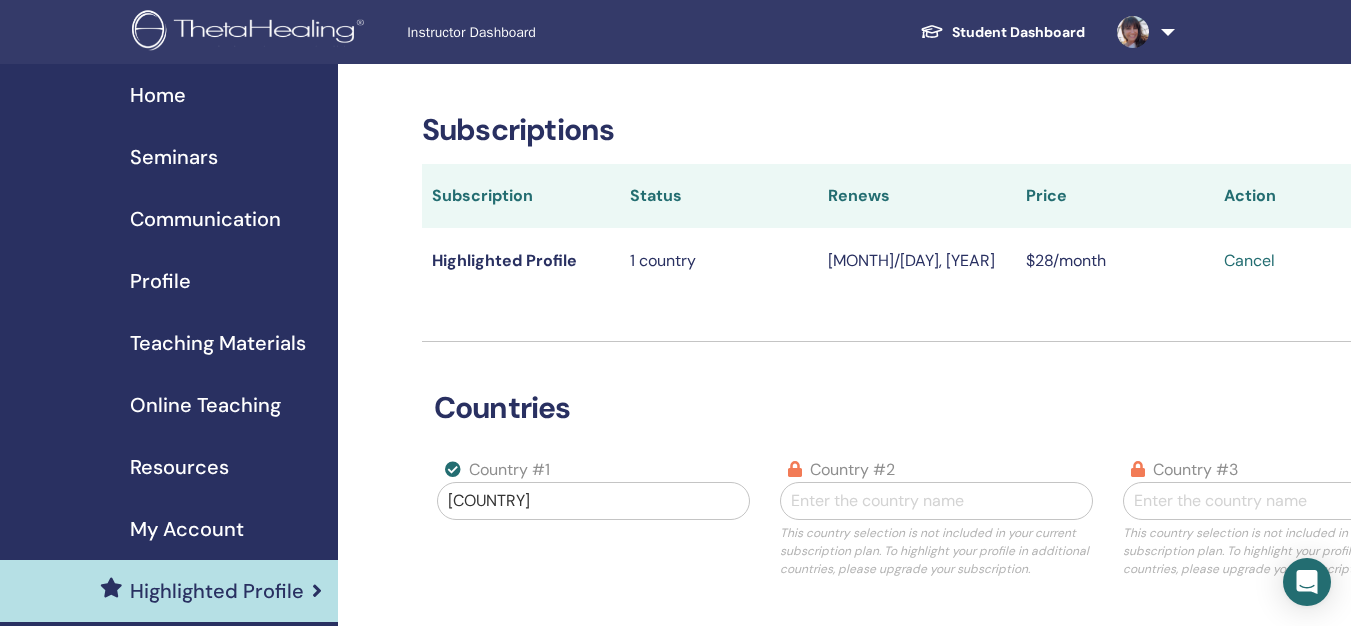 click on "Seminars" at bounding box center (174, 157) 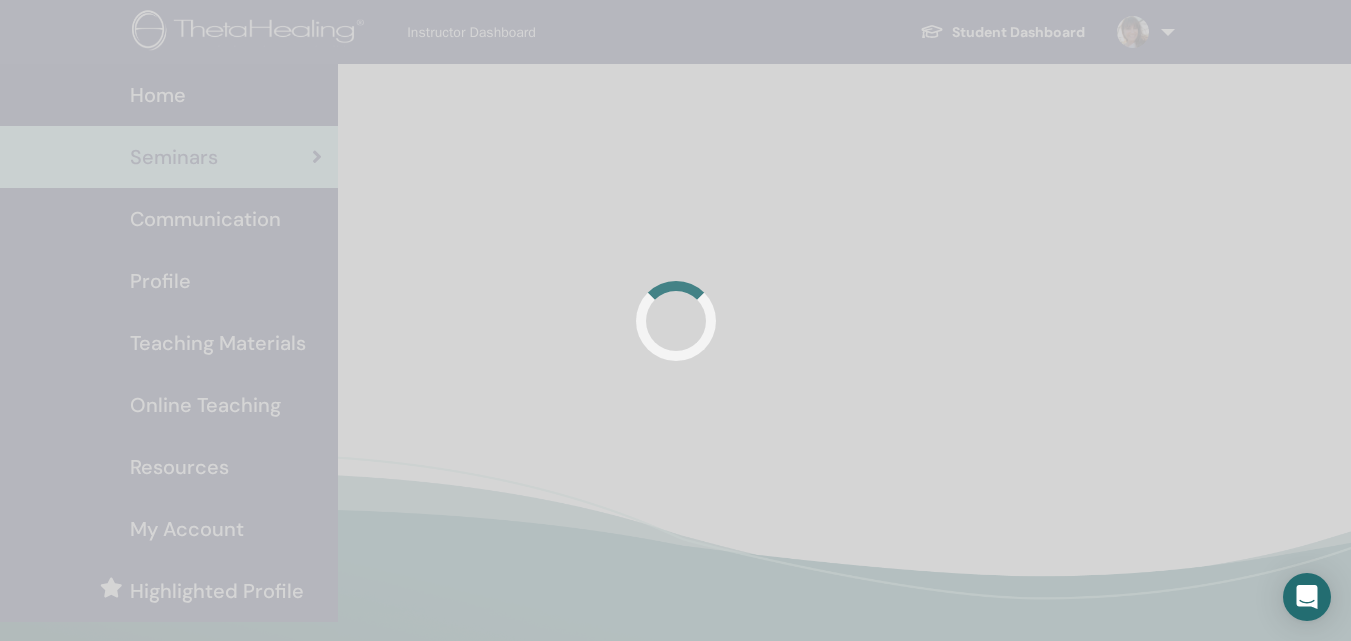 scroll, scrollTop: 0, scrollLeft: 0, axis: both 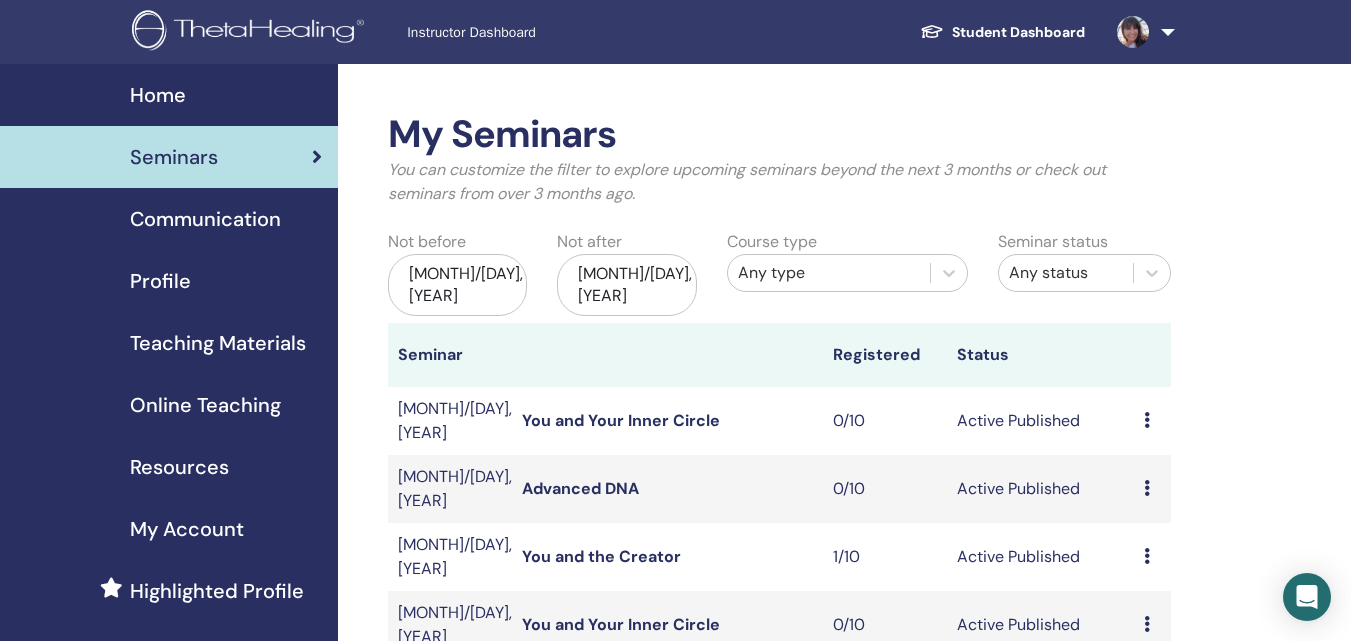 click on "Communication" at bounding box center (205, 219) 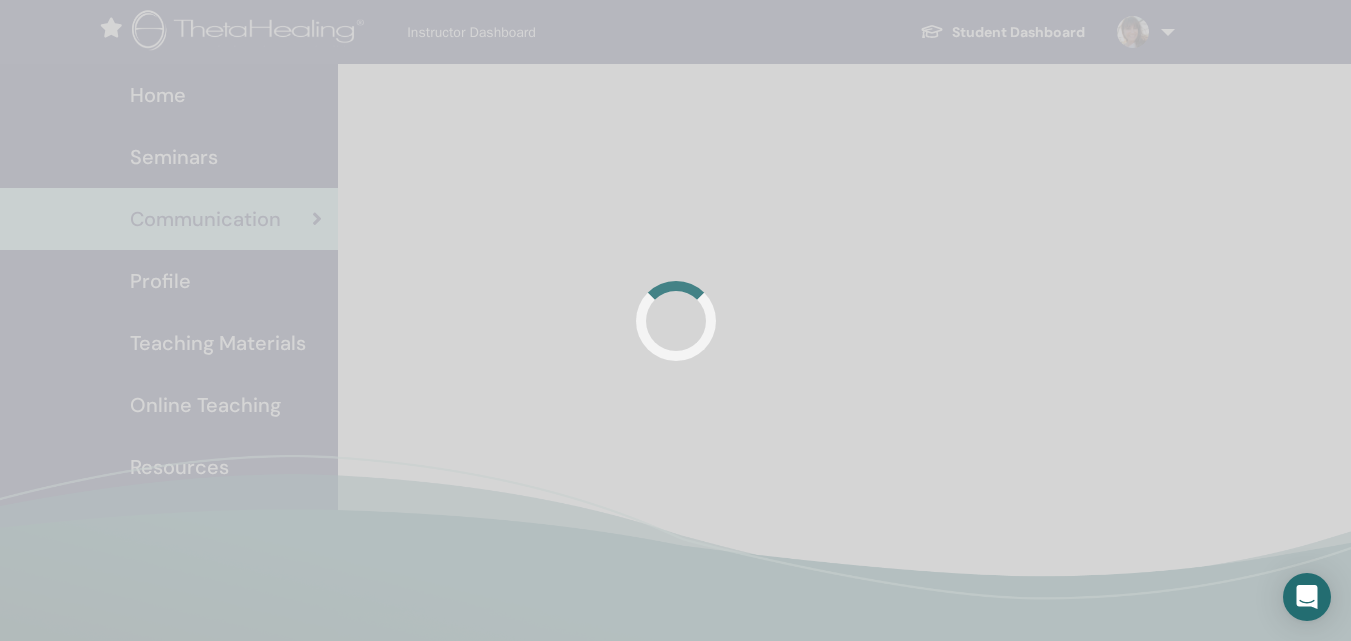 scroll, scrollTop: 0, scrollLeft: 0, axis: both 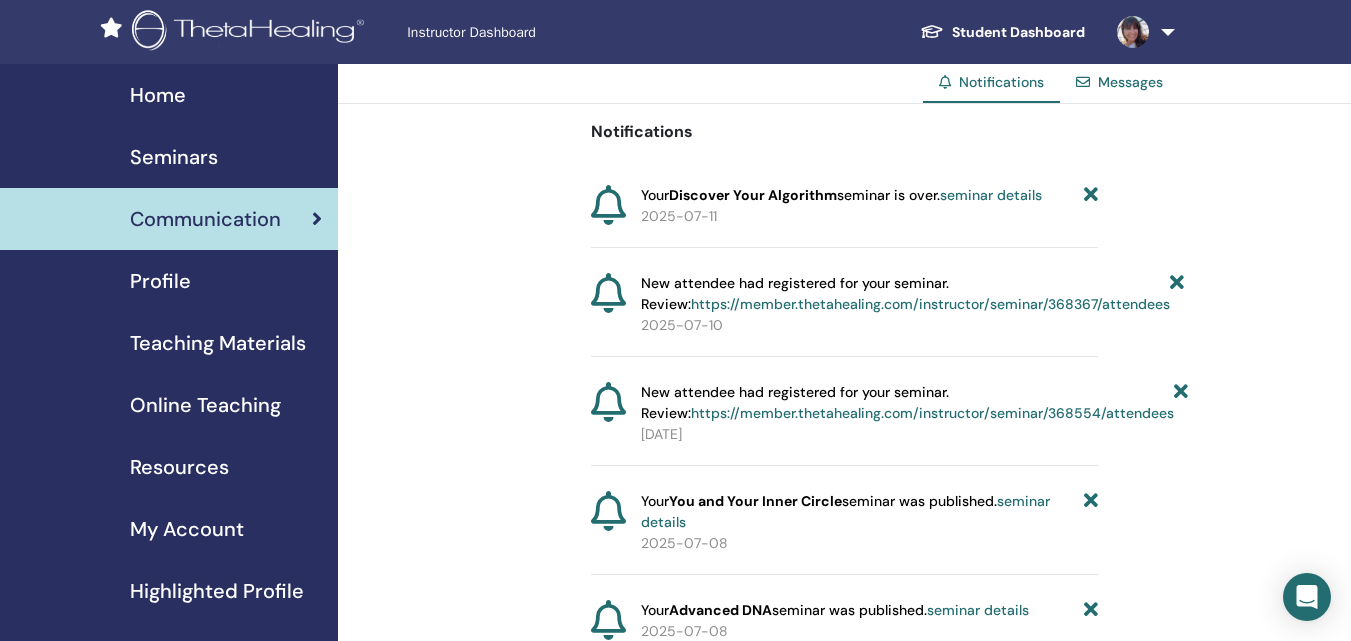 click on "Profile" at bounding box center [160, 281] 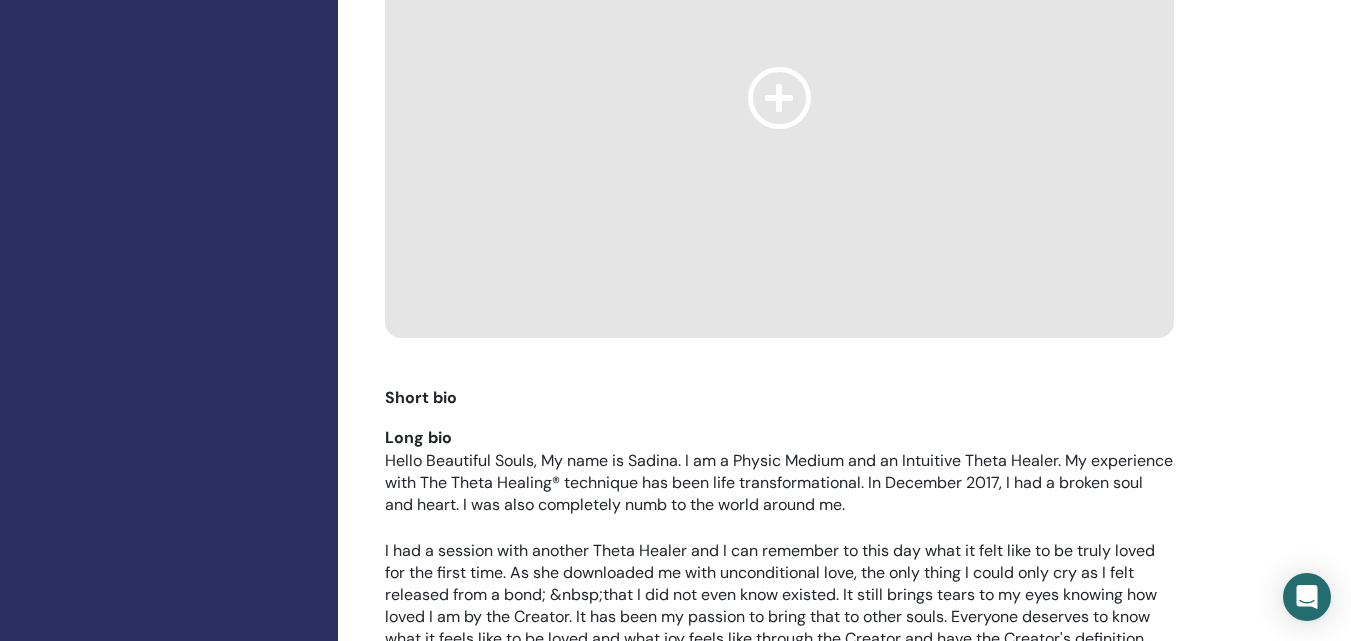 scroll, scrollTop: 2000, scrollLeft: 0, axis: vertical 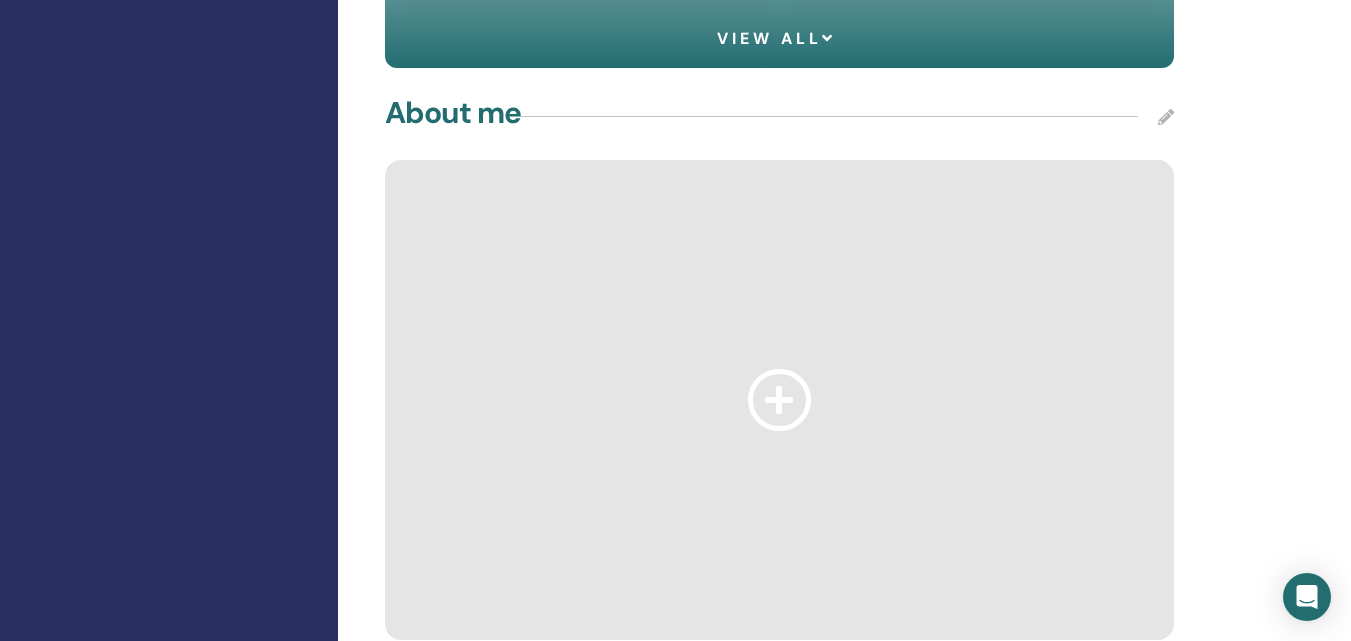 click at bounding box center (1166, 117) 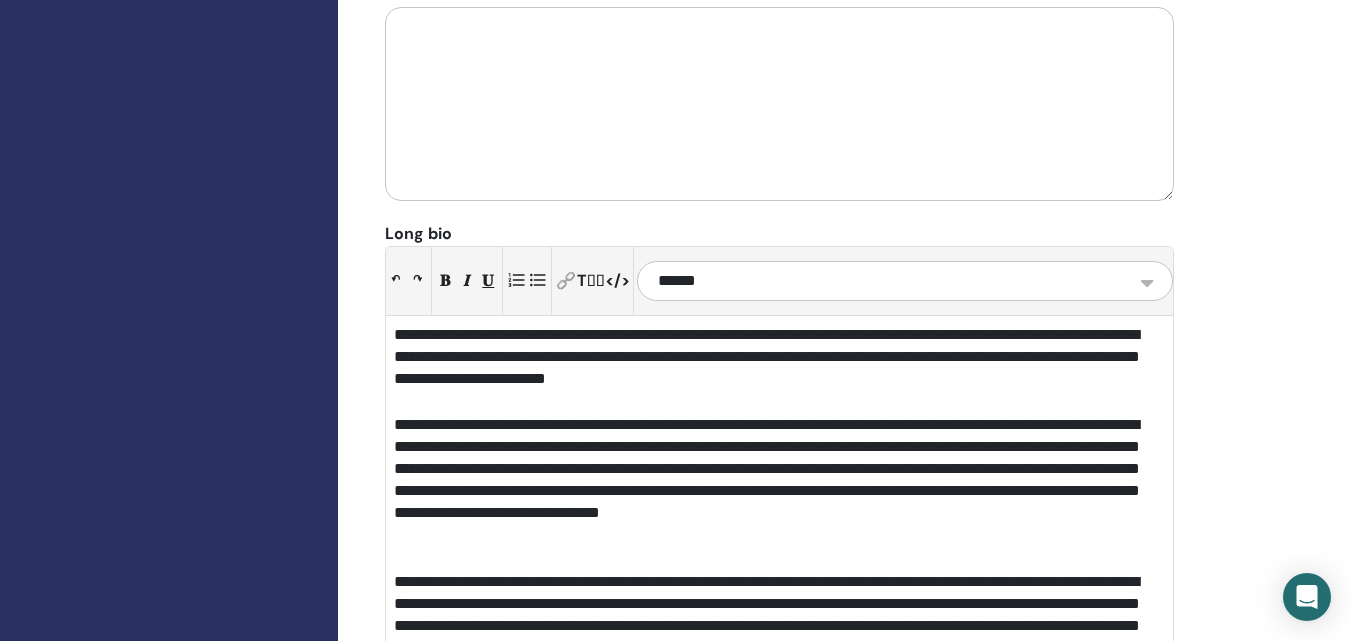 scroll, scrollTop: 2900, scrollLeft: 0, axis: vertical 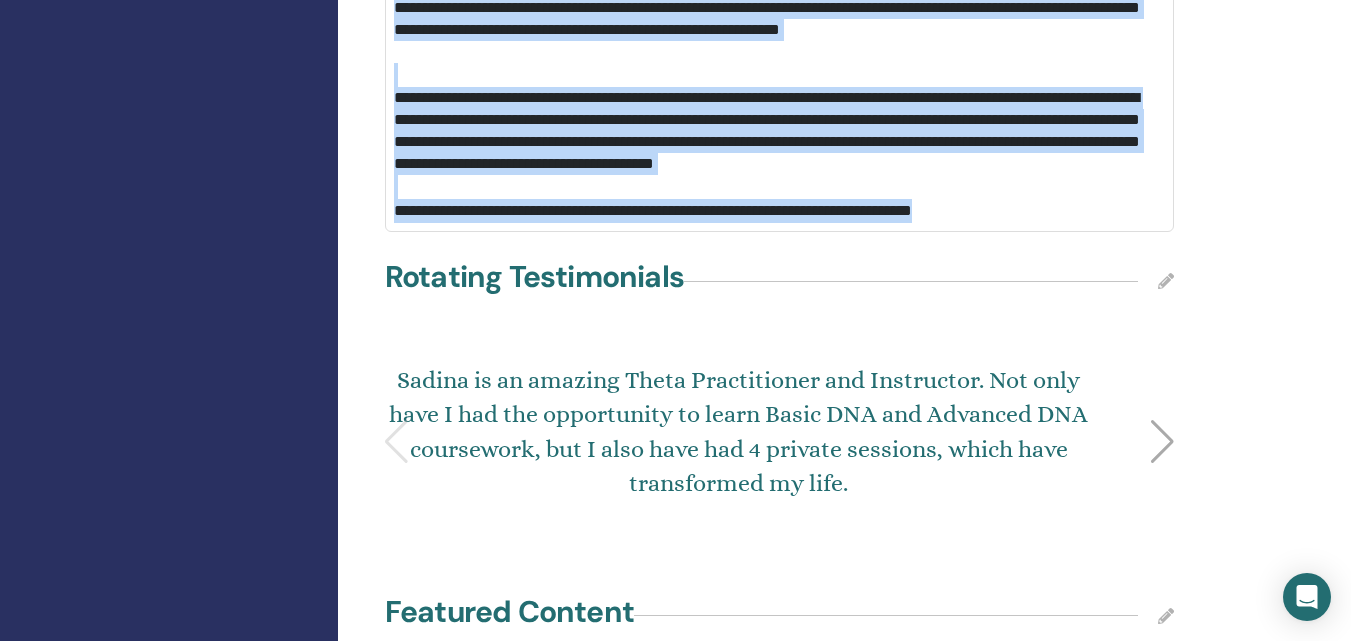 drag, startPoint x: 394, startPoint y: 304, endPoint x: 1069, endPoint y: 229, distance: 679.1539 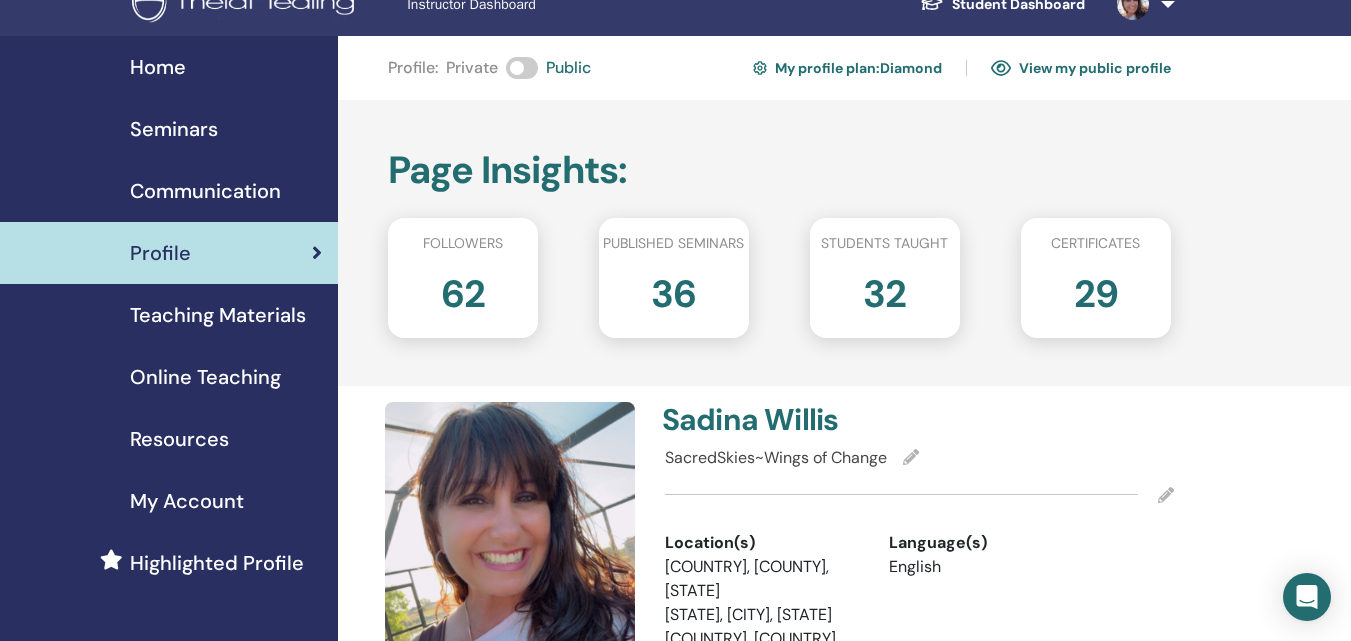 scroll, scrollTop: 0, scrollLeft: 0, axis: both 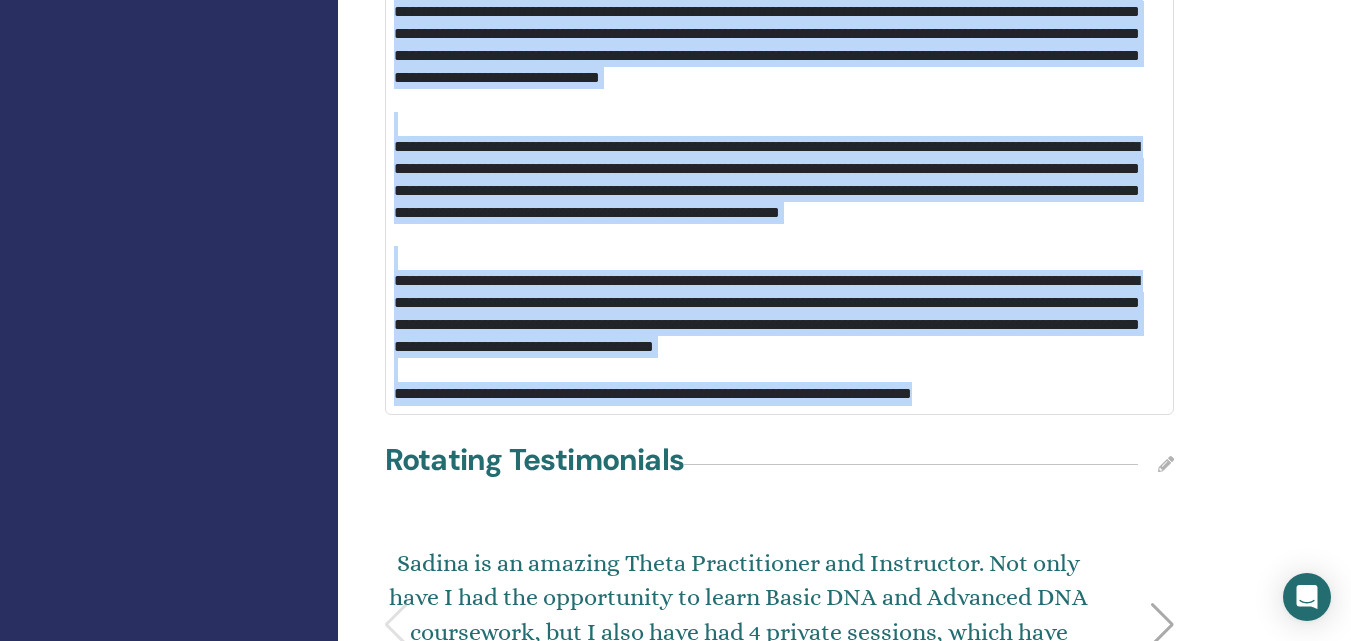 type 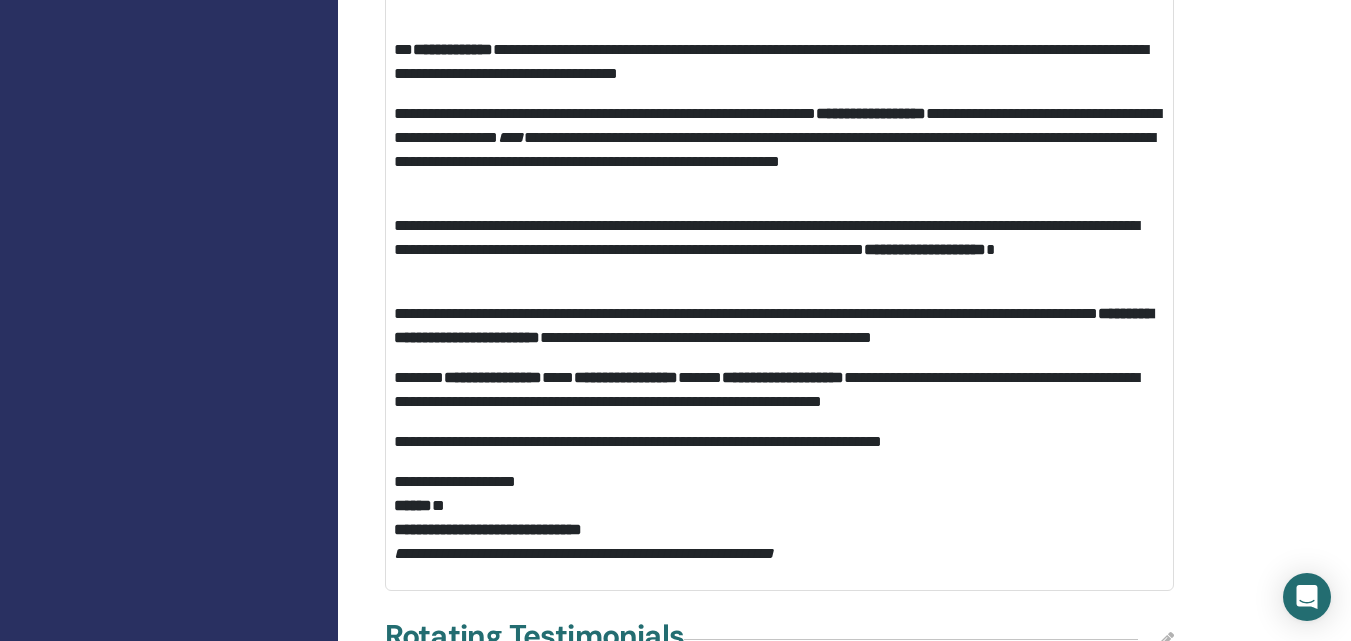 scroll, scrollTop: 3250, scrollLeft: 0, axis: vertical 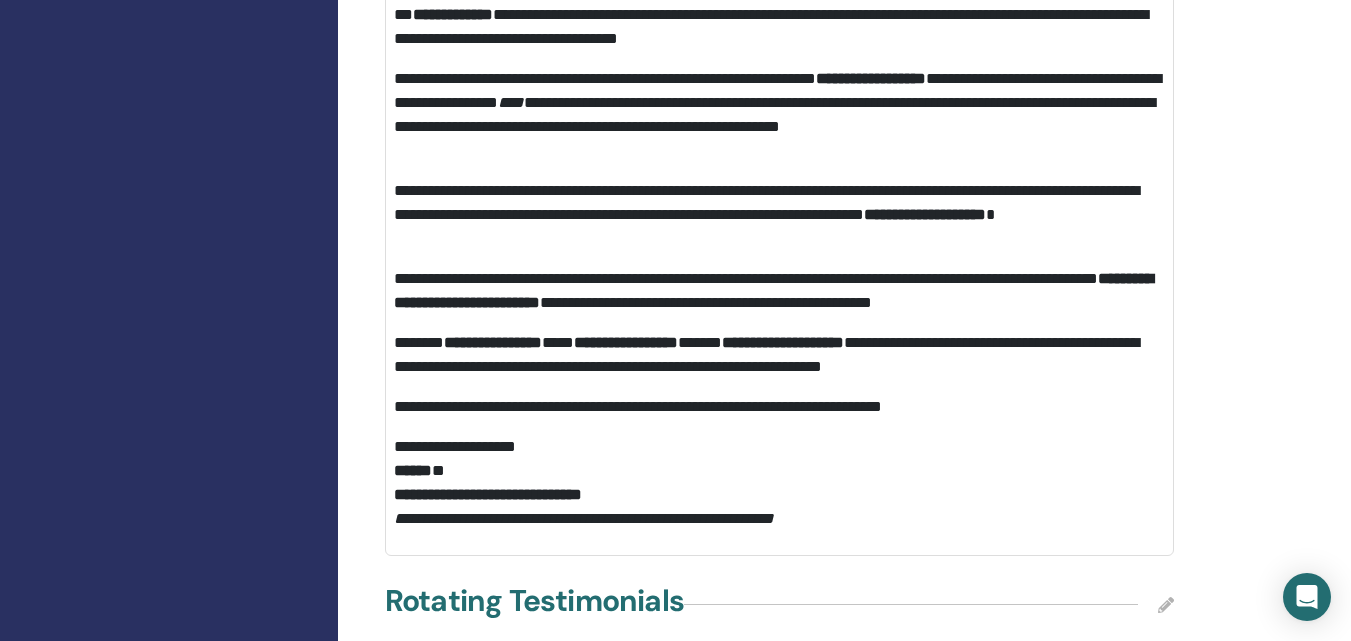 click on "**********" at bounding box center (779, 483) 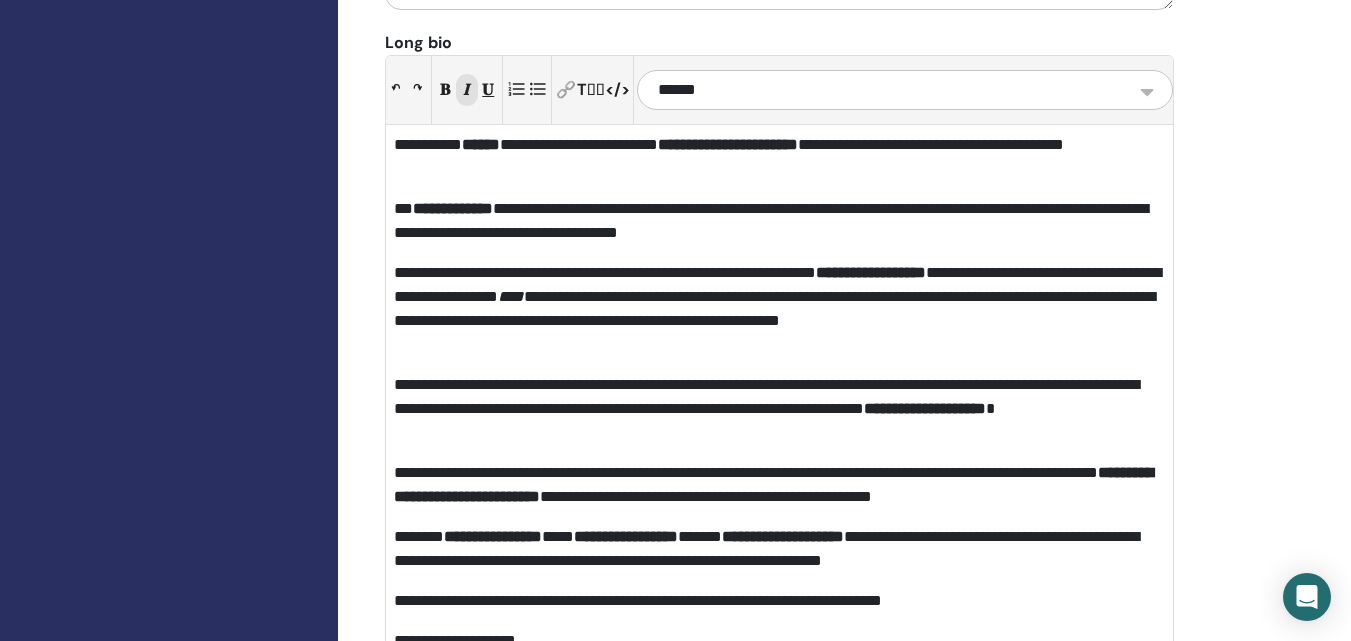 scroll, scrollTop: 3050, scrollLeft: 0, axis: vertical 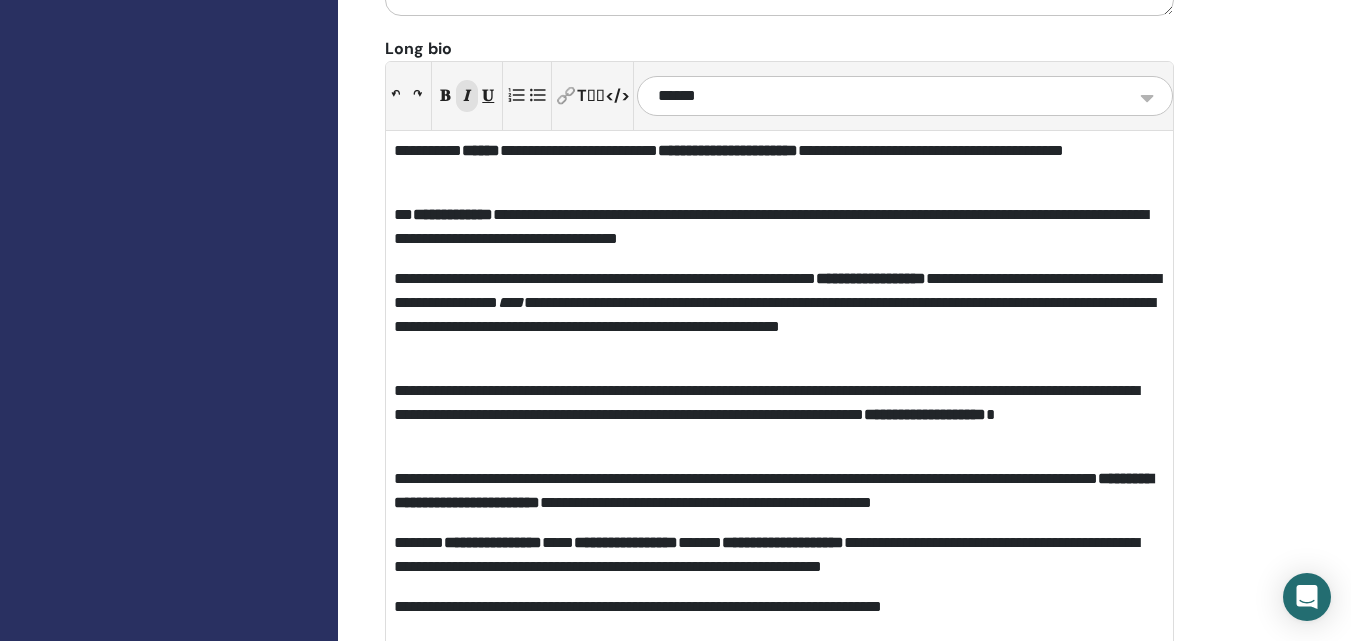click on "**********" at bounding box center (779, 443) 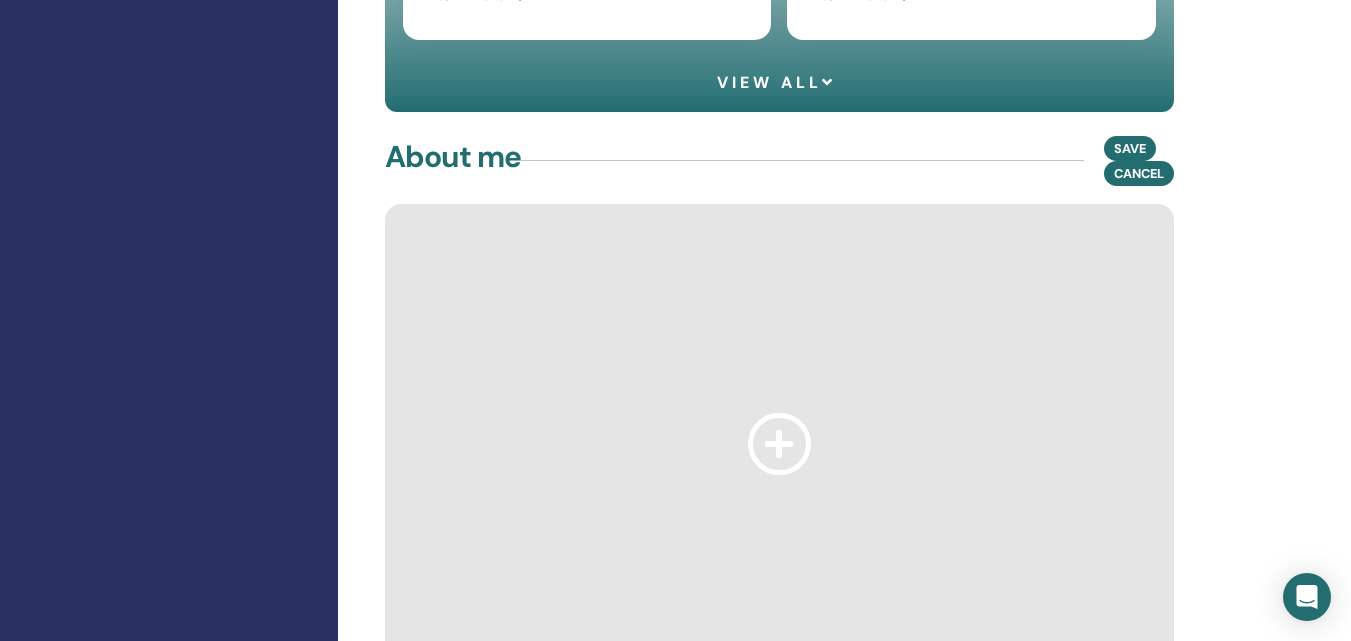scroll, scrollTop: 1950, scrollLeft: 0, axis: vertical 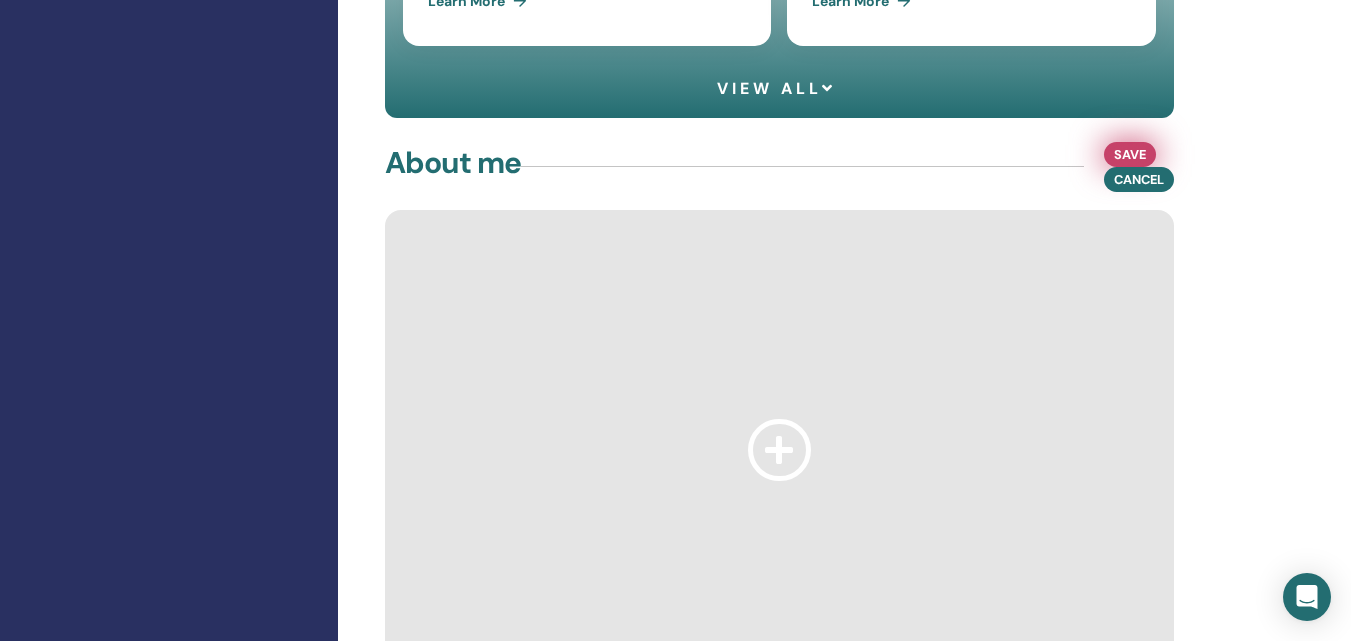 click on "Save" at bounding box center (1130, 154) 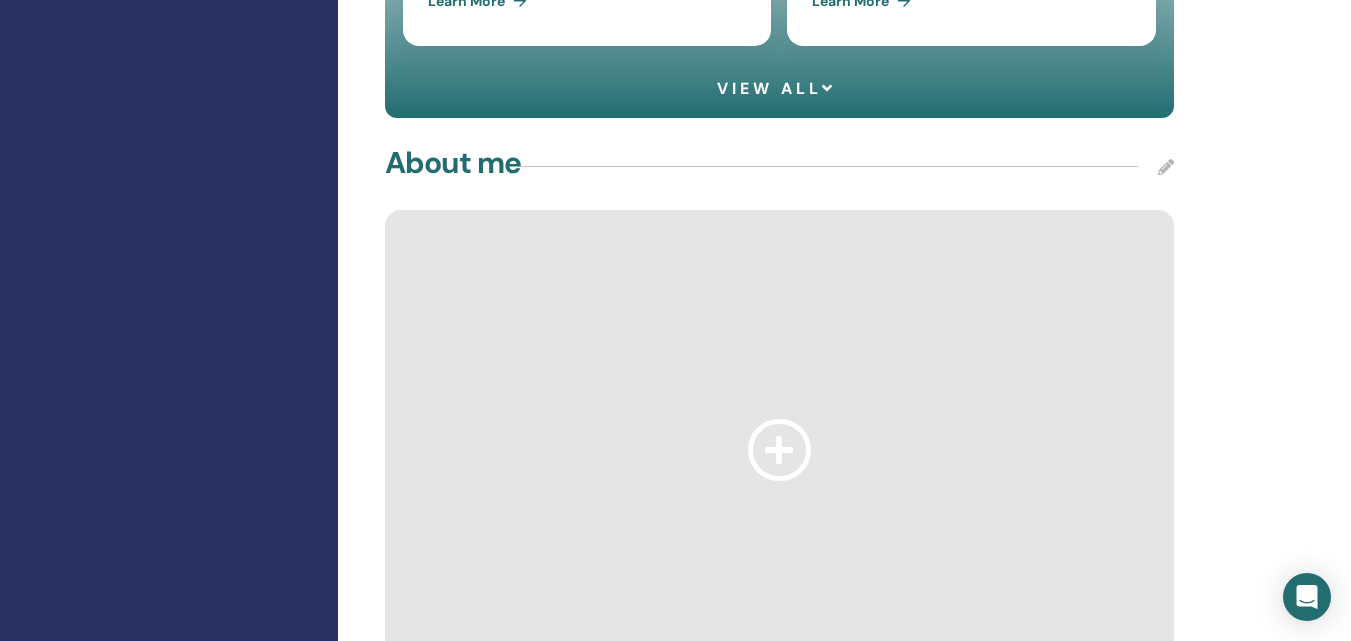 click at bounding box center [1166, 167] 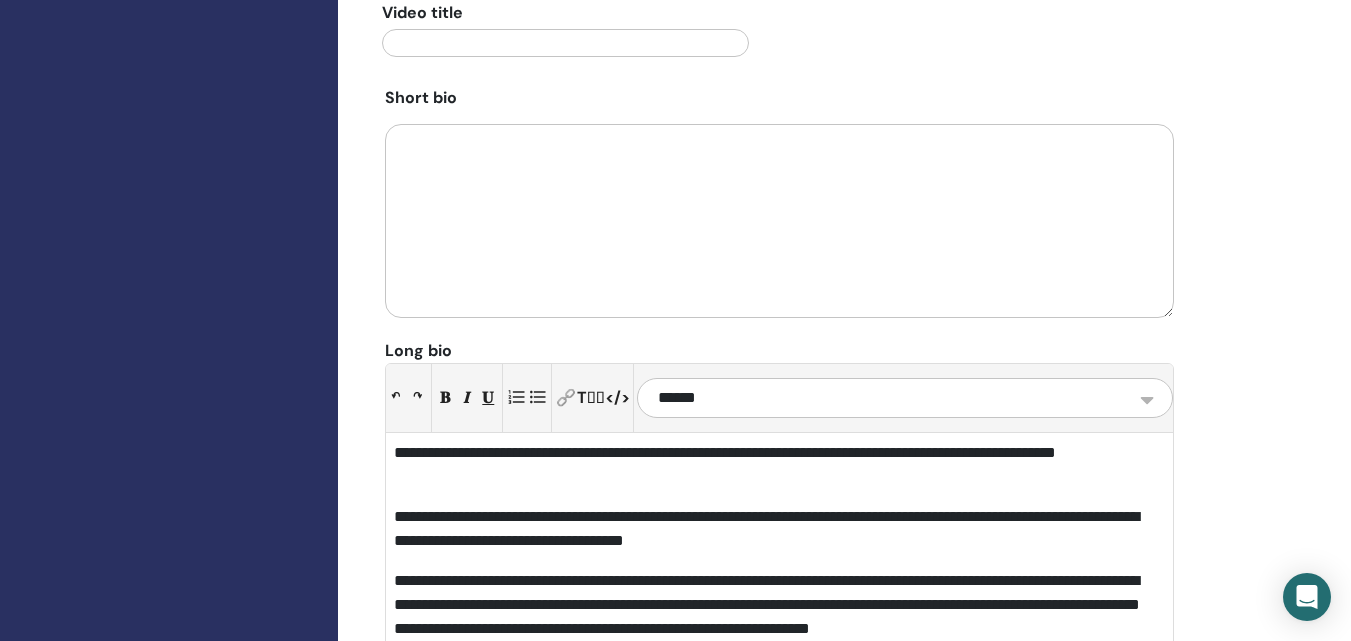 scroll, scrollTop: 2750, scrollLeft: 0, axis: vertical 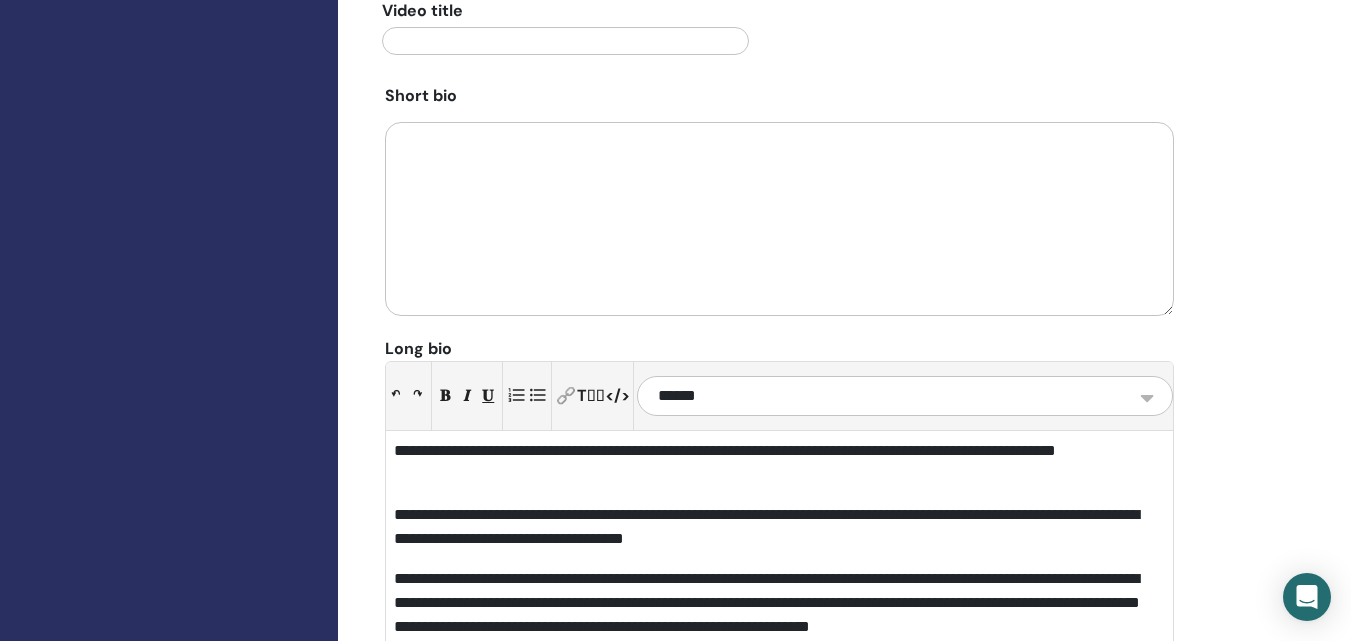 click at bounding box center [779, 219] 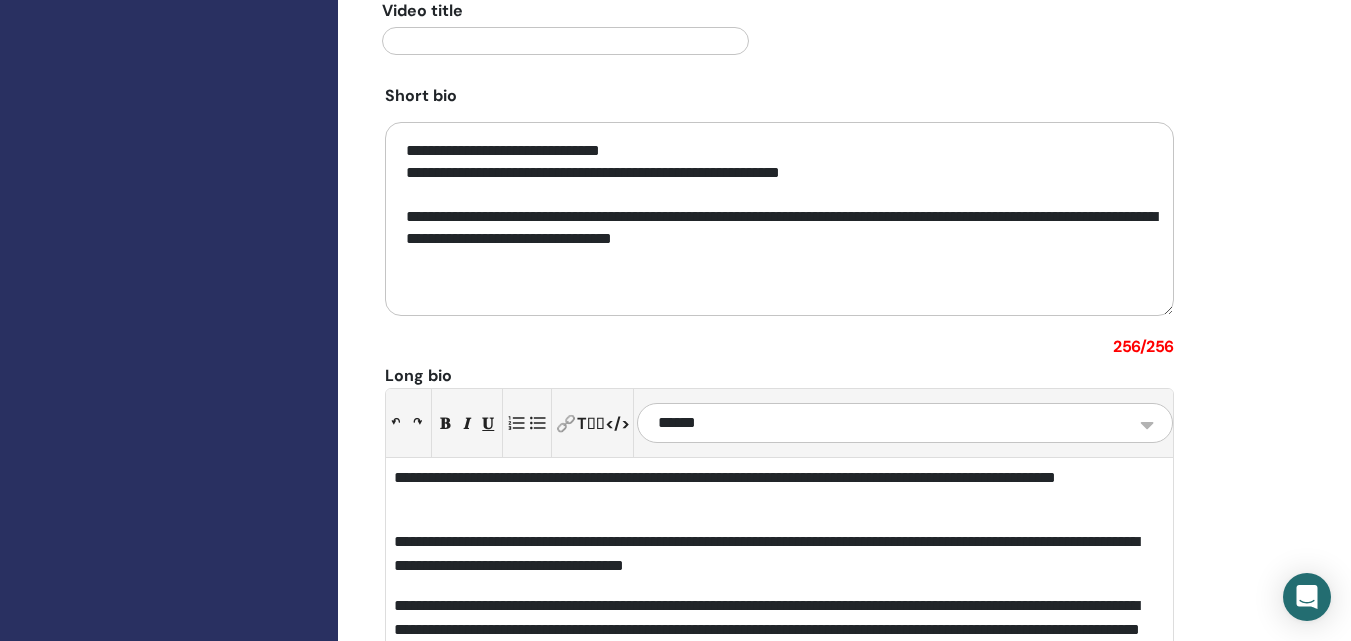 drag, startPoint x: 603, startPoint y: 183, endPoint x: 541, endPoint y: 183, distance: 62 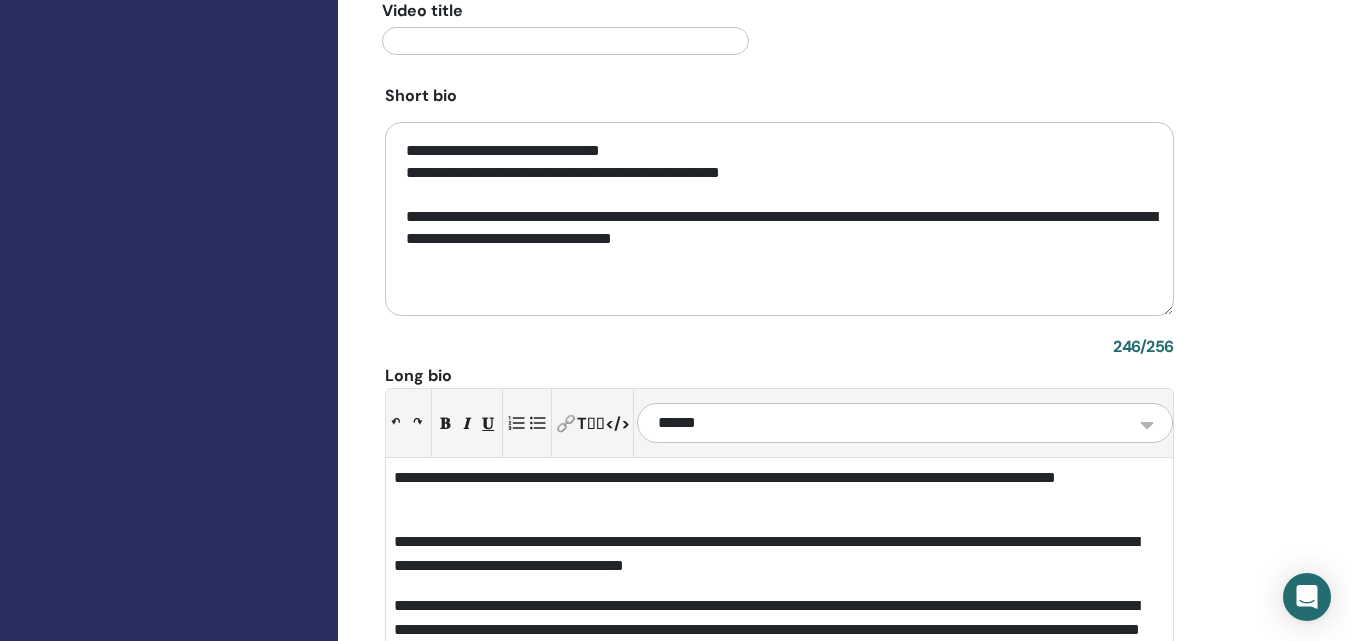 click on "**********" at bounding box center [779, 219] 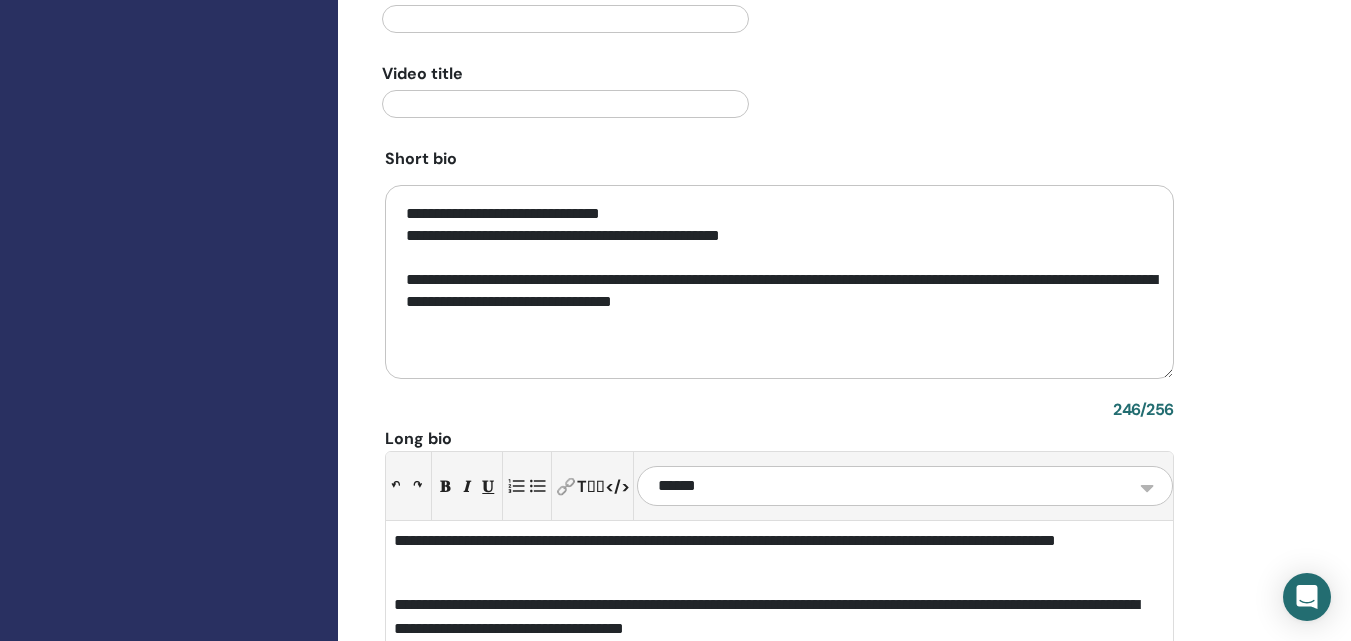 scroll, scrollTop: 2650, scrollLeft: 0, axis: vertical 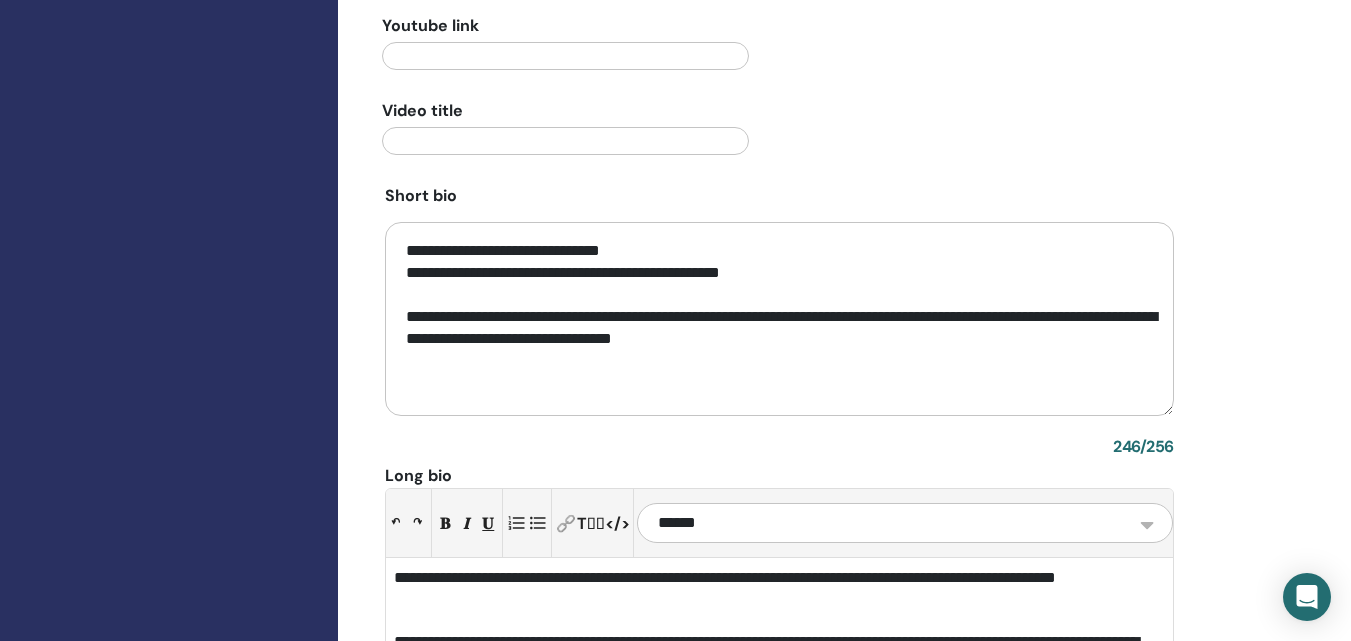click on "**********" at bounding box center (779, 319) 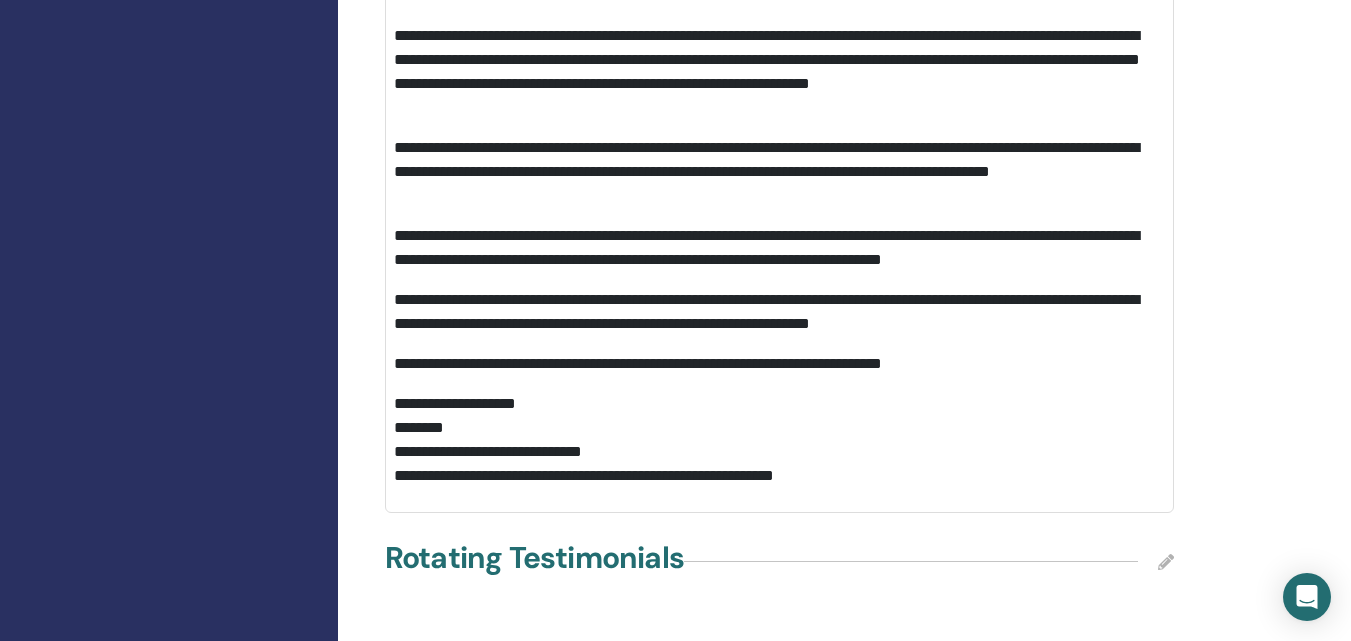 scroll, scrollTop: 3350, scrollLeft: 0, axis: vertical 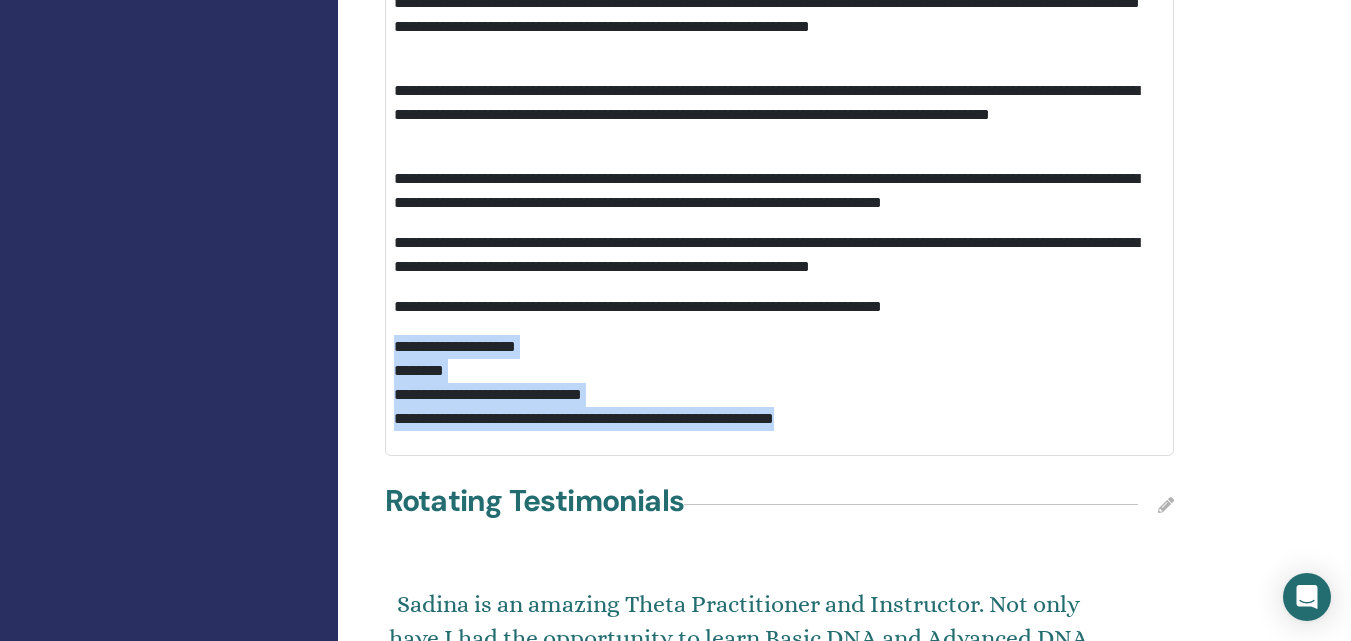 drag, startPoint x: 903, startPoint y: 437, endPoint x: 399, endPoint y: 357, distance: 510.30972 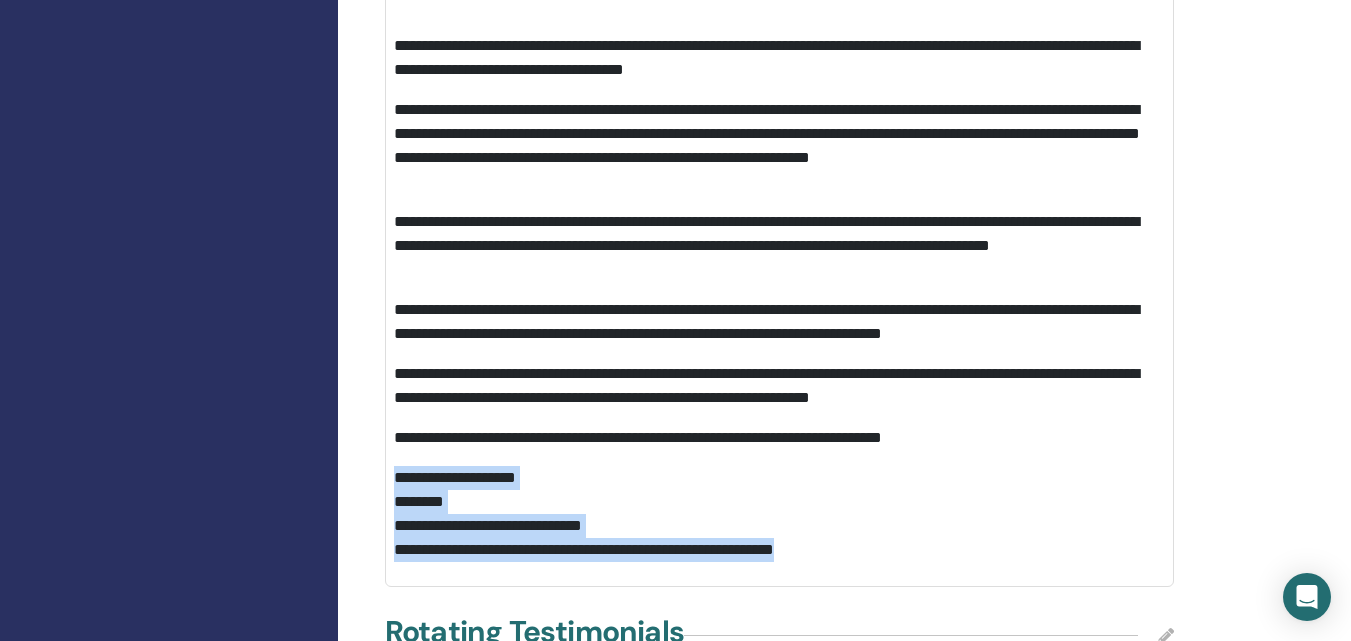 scroll, scrollTop: 3250, scrollLeft: 0, axis: vertical 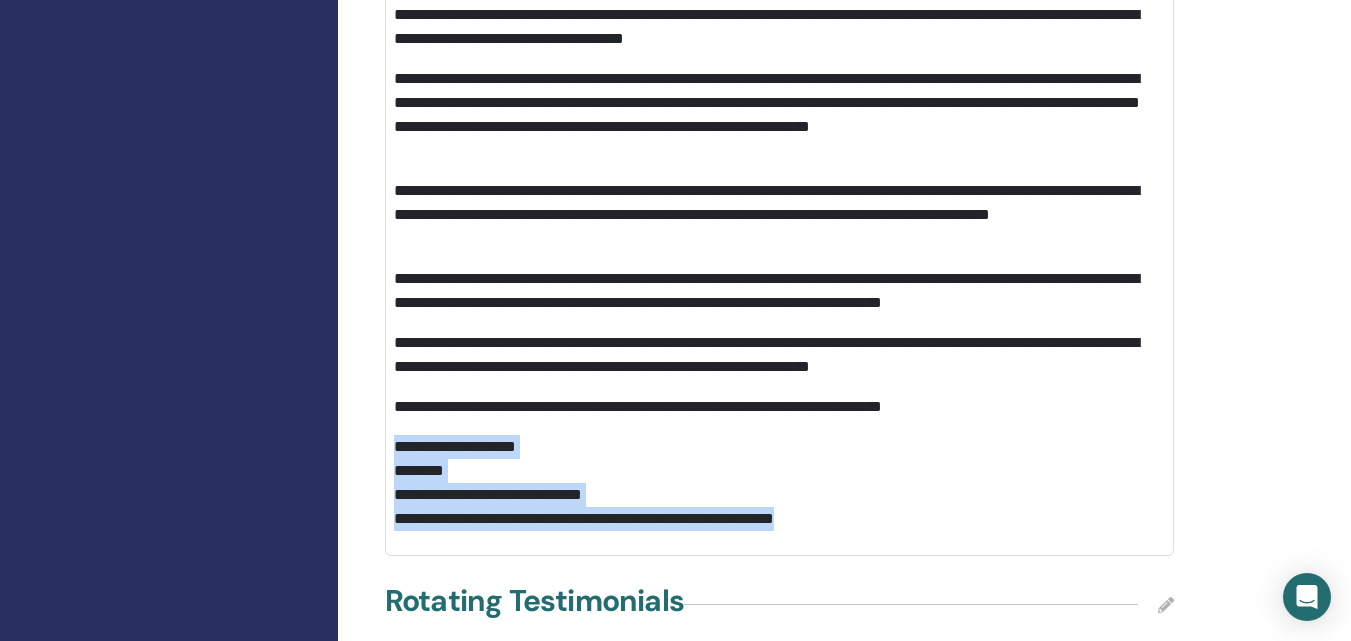click on "**********" at bounding box center [779, 483] 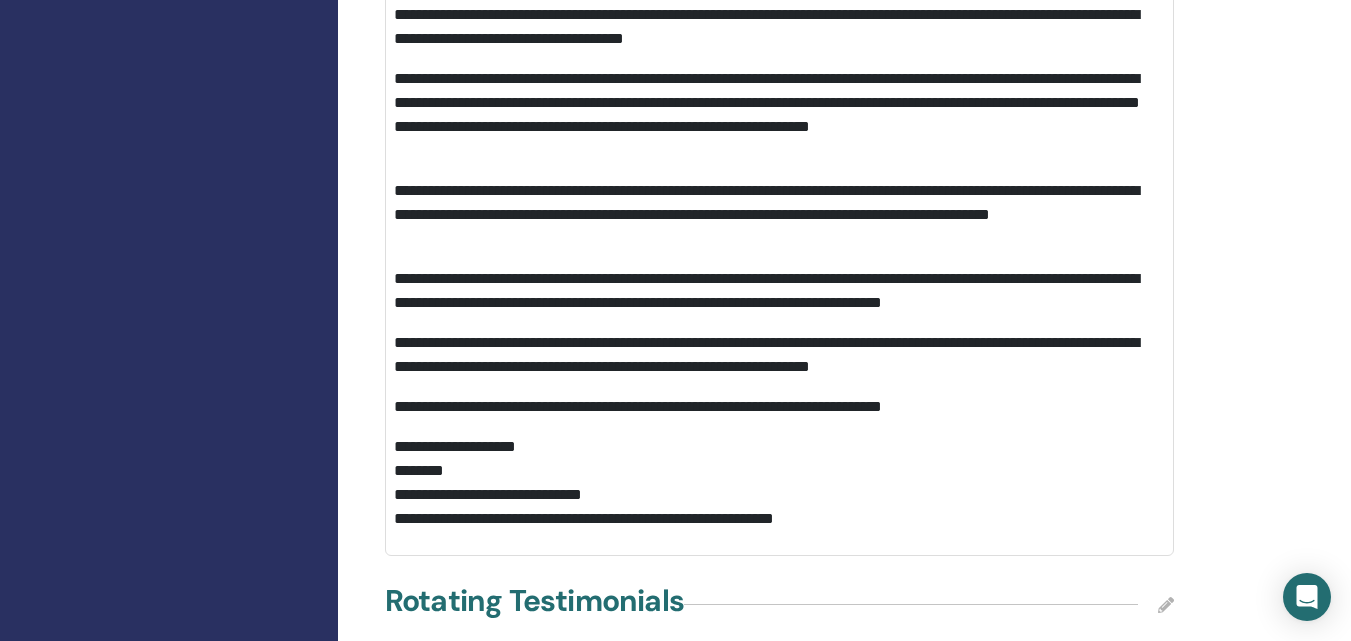 click on "**********" at bounding box center [779, 407] 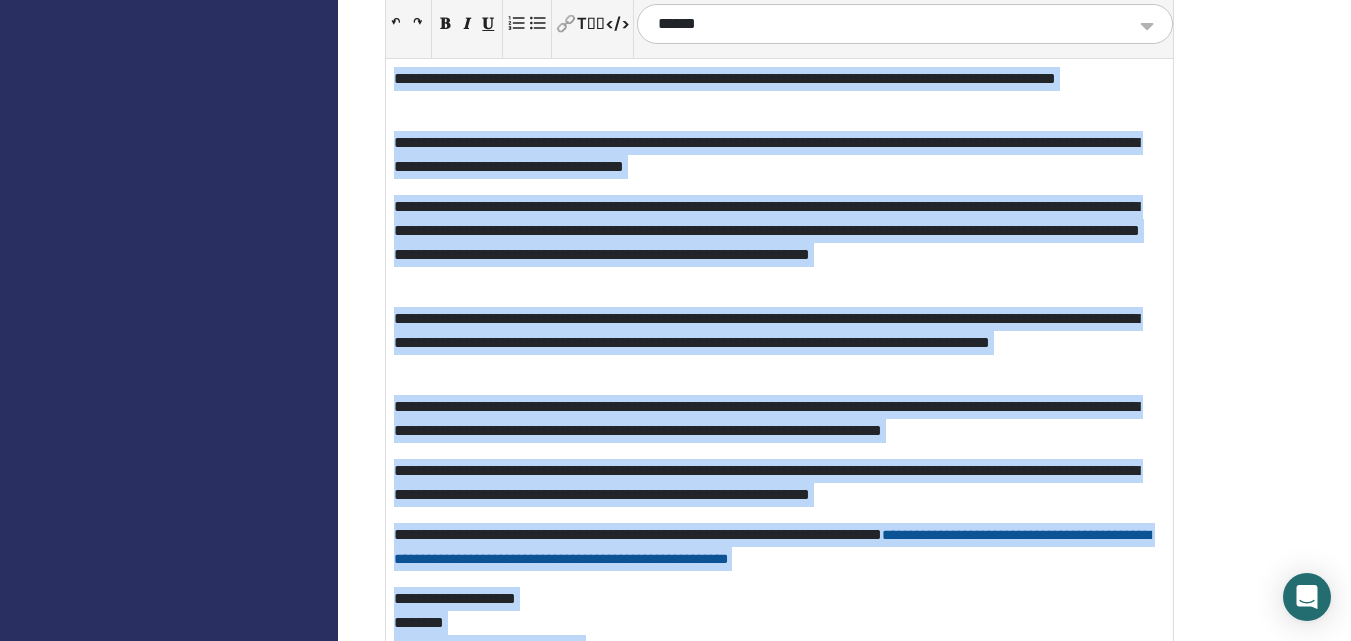 scroll, scrollTop: 2920, scrollLeft: 0, axis: vertical 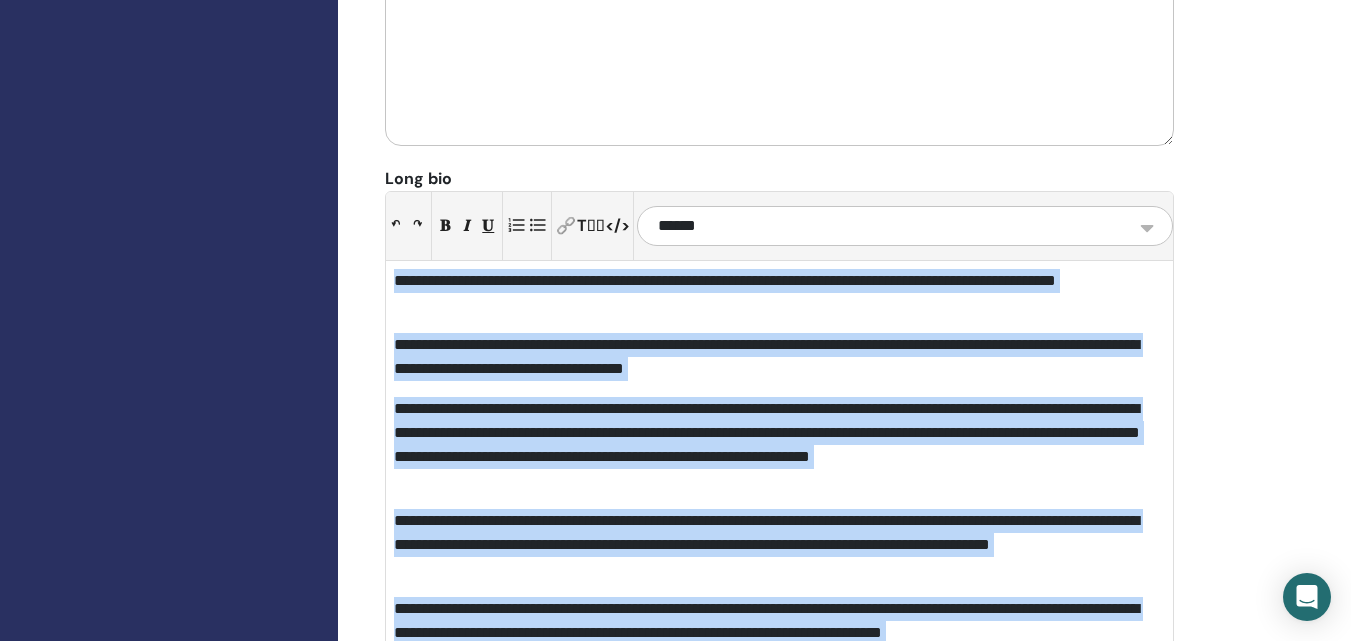 drag, startPoint x: 885, startPoint y: 558, endPoint x: 387, endPoint y: 287, distance: 566.9612 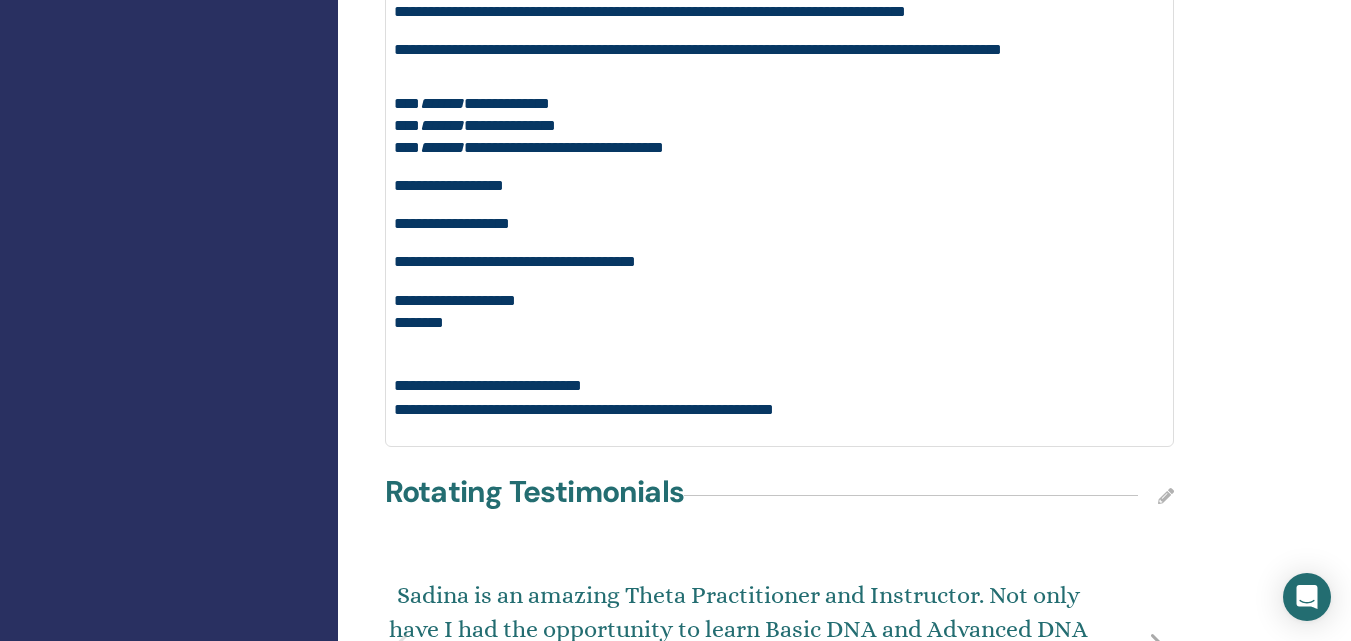 scroll, scrollTop: 3584, scrollLeft: 0, axis: vertical 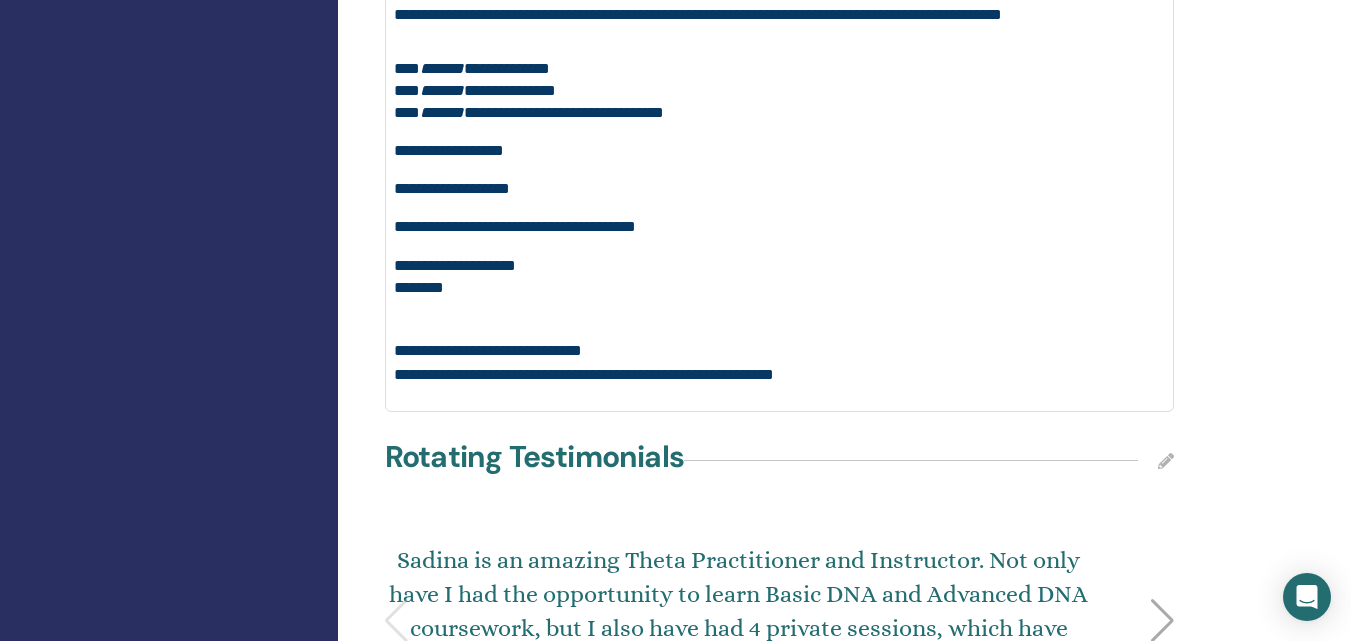 click on "**********" at bounding box center (779, 351) 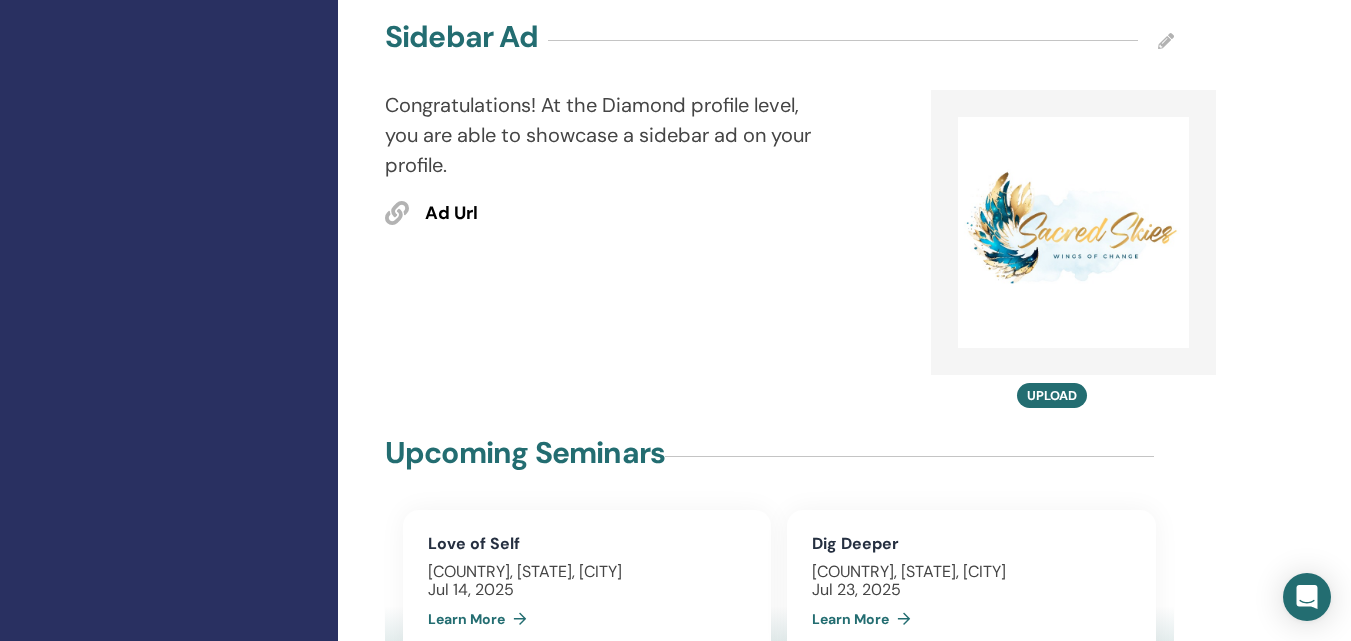 scroll, scrollTop: 1184, scrollLeft: 0, axis: vertical 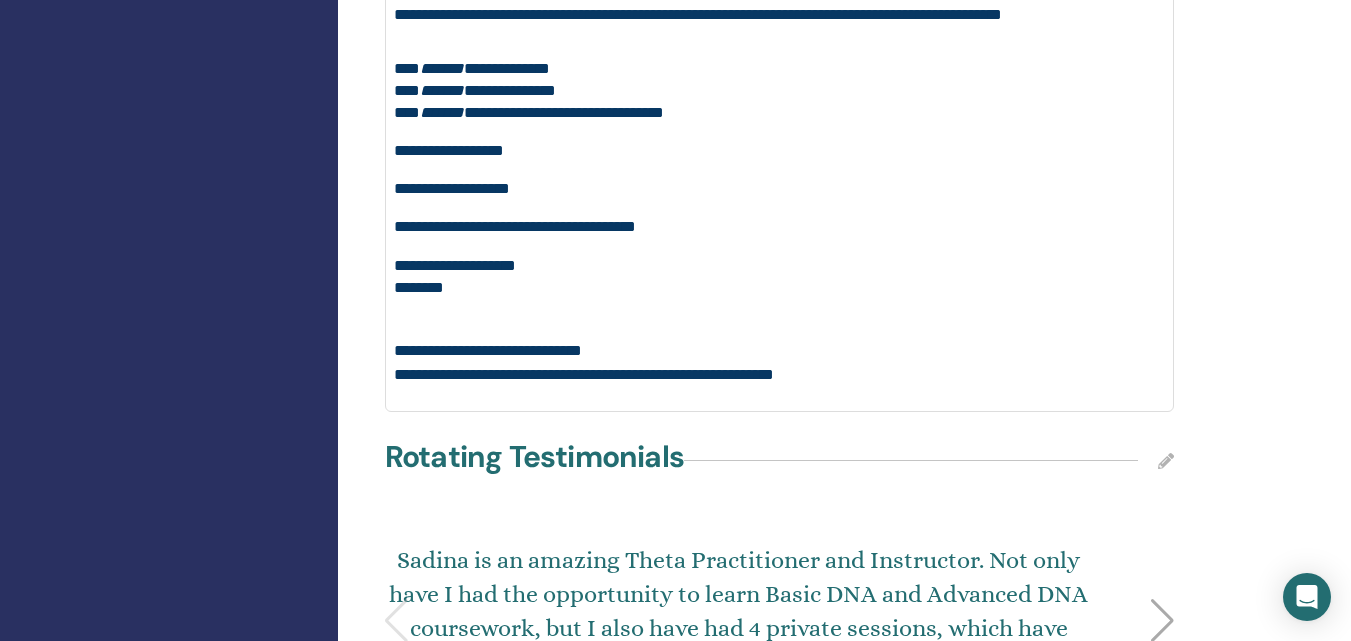 click on "**********" at bounding box center (779, 351) 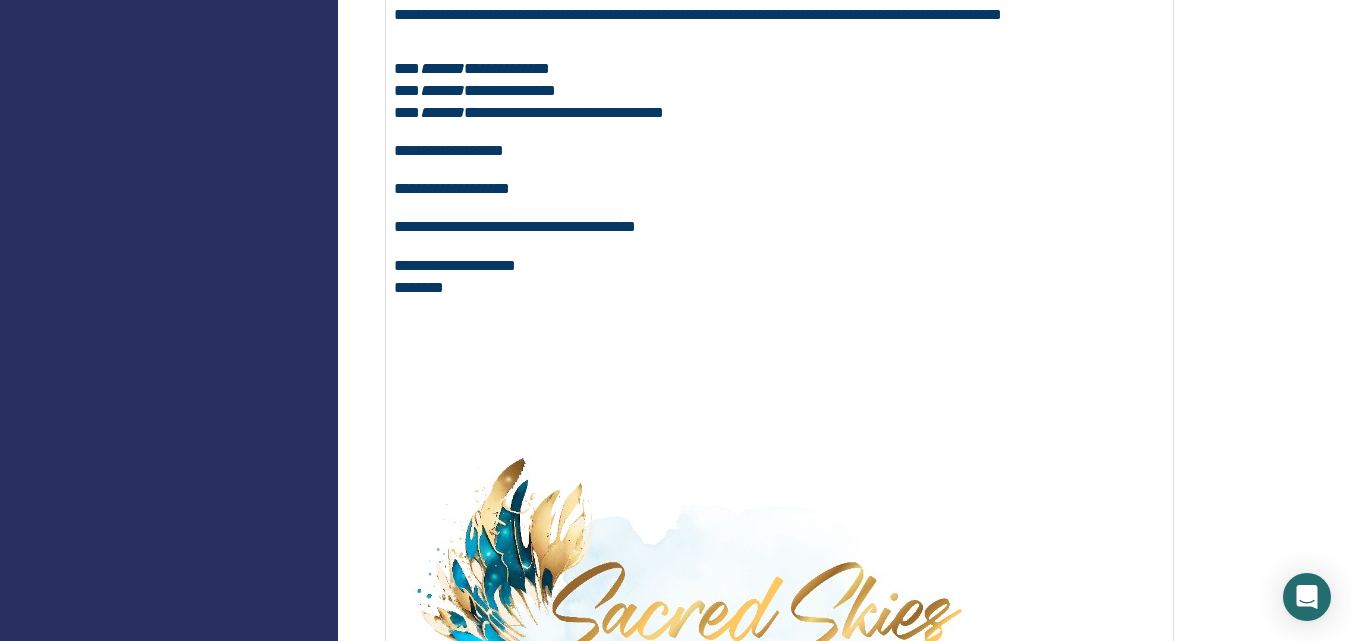 click at bounding box center [694, 615] 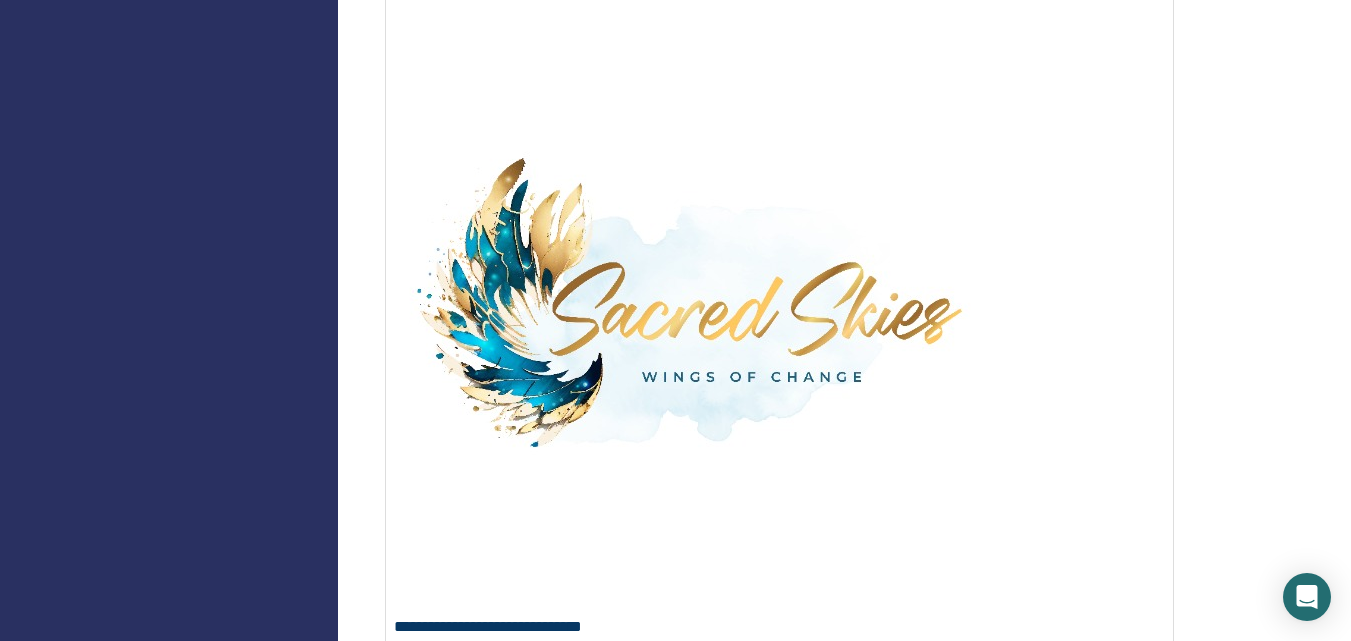 scroll, scrollTop: 4084, scrollLeft: 0, axis: vertical 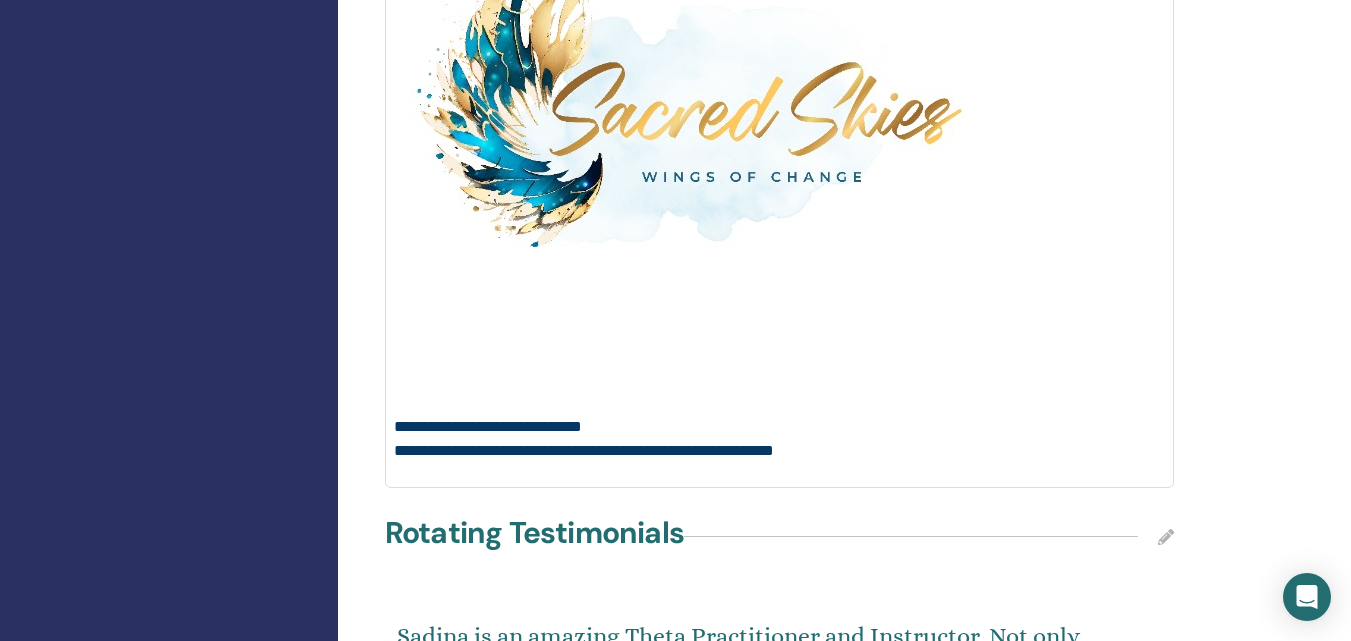 click at bounding box center (694, 115) 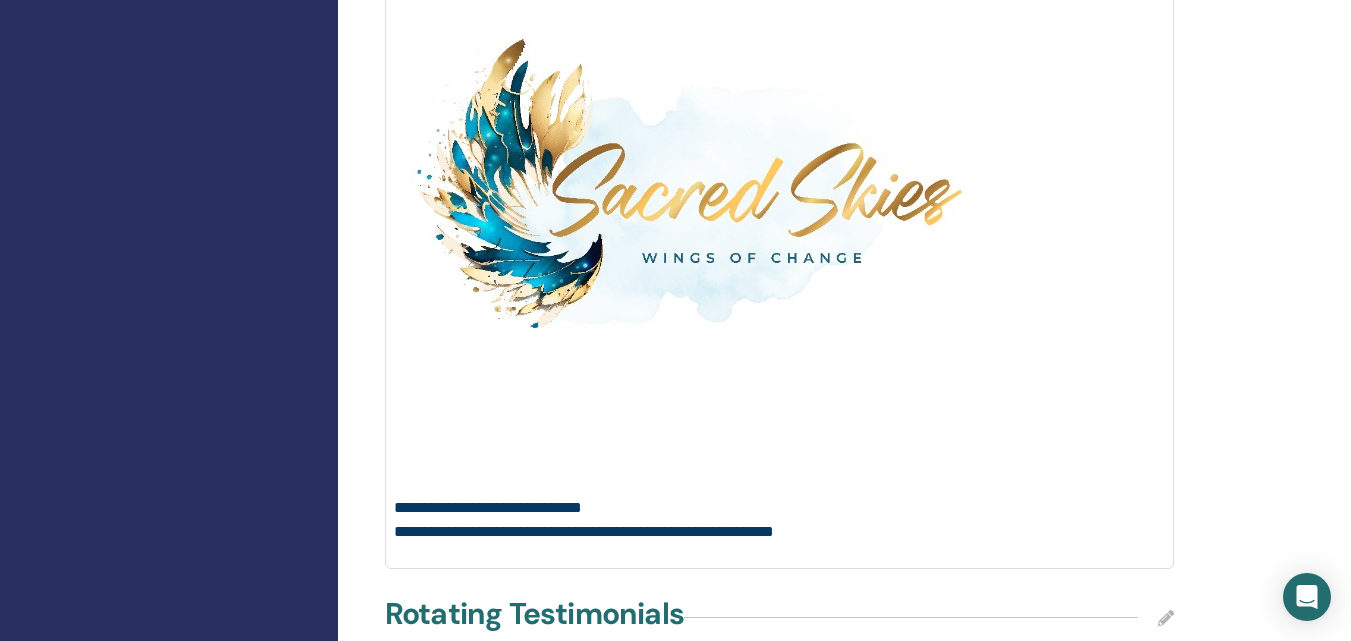 scroll, scrollTop: 3784, scrollLeft: 0, axis: vertical 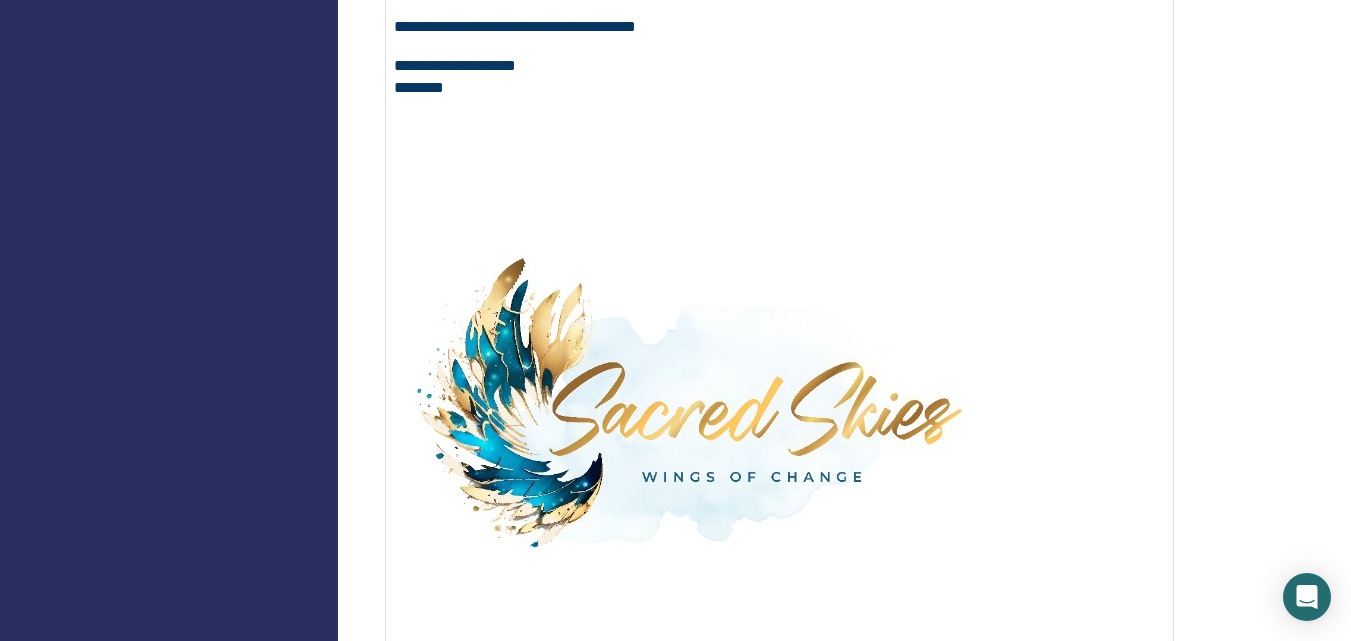 click at bounding box center (694, 415) 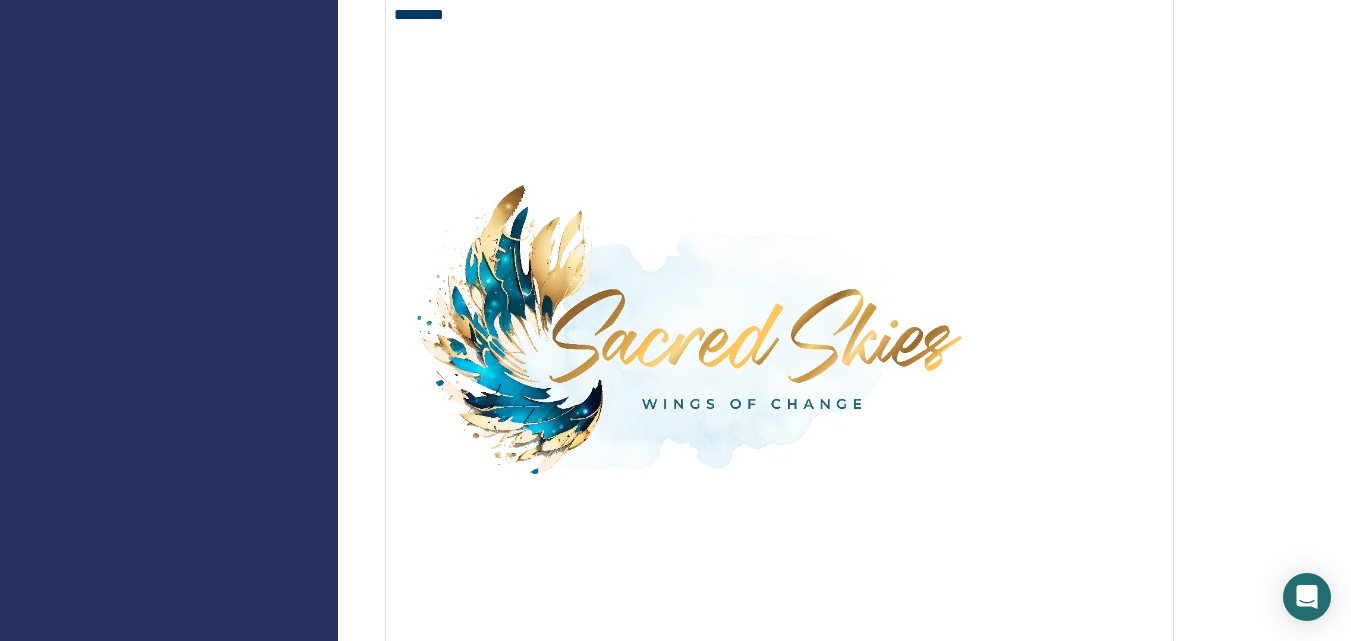 scroll, scrollTop: 4084, scrollLeft: 0, axis: vertical 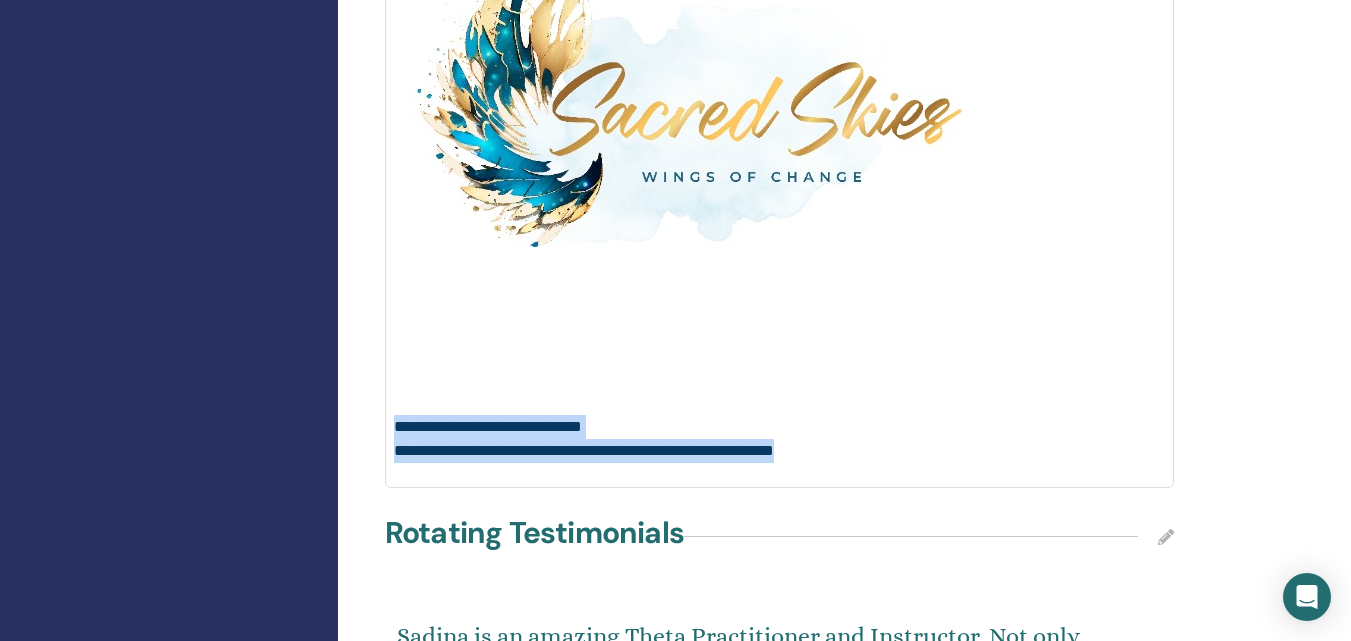 drag, startPoint x: 877, startPoint y: 505, endPoint x: 394, endPoint y: 481, distance: 483.59592 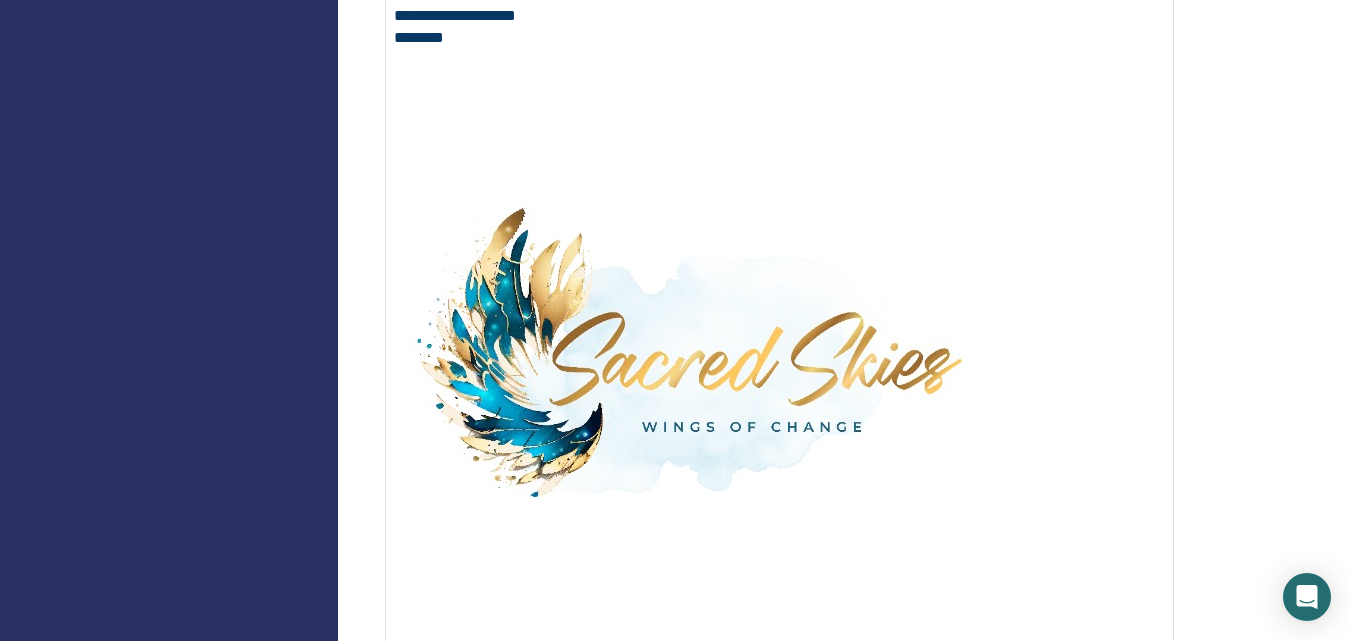 scroll, scrollTop: 3784, scrollLeft: 0, axis: vertical 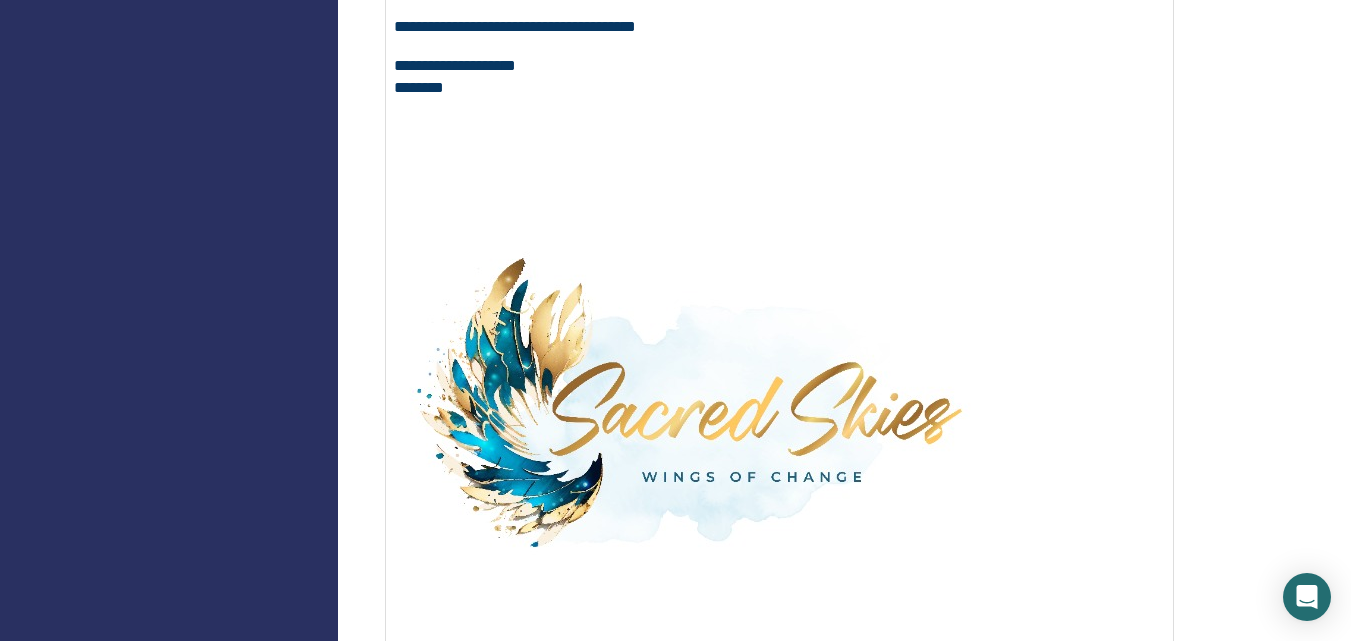 click on "**********" at bounding box center [779, 85] 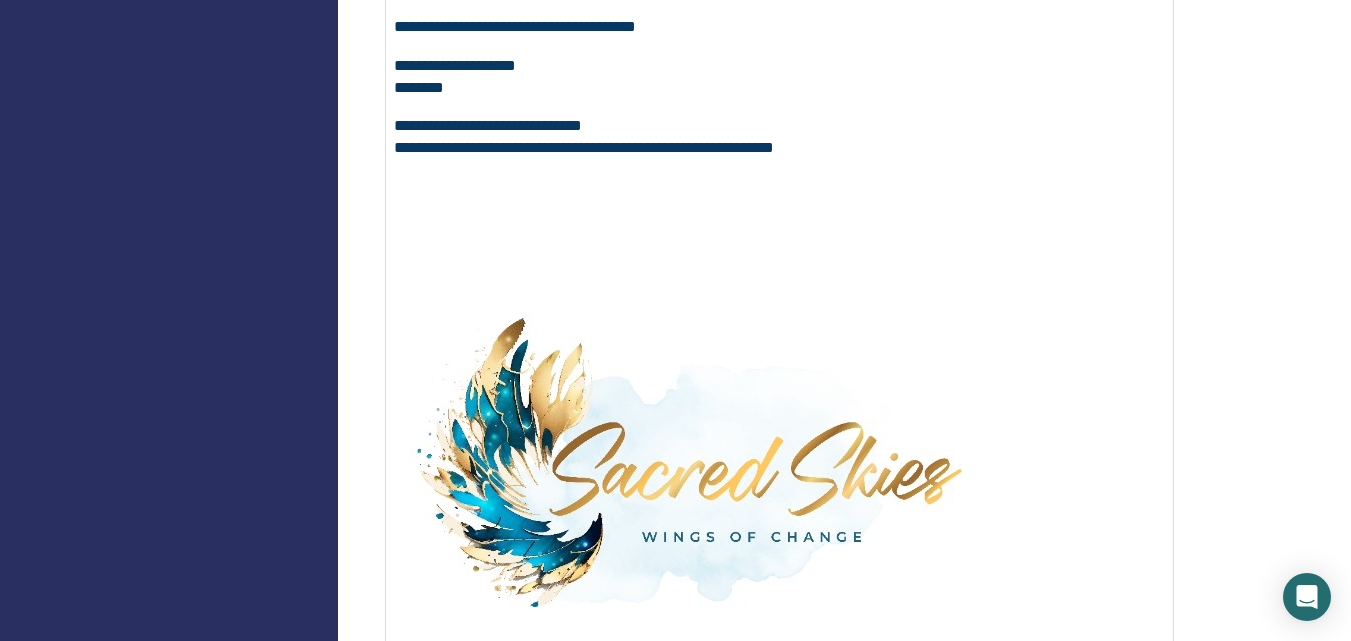 click on "**********" at bounding box center (779, 145) 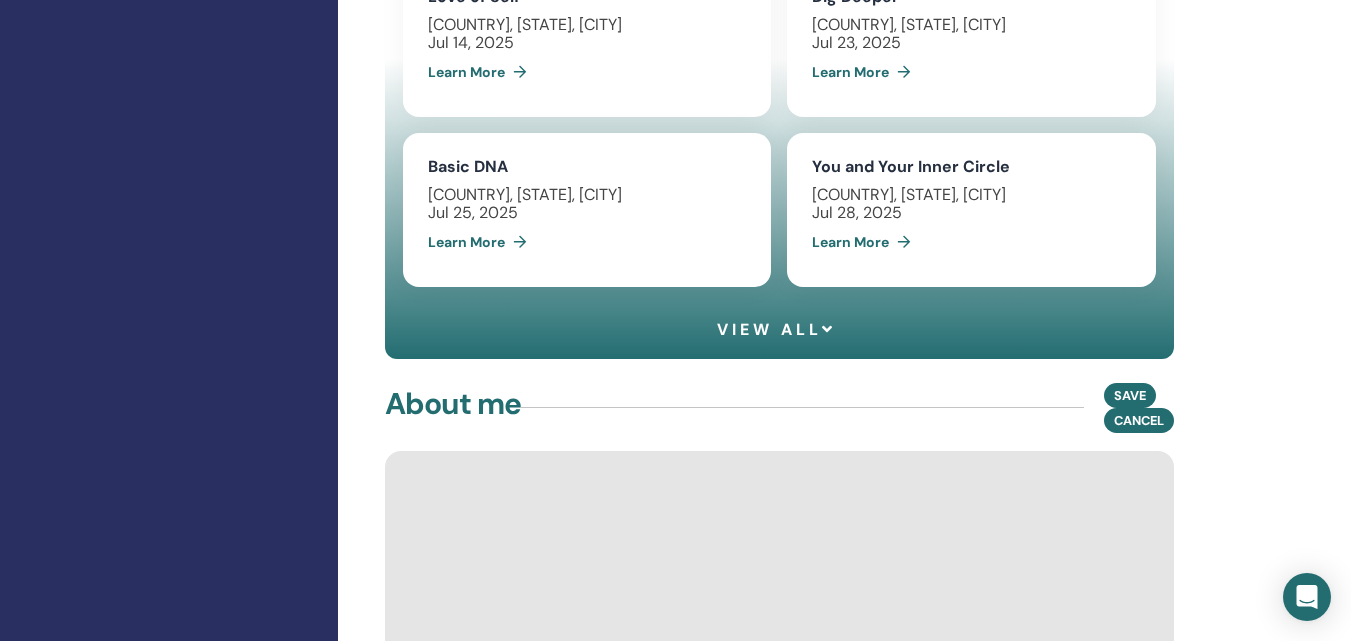 scroll, scrollTop: 1684, scrollLeft: 0, axis: vertical 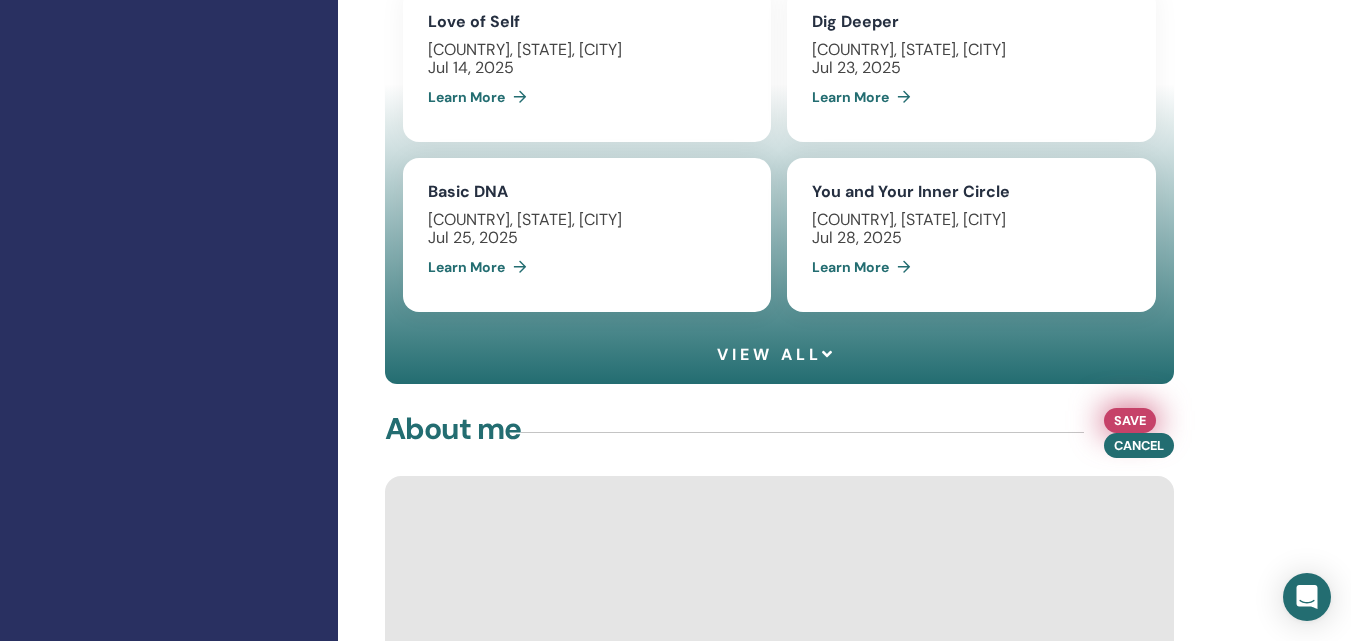 click on "Save" at bounding box center (1130, 420) 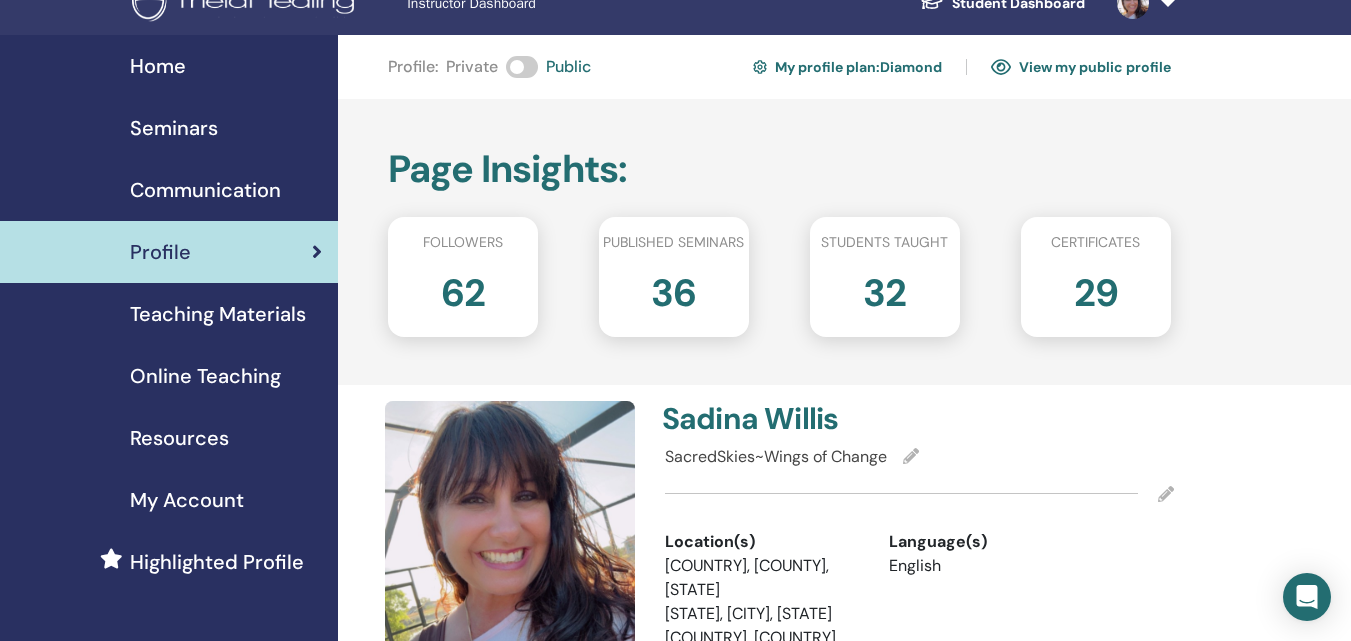 scroll, scrollTop: 0, scrollLeft: 0, axis: both 